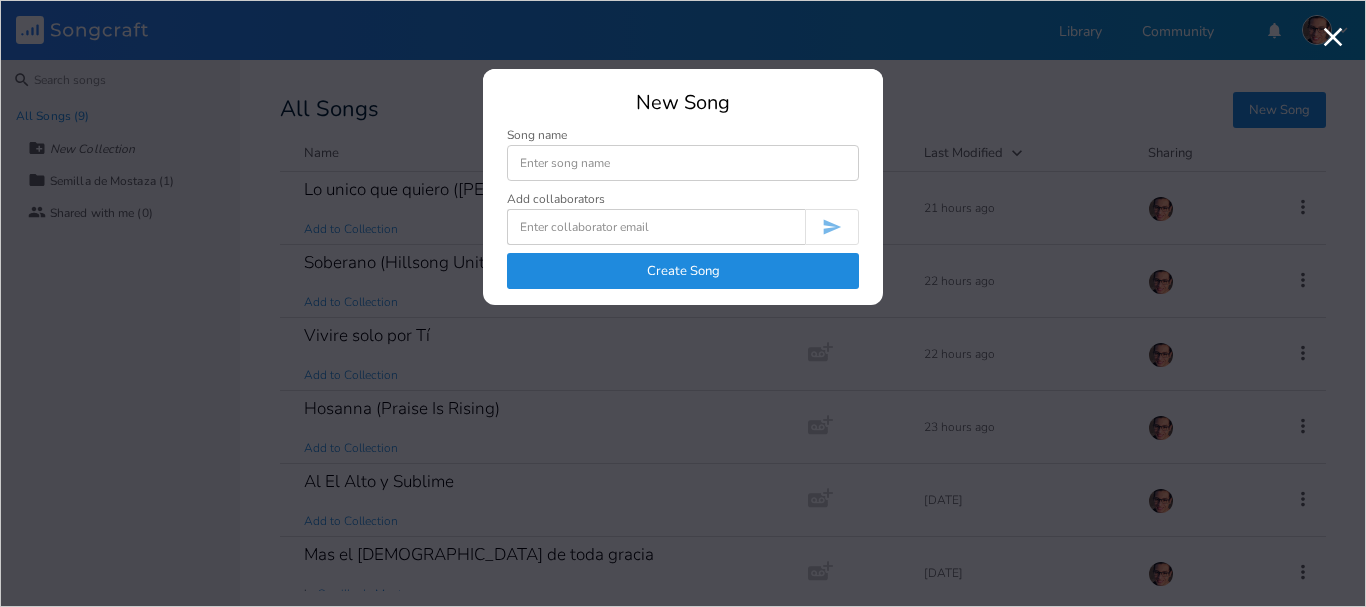 scroll, scrollTop: 0, scrollLeft: 0, axis: both 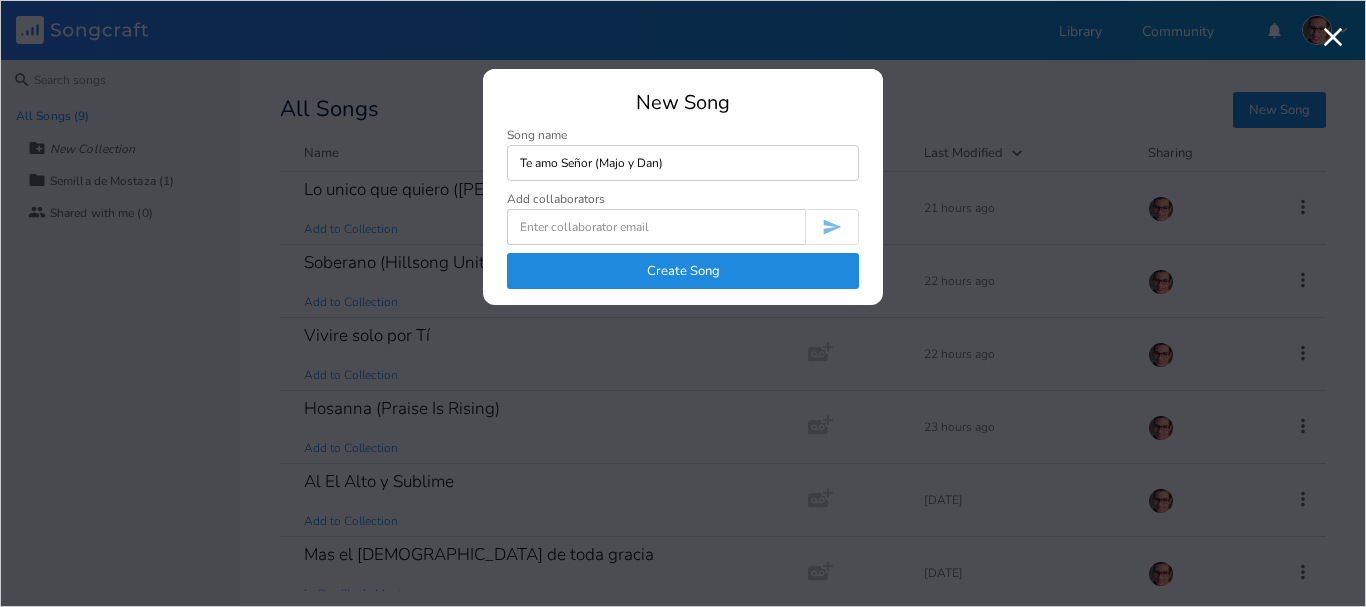 type on "Te amo Señor (Majo y Dan)" 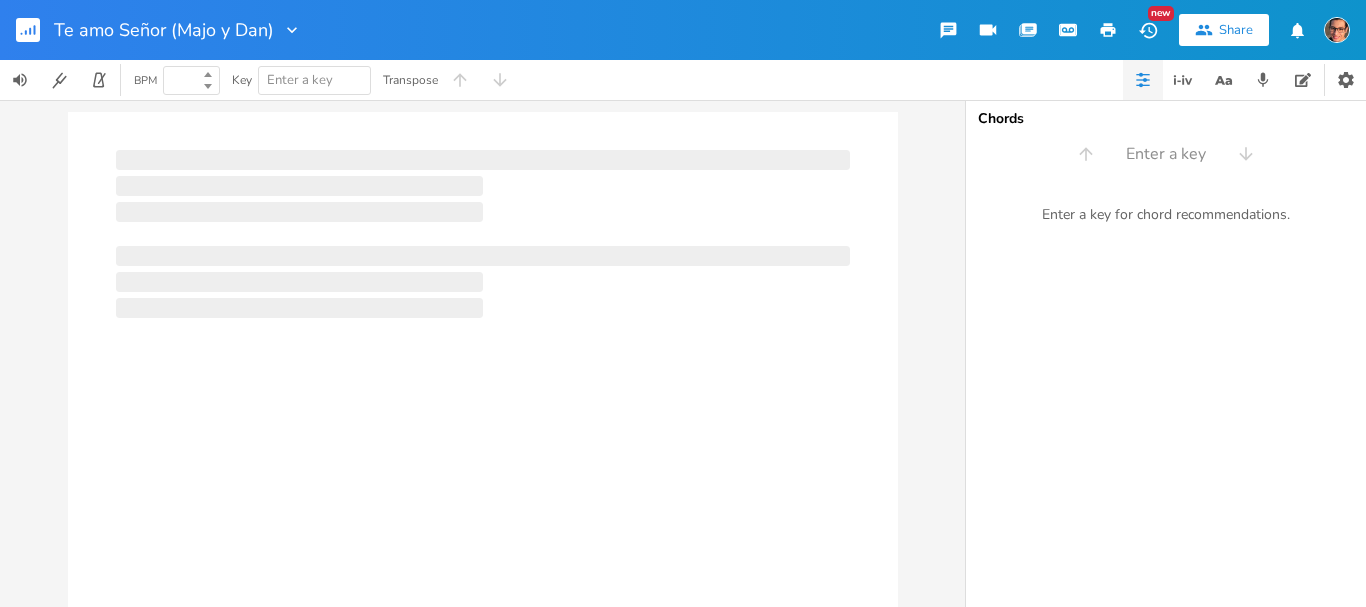 type on "100" 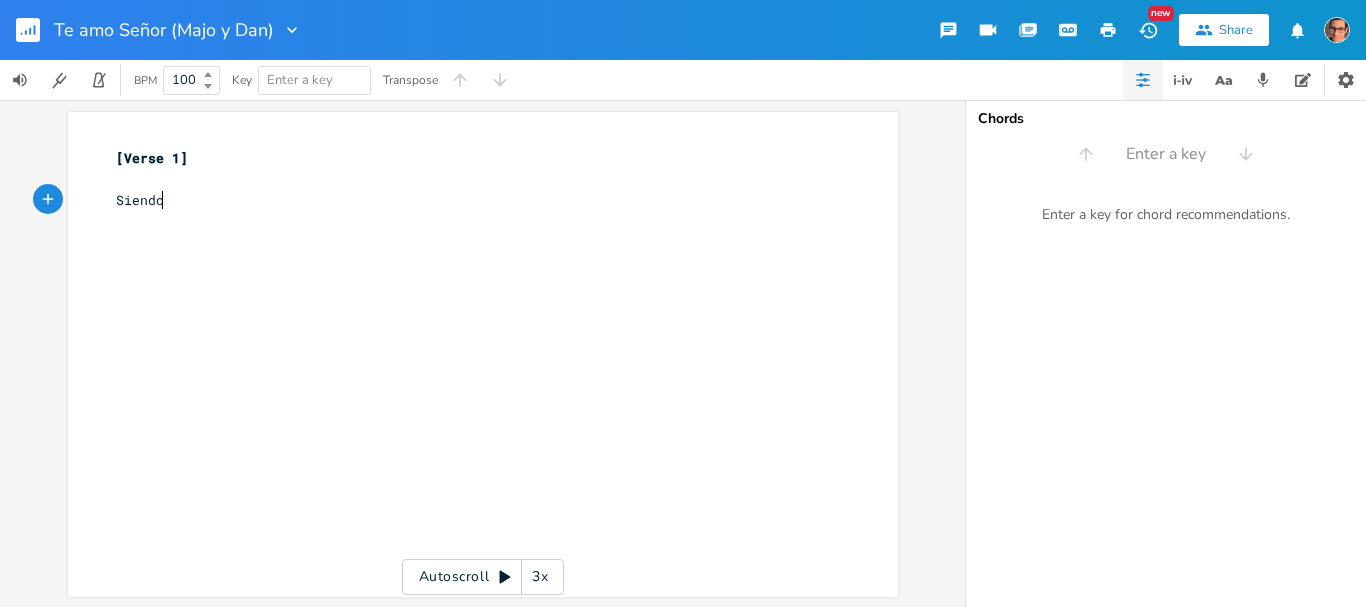 scroll, scrollTop: 0, scrollLeft: 44, axis: horizontal 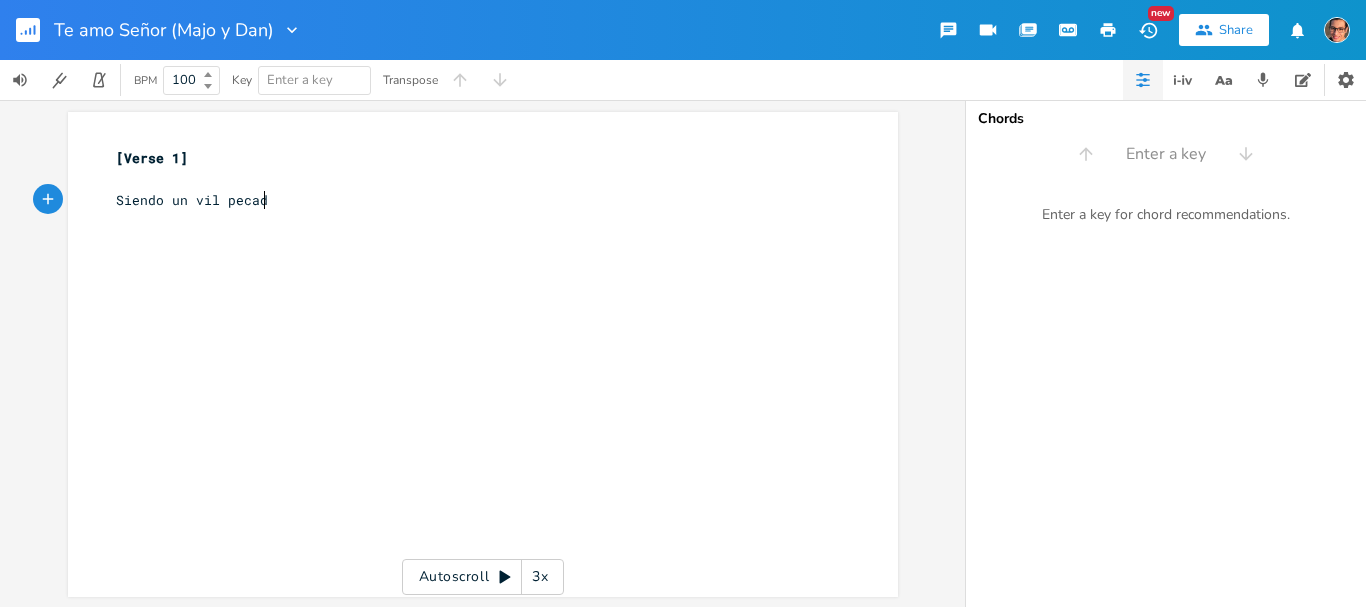 type on "Siendo un vil [PERSON_NAME]" 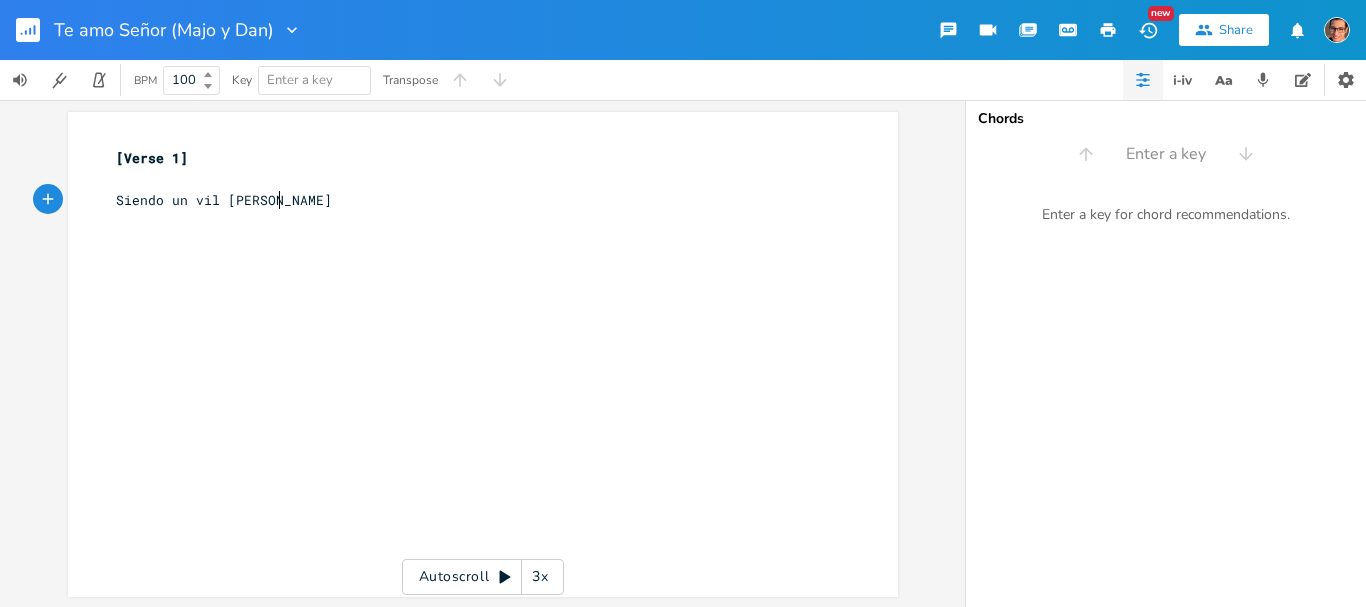 scroll, scrollTop: 0, scrollLeft: 128, axis: horizontal 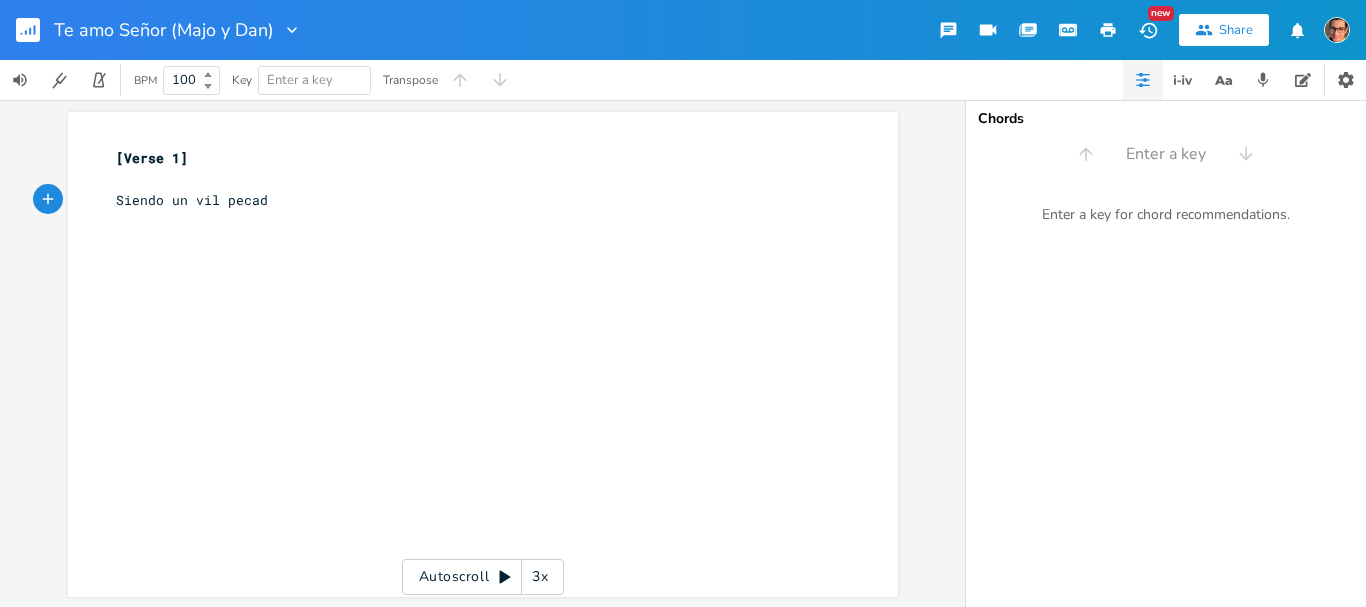 type on "or" 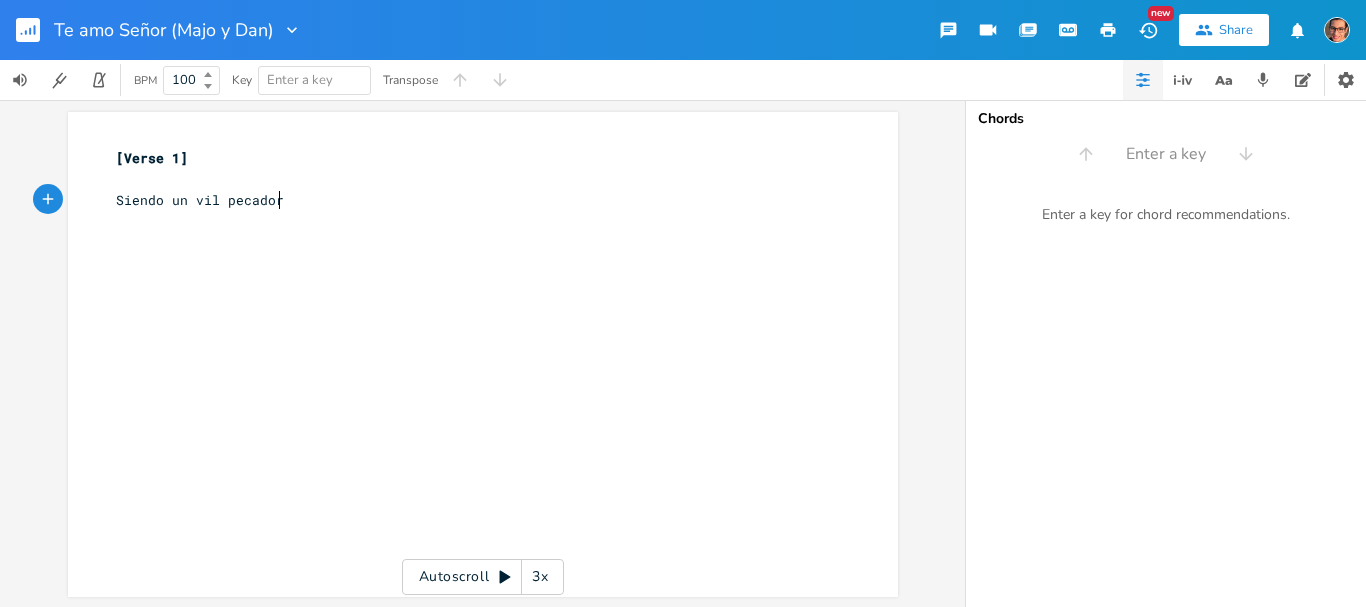 scroll, scrollTop: 0, scrollLeft: 12, axis: horizontal 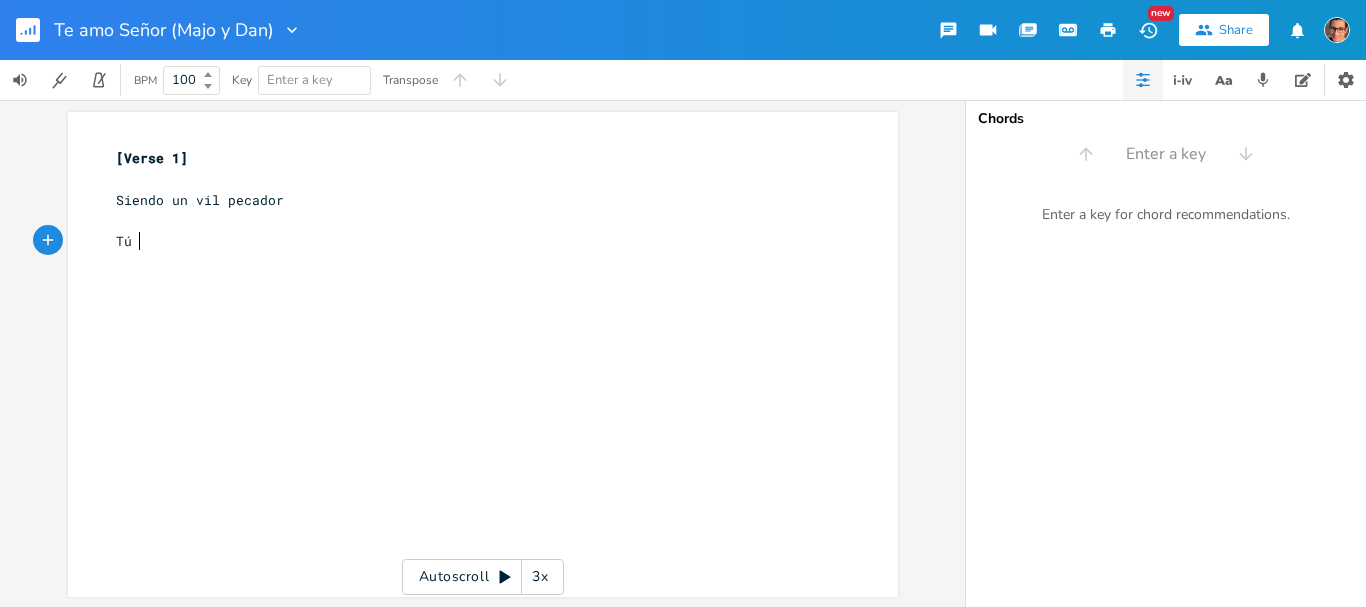 type on "Tú po" 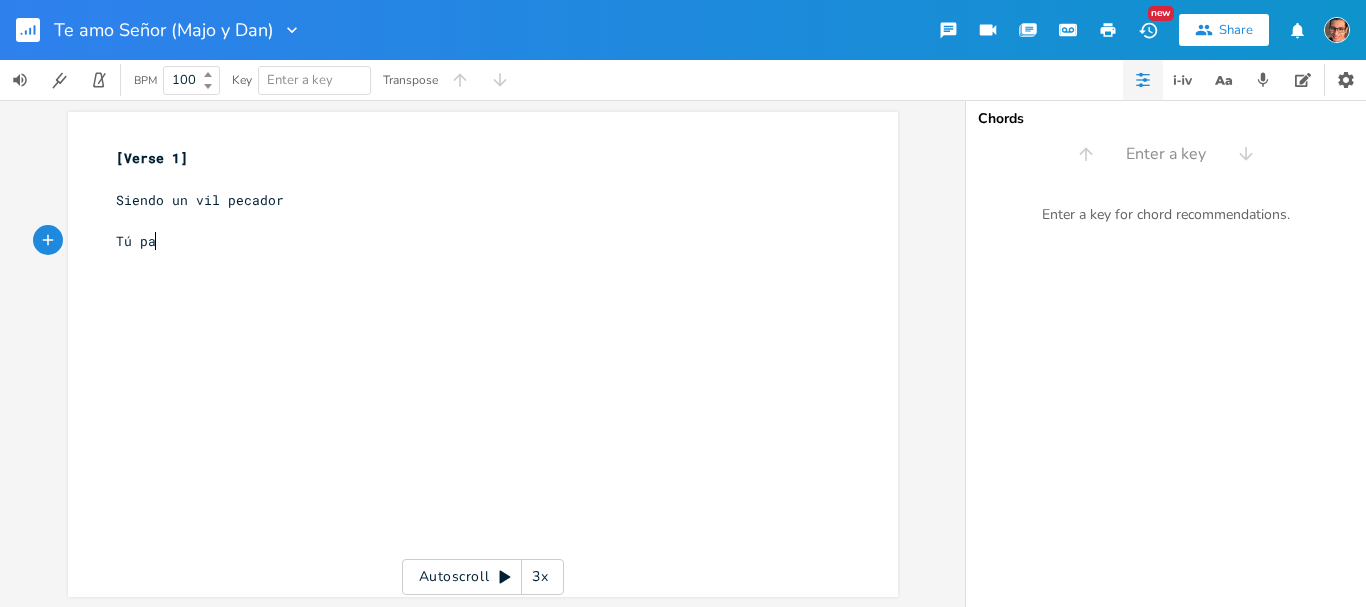 type on "pas" 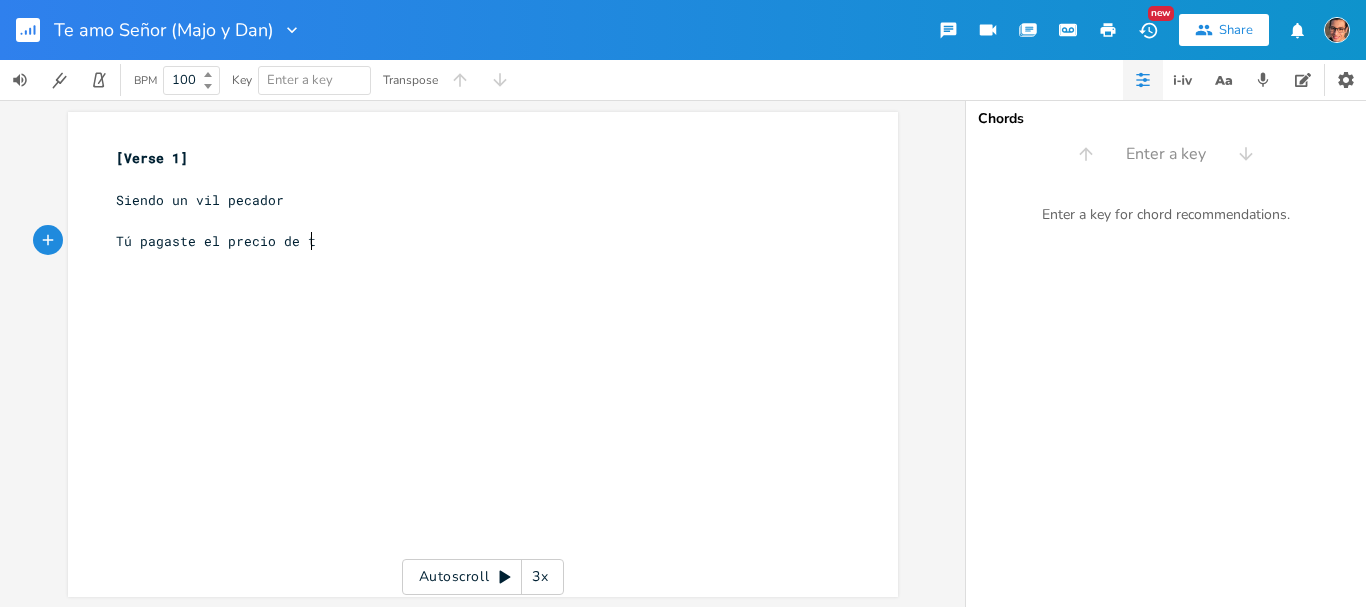 type on "gaste el precio de tui" 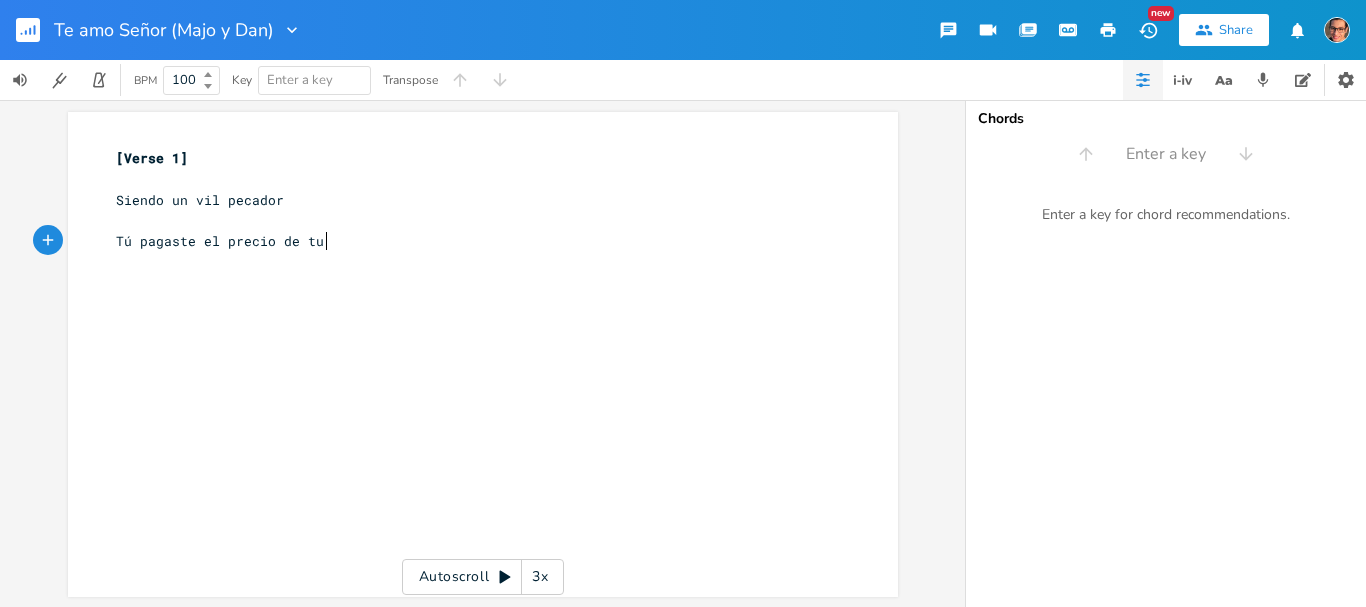 scroll, scrollTop: 0, scrollLeft: 4, axis: horizontal 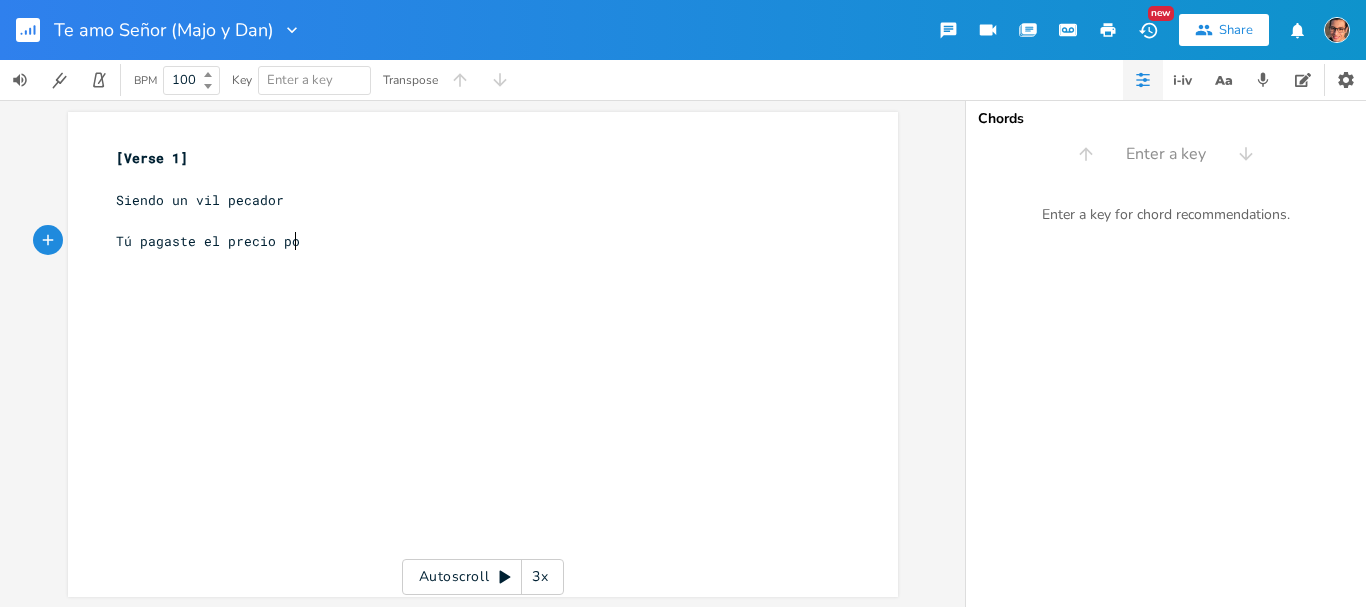 type on "por" 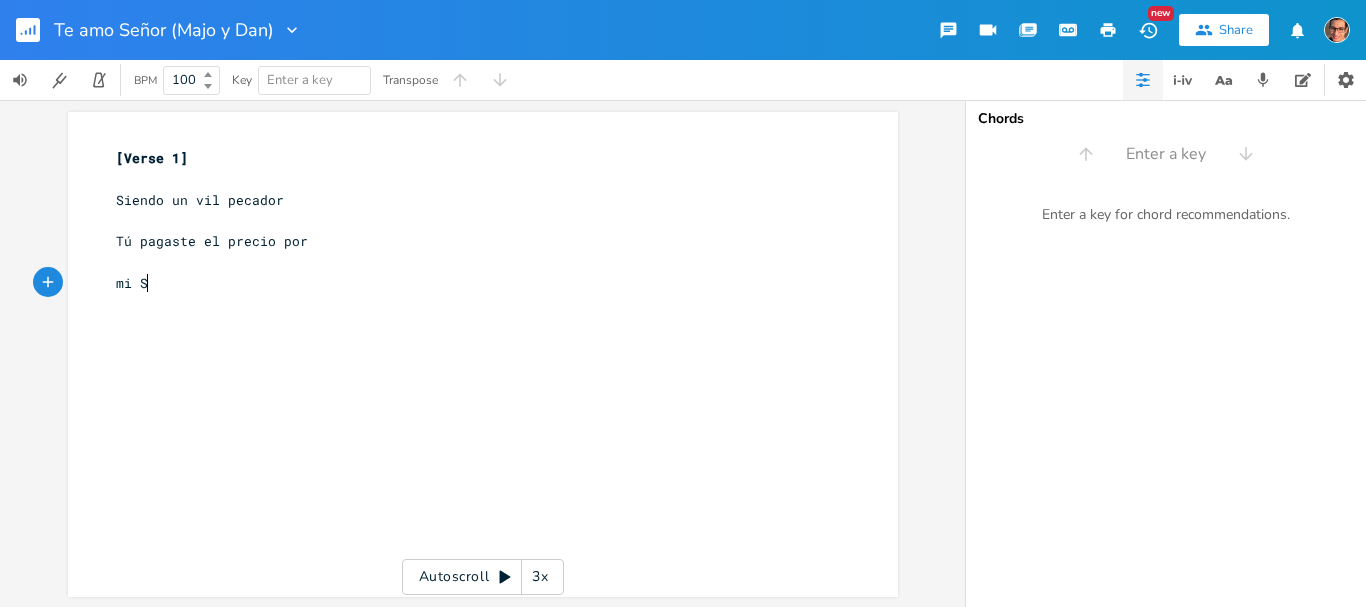 type on "mi Sñ" 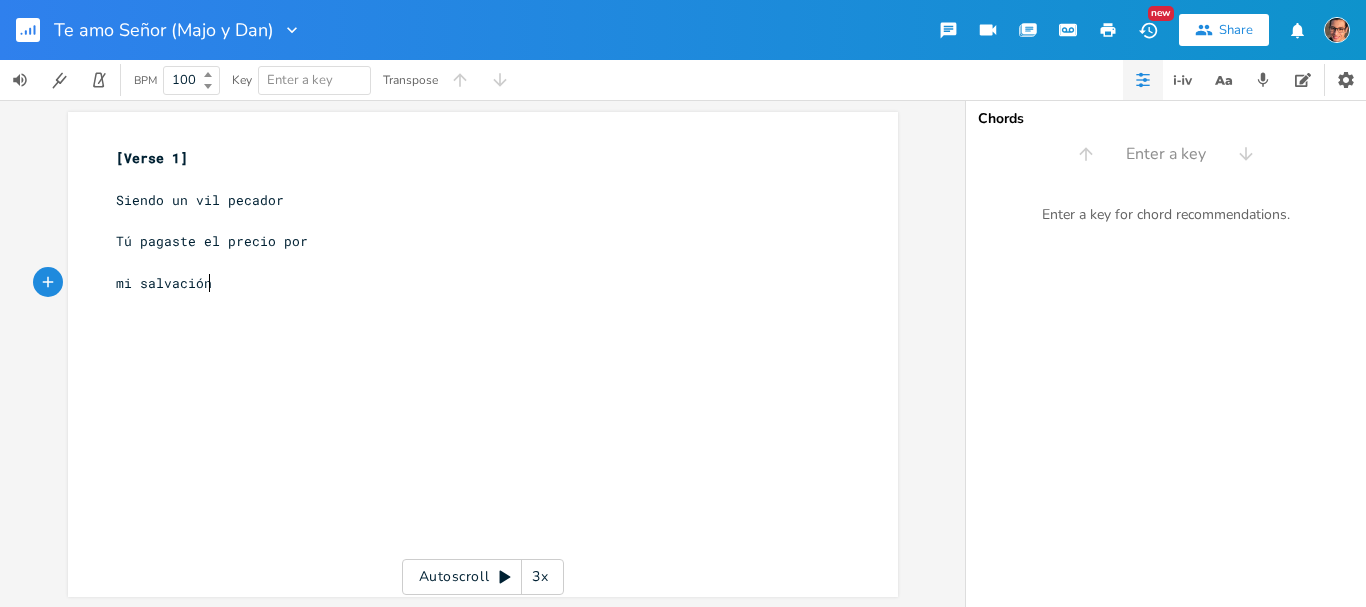 type on "salvación." 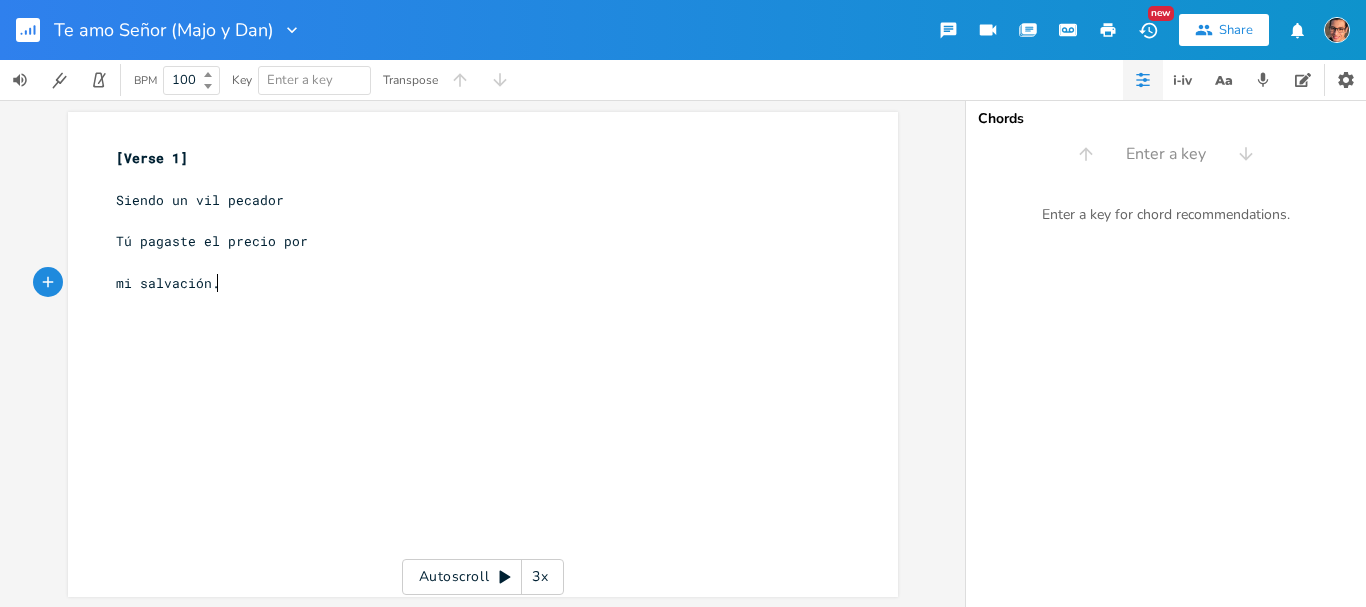 scroll, scrollTop: 0, scrollLeft: 57, axis: horizontal 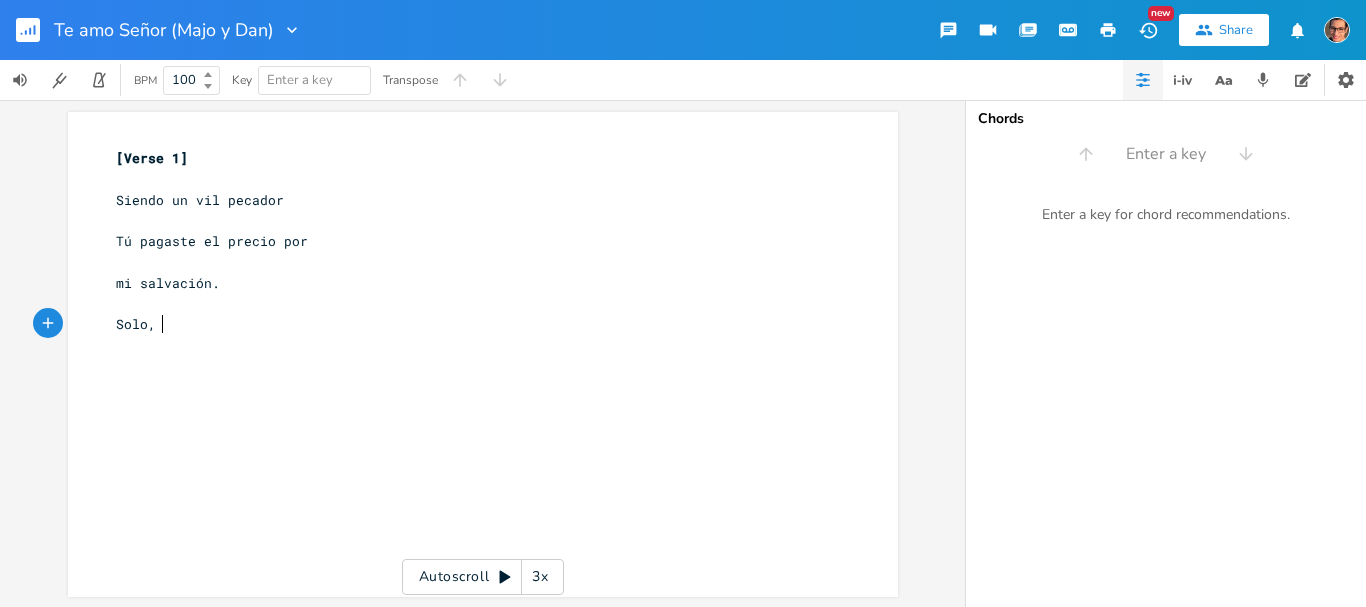 type on "Solo," 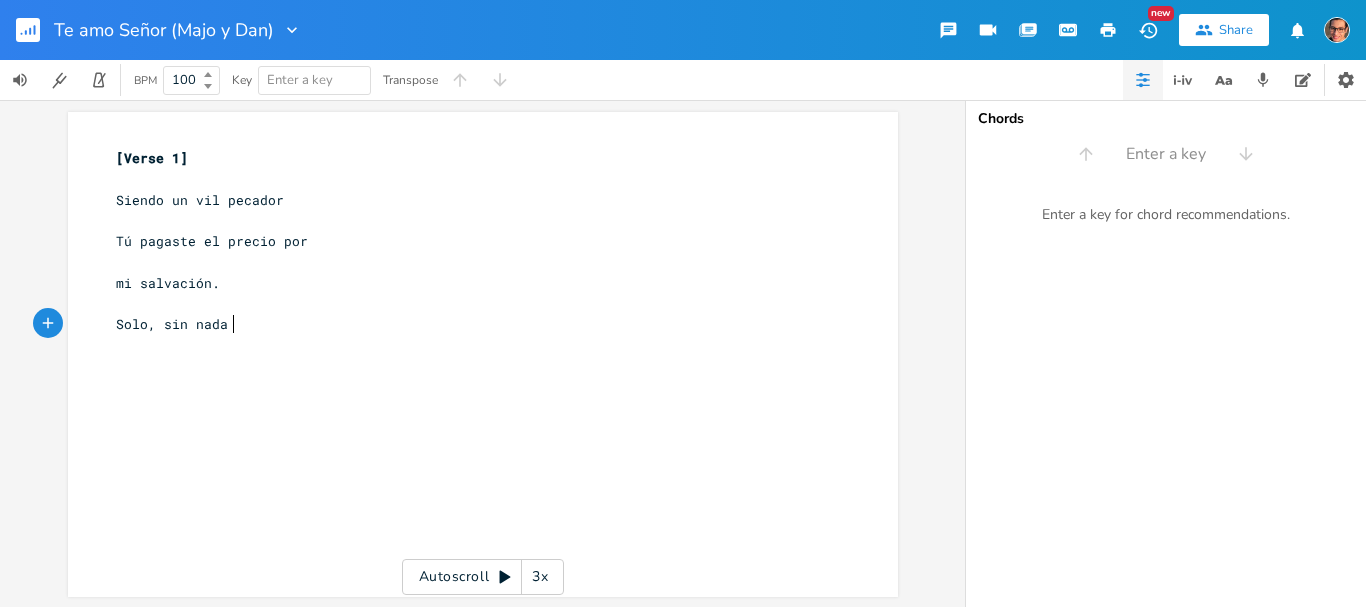 type on "sin nada d" 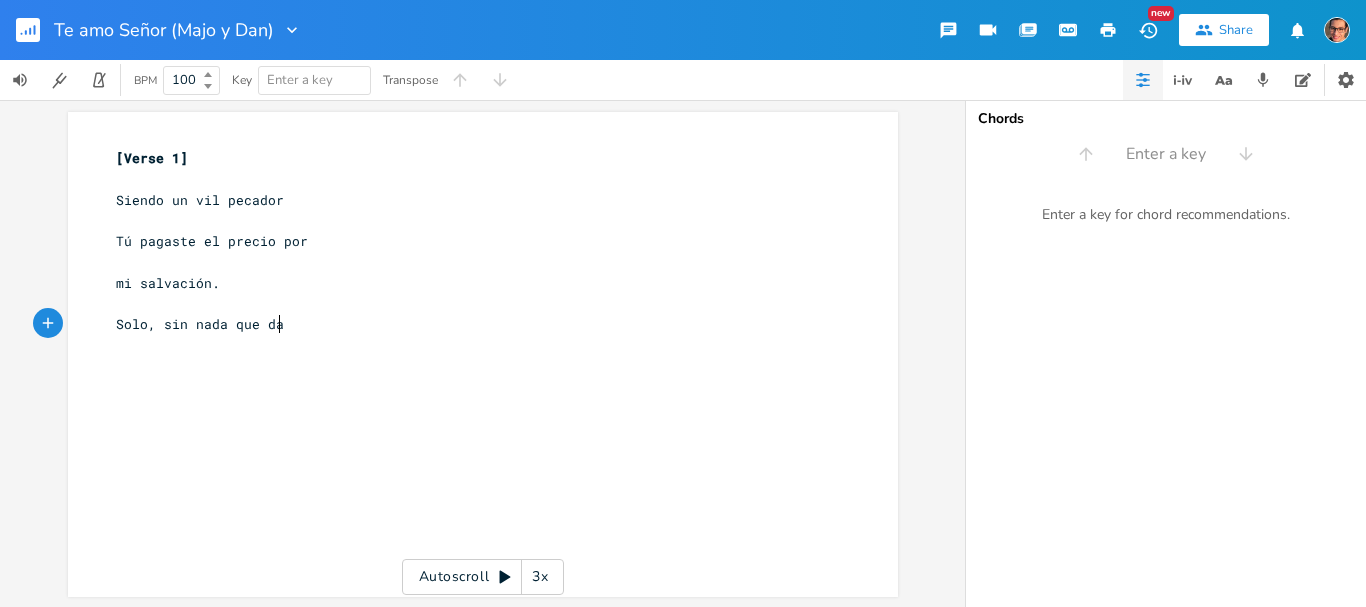 type on "que dar" 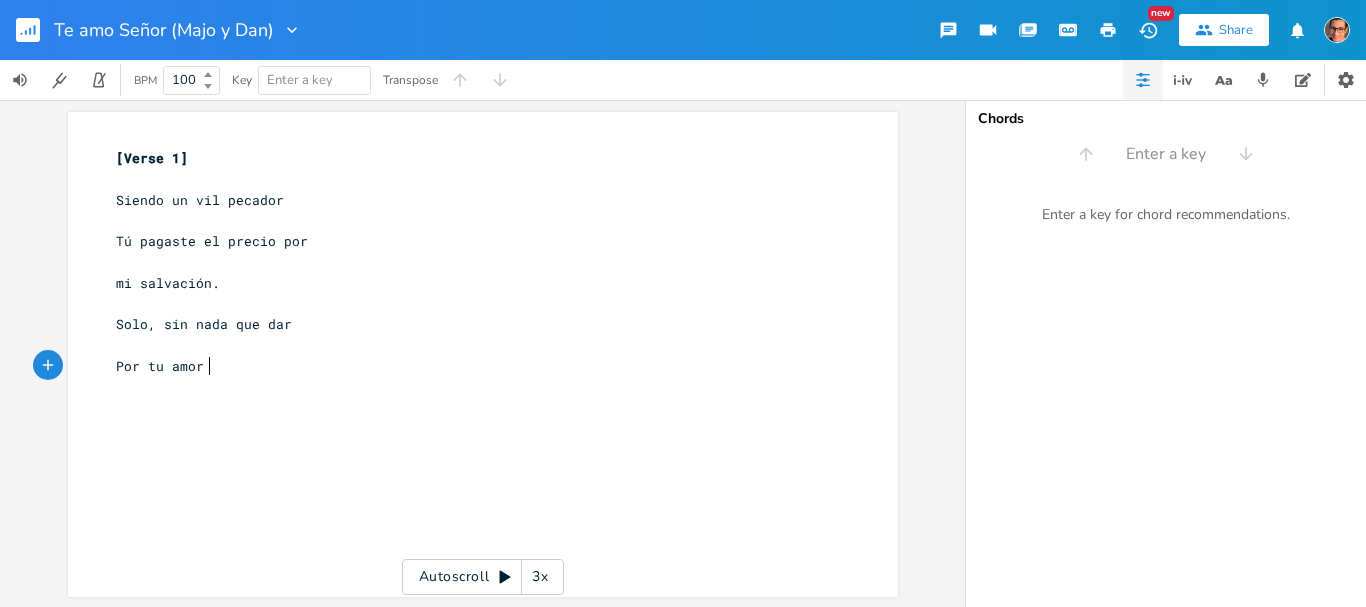 type on "Por tu amor" 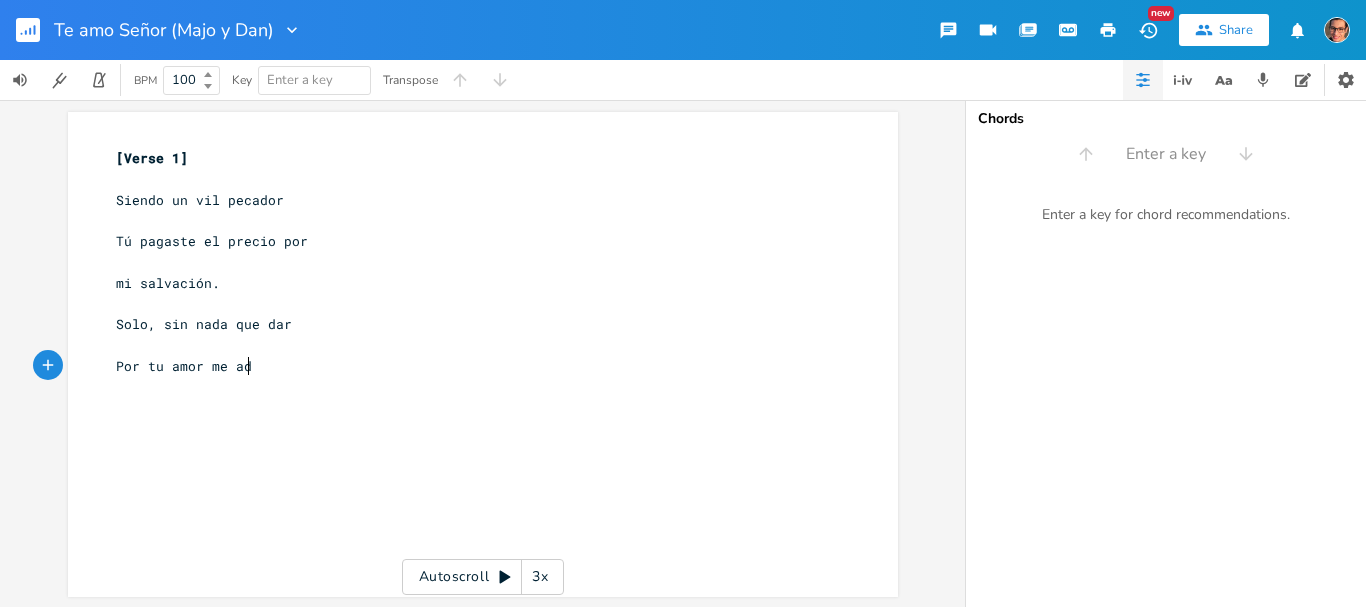 type on "me adp" 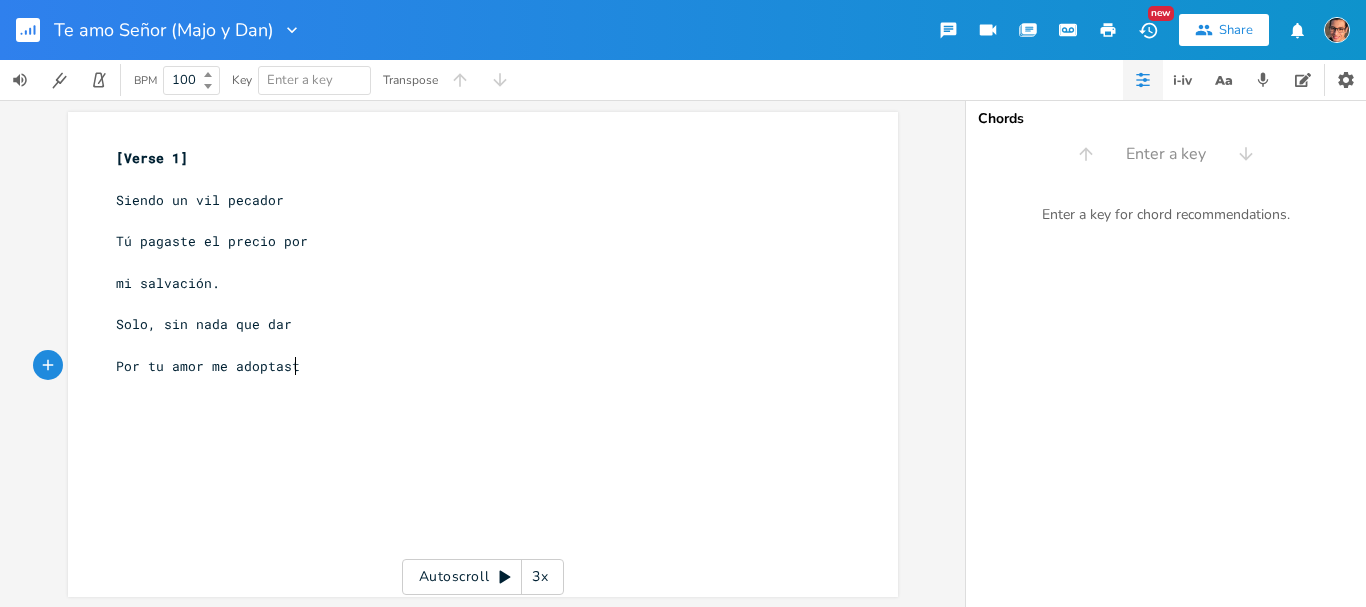 scroll, scrollTop: 0, scrollLeft: 47, axis: horizontal 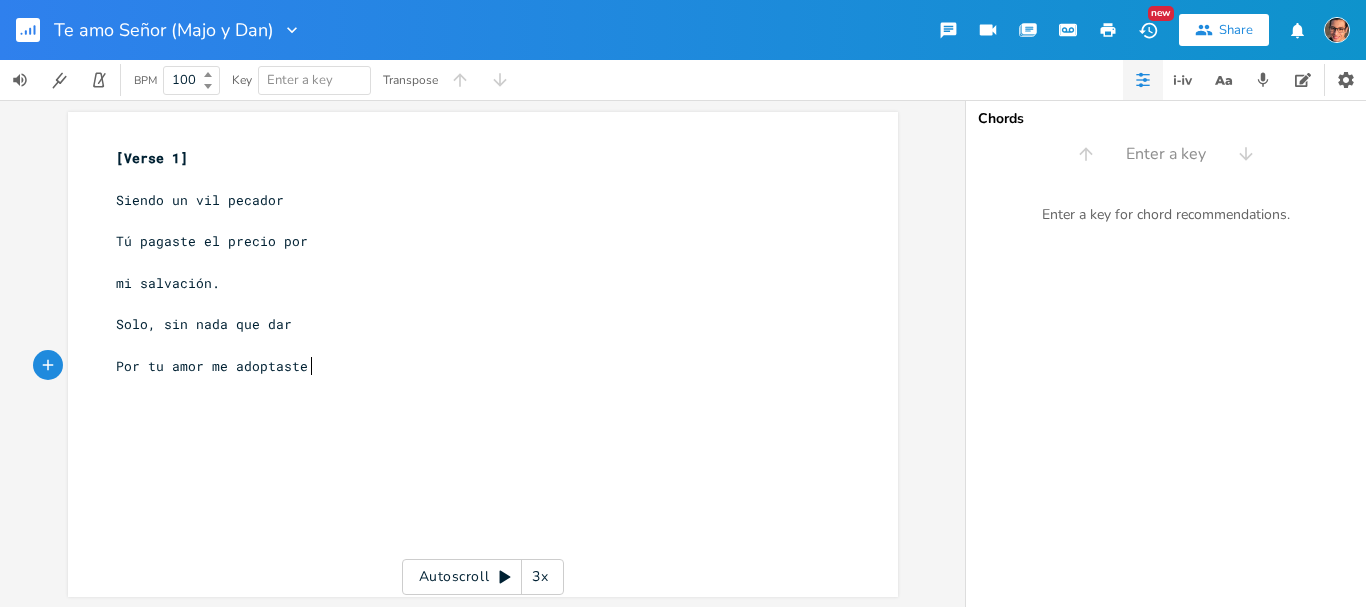 type on "optaste" 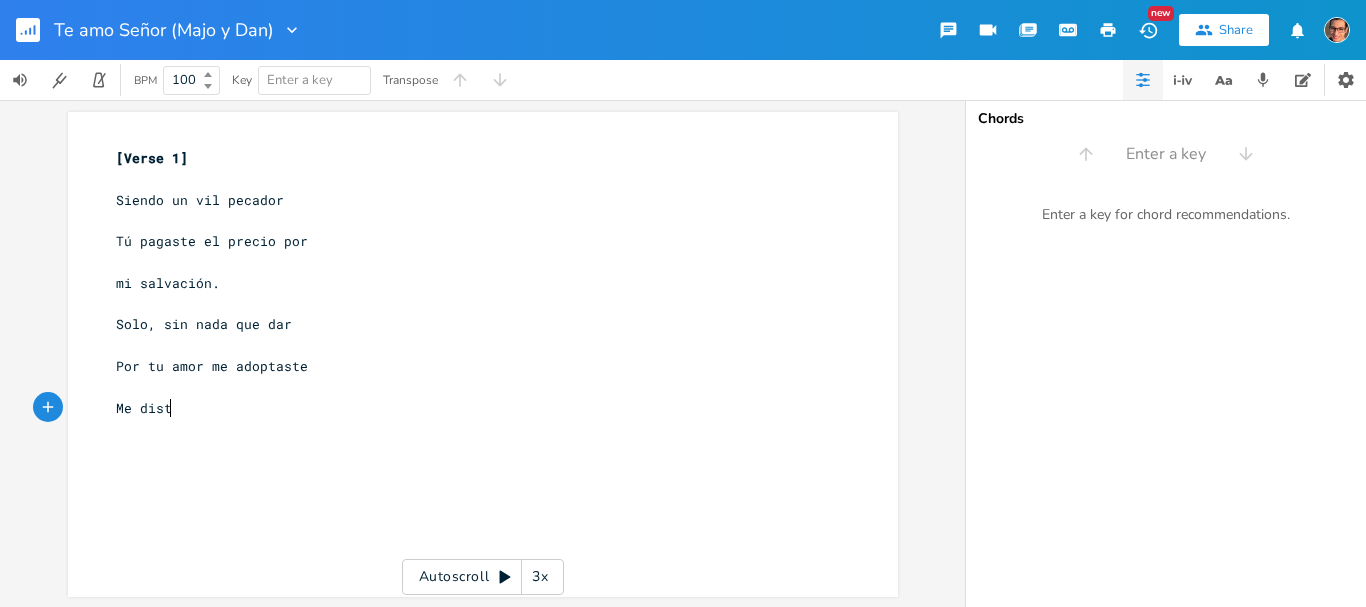 scroll, scrollTop: 0, scrollLeft: 53, axis: horizontal 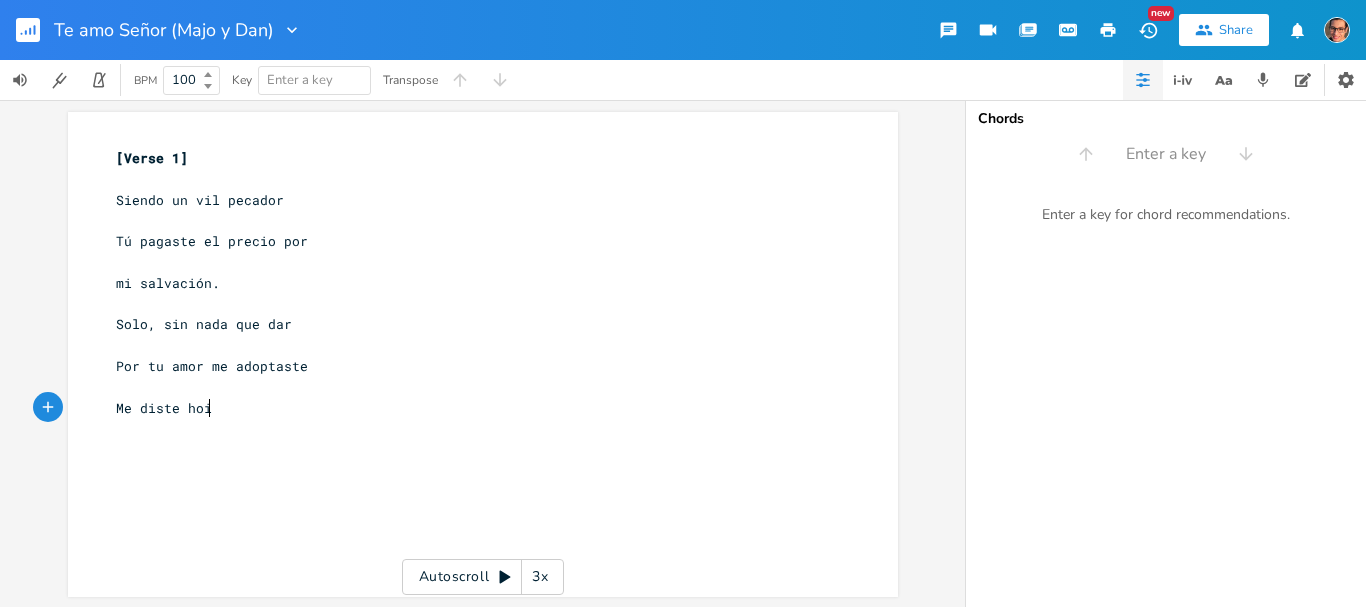 type on "Me diste hoig" 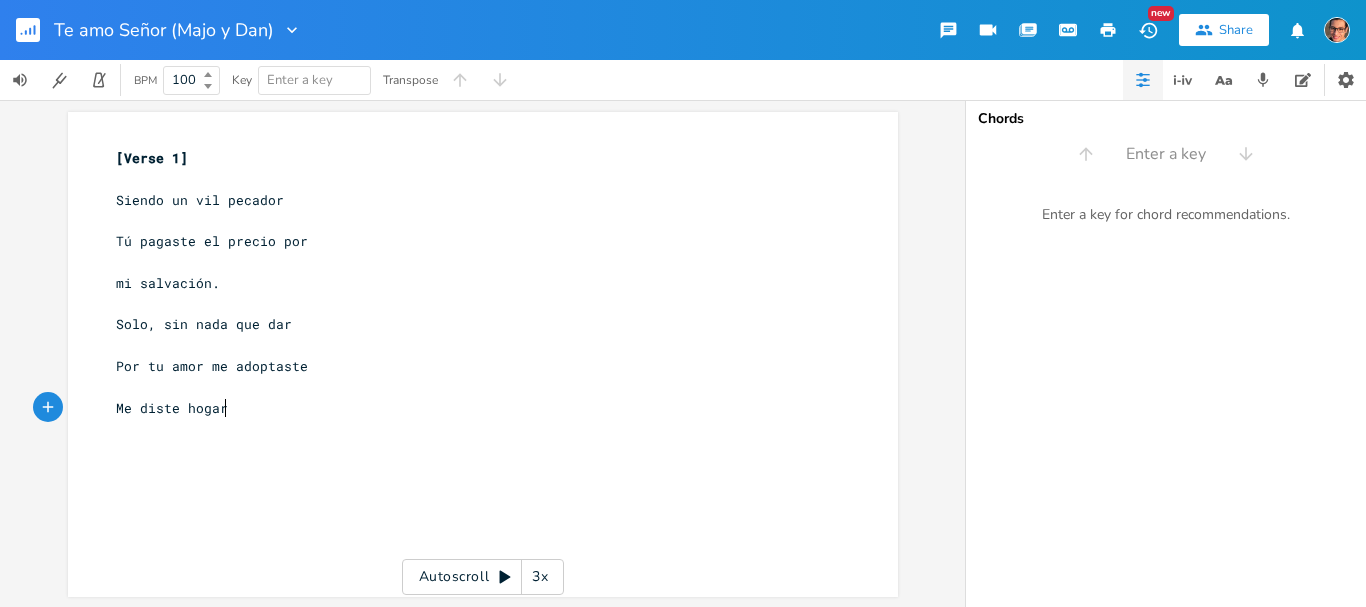 type on "gar." 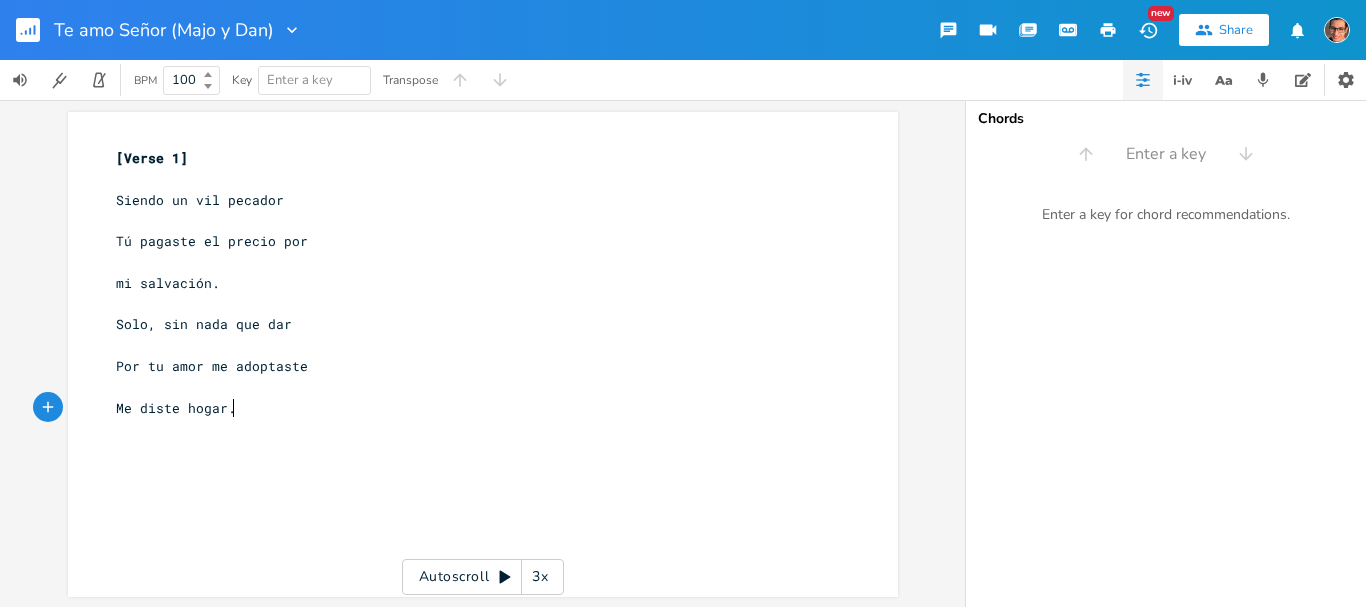 scroll, scrollTop: 0, scrollLeft: 21, axis: horizontal 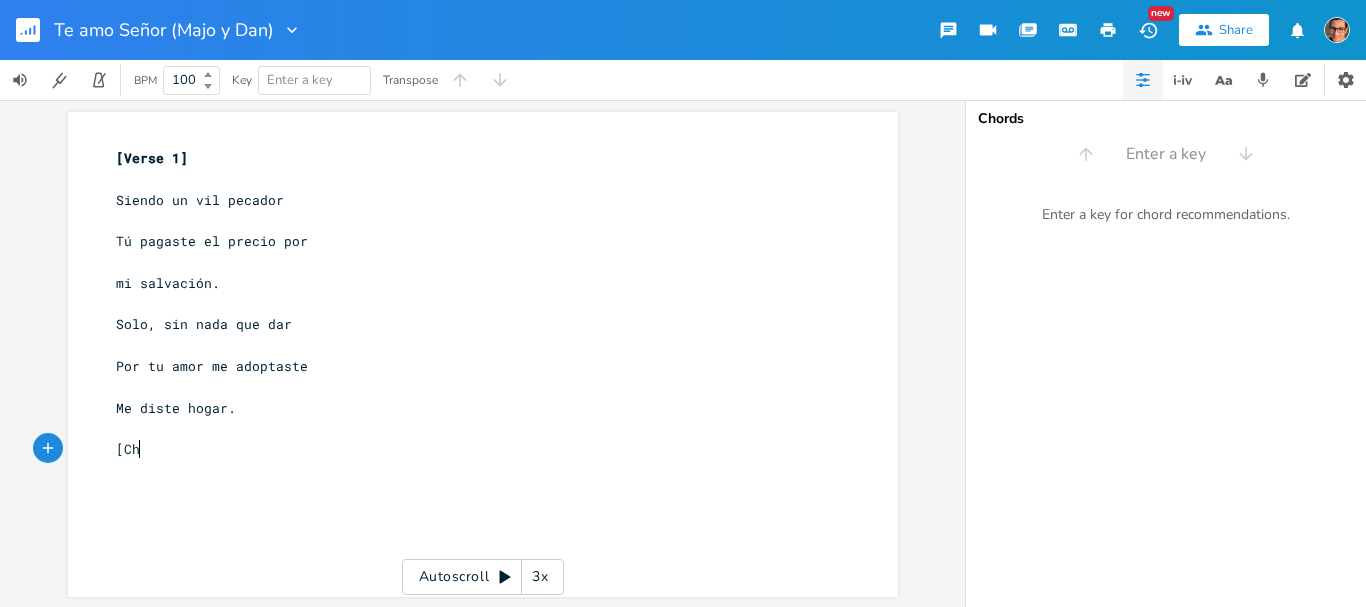 type on "[Chor" 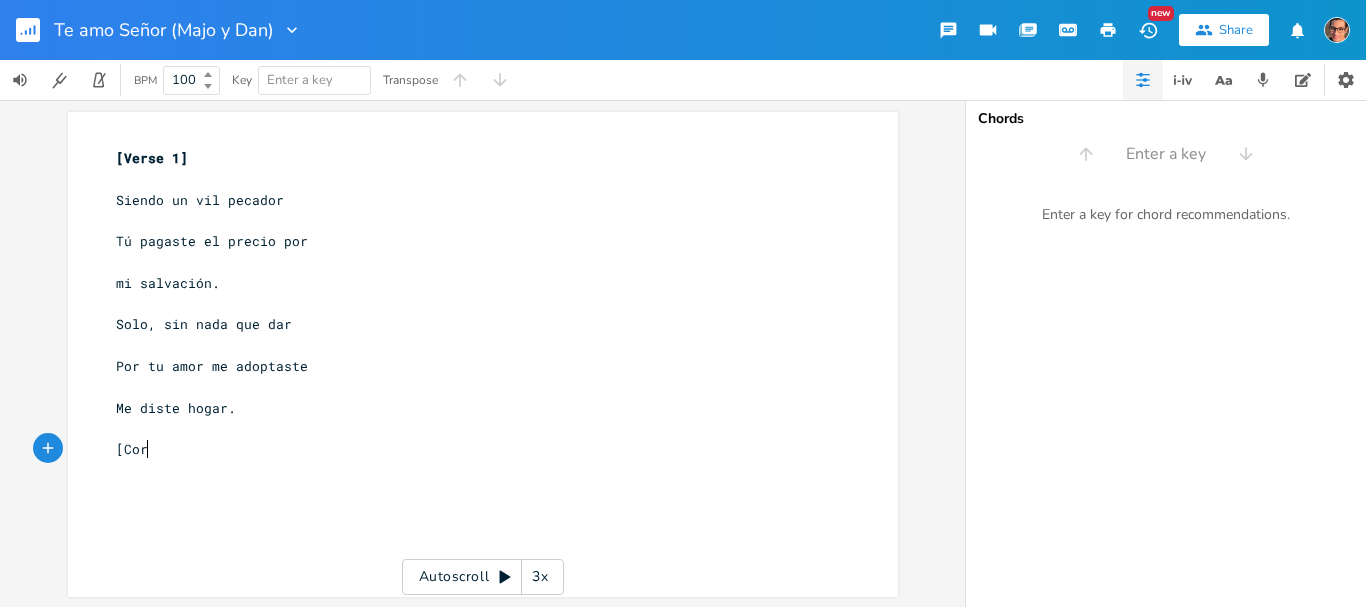 scroll, scrollTop: 0, scrollLeft: 18, axis: horizontal 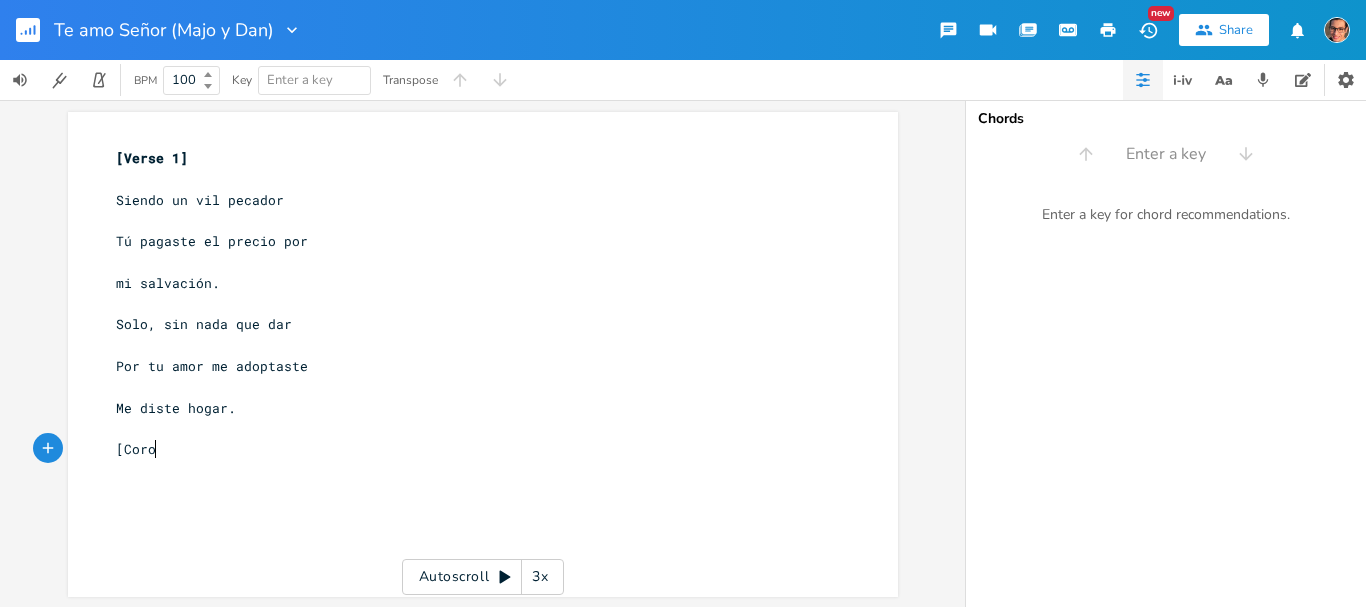 type on "oro]" 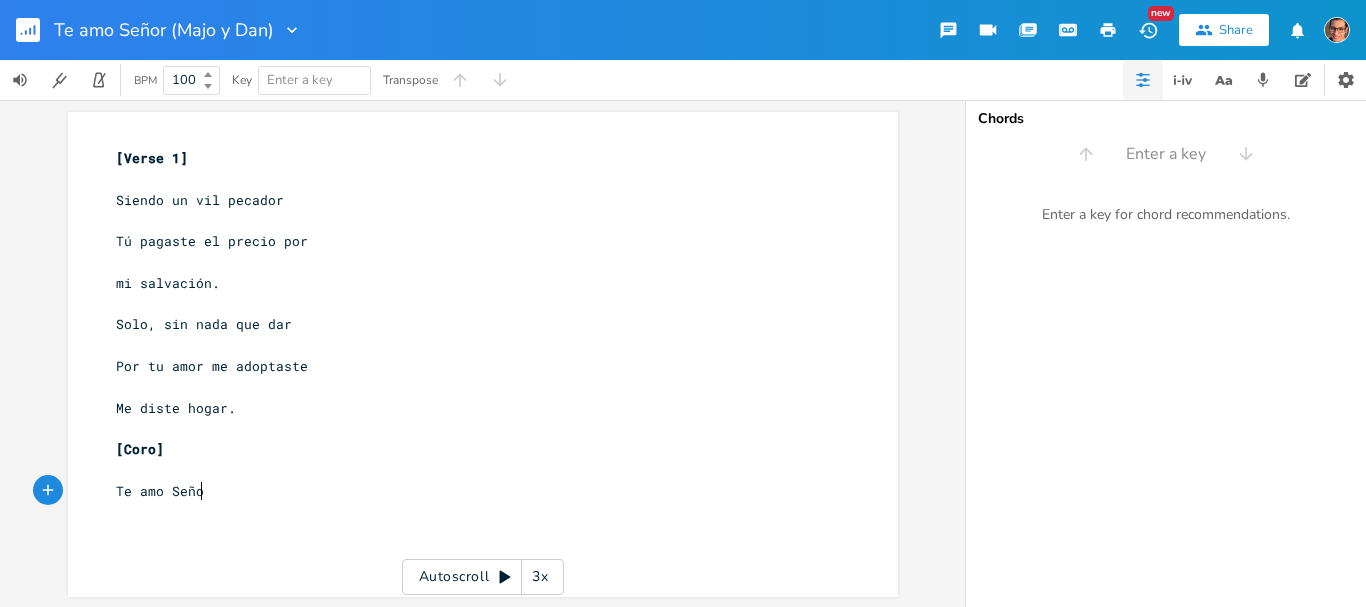 scroll, scrollTop: 0, scrollLeft: 81, axis: horizontal 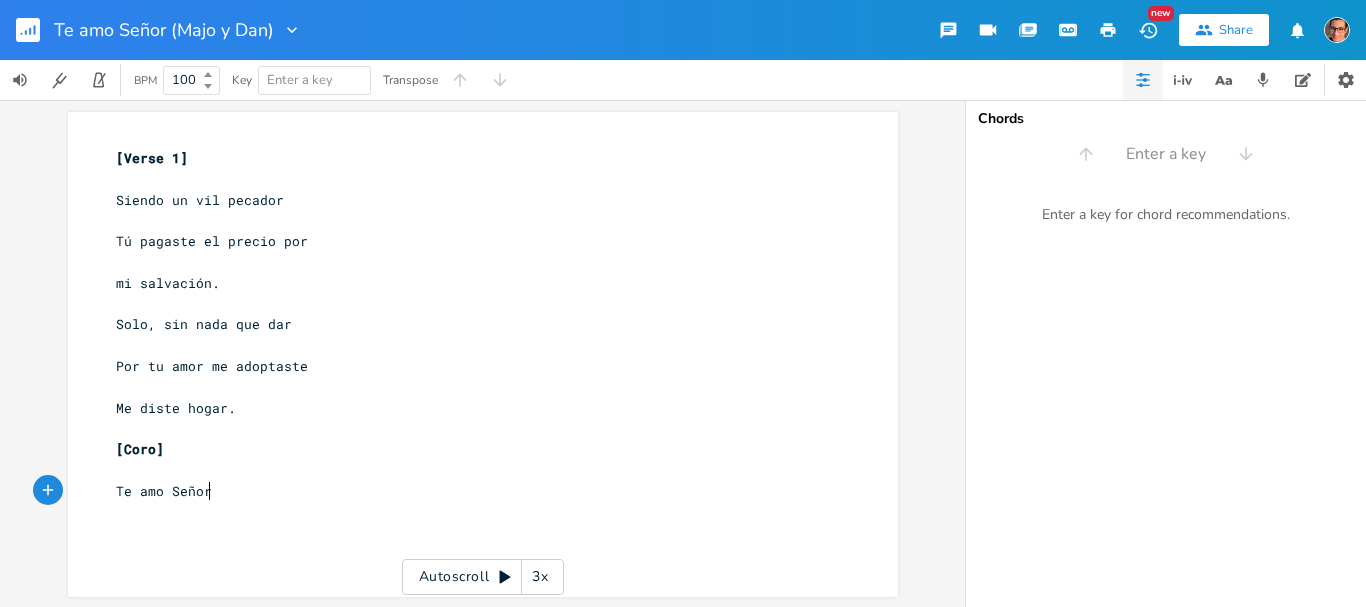 type on "Te amo Señor" 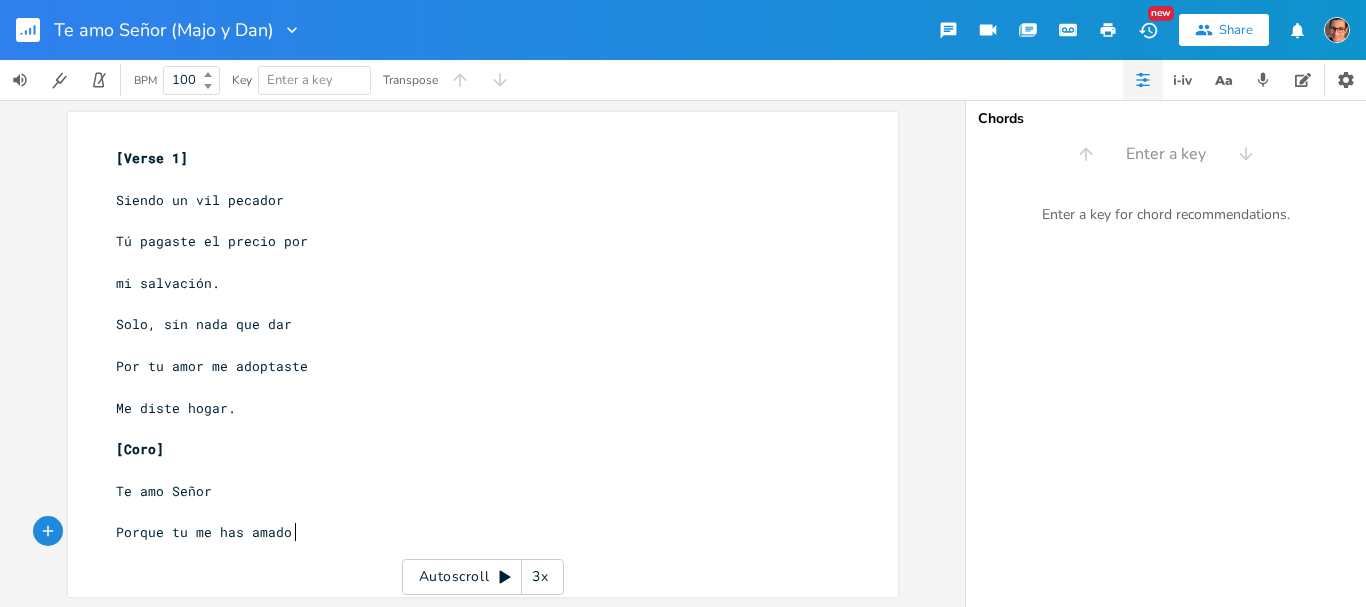 scroll, scrollTop: 0, scrollLeft: 151, axis: horizontal 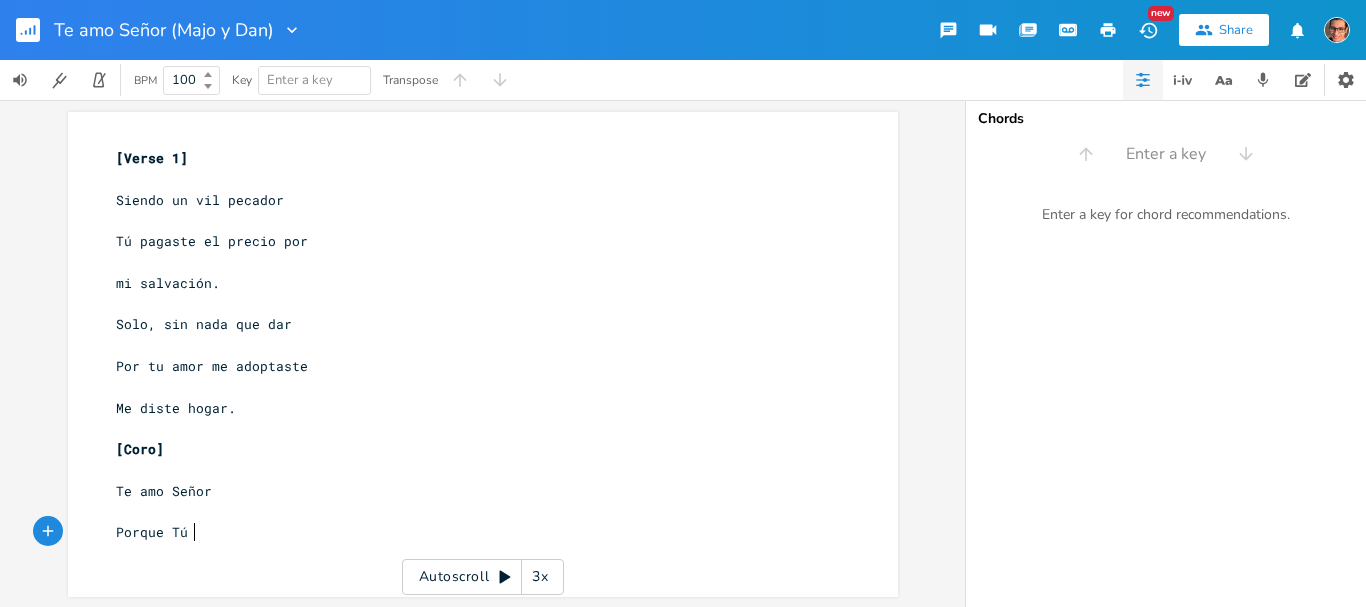 type on "Tú mjem" 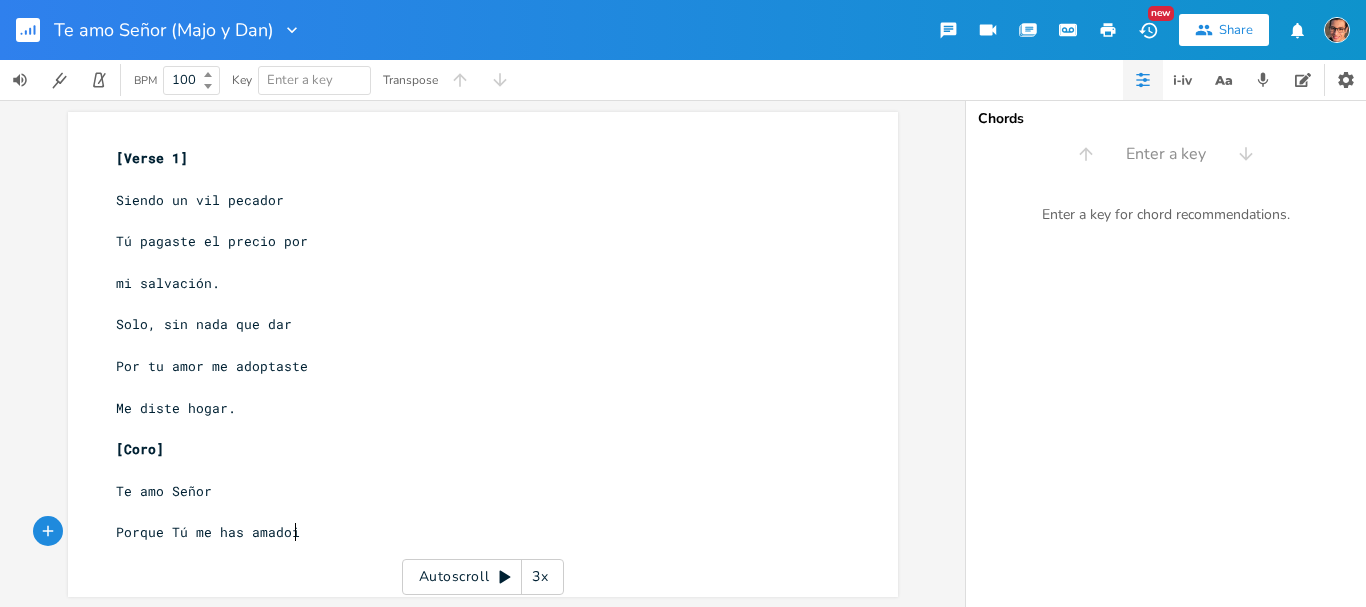 type on "e has amadoi" 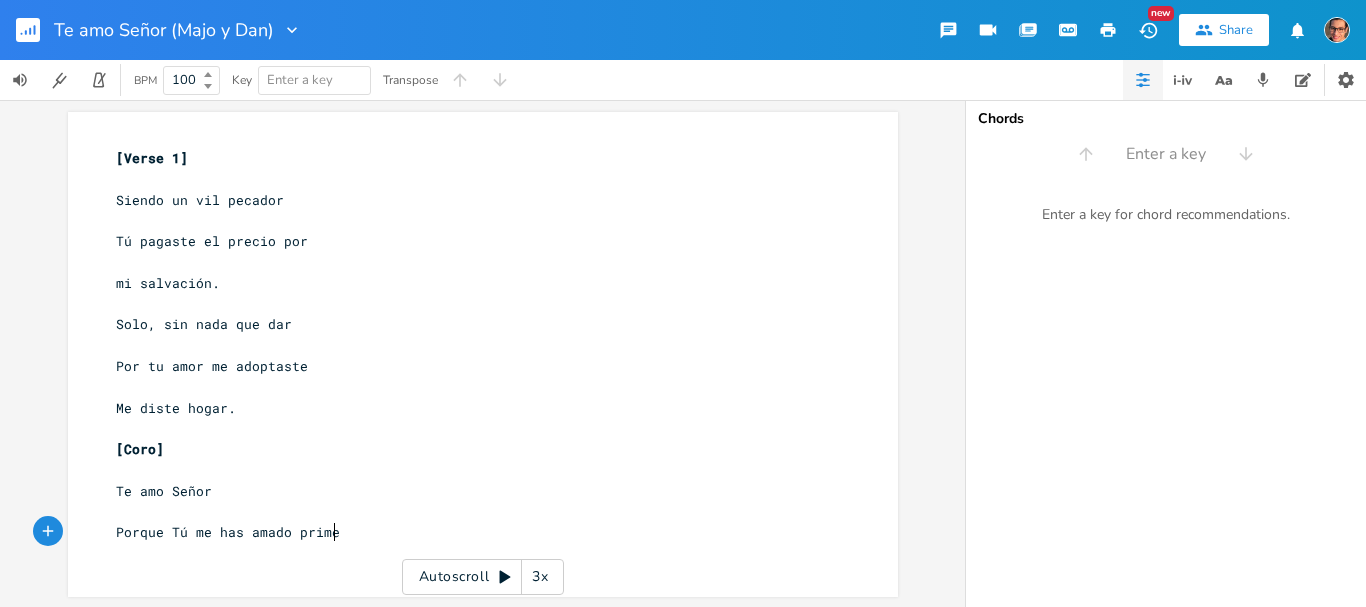 type on "o primero" 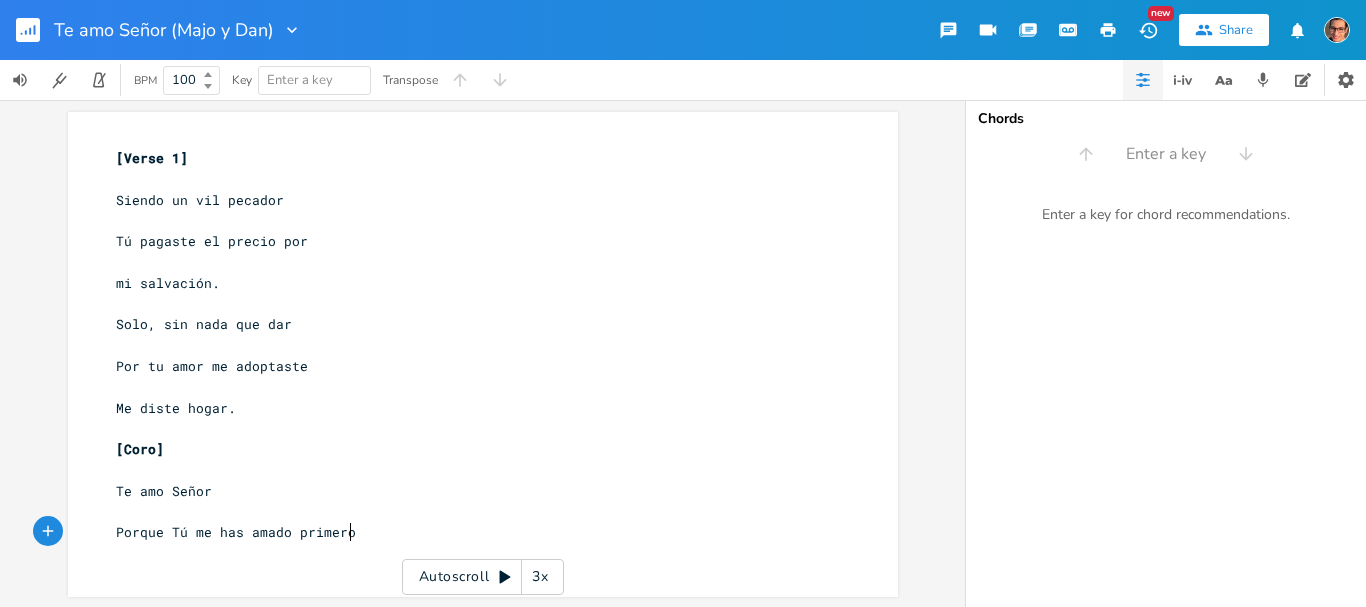 scroll, scrollTop: 0, scrollLeft: 56, axis: horizontal 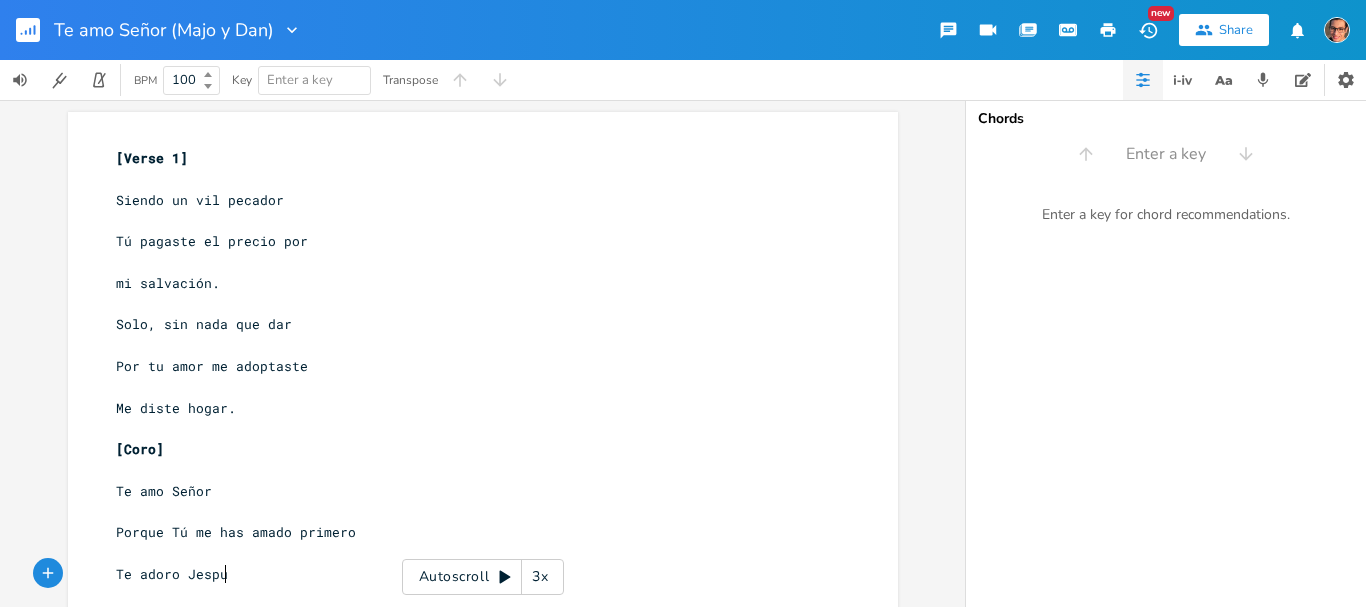 type on "Te adoro [DEMOGRAPHIC_DATA]" 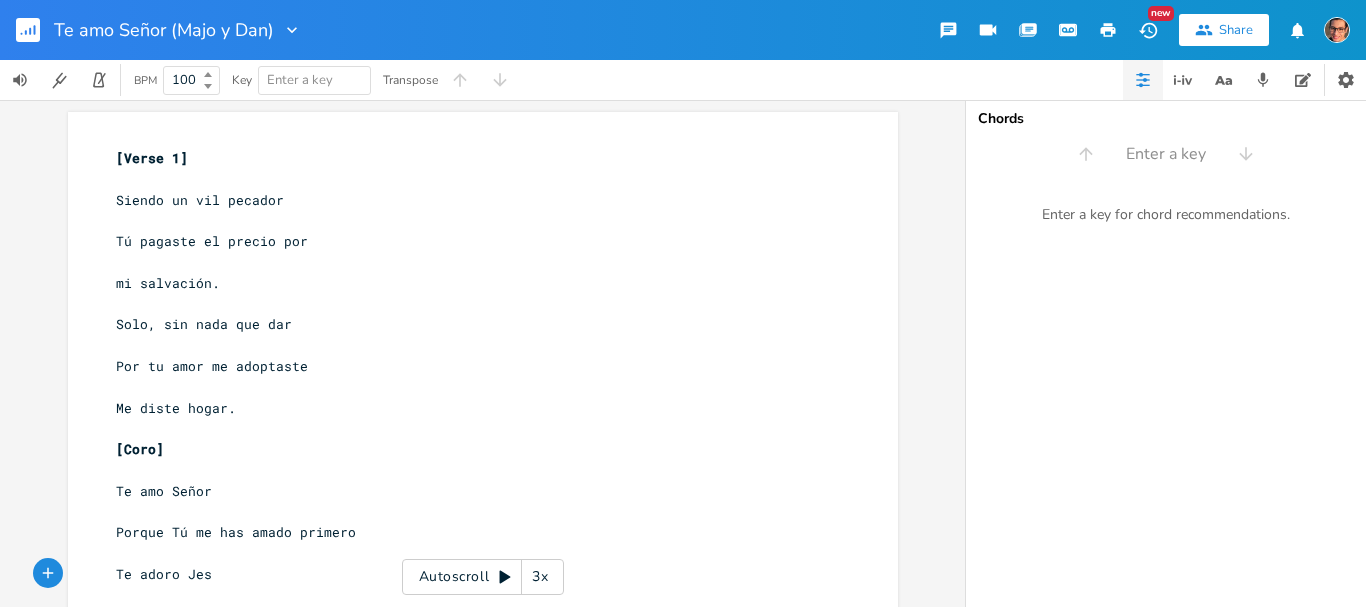type on "ús" 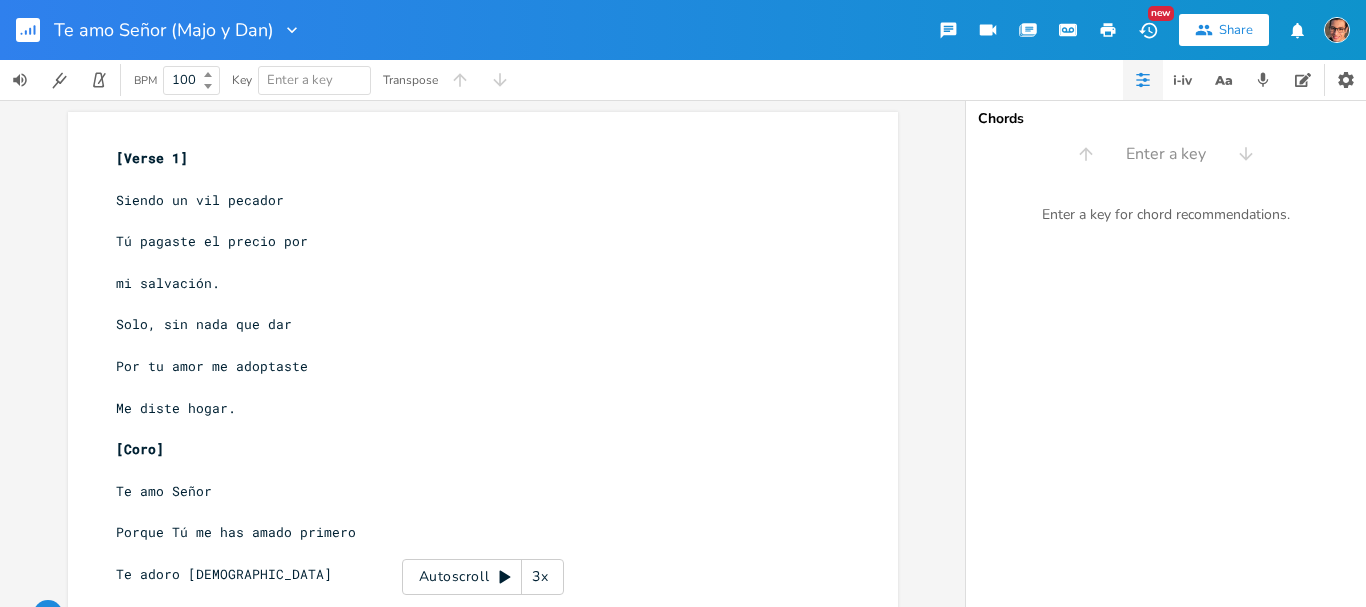 scroll, scrollTop: 0, scrollLeft: 0, axis: both 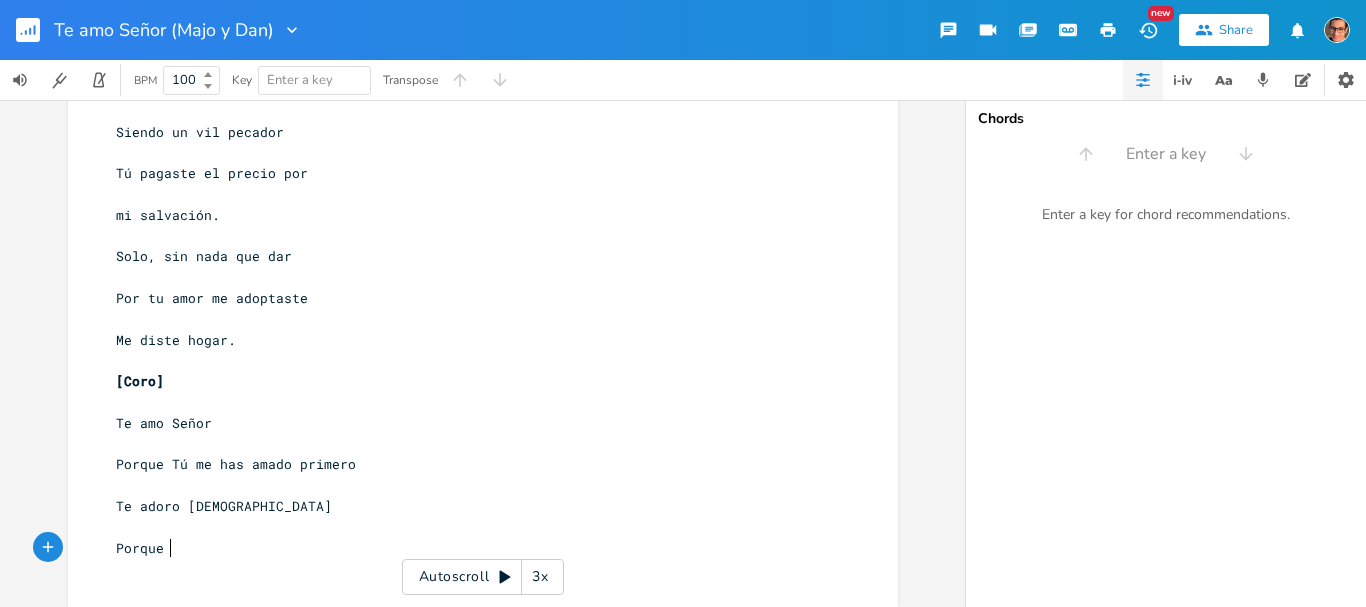 type on "Porque" 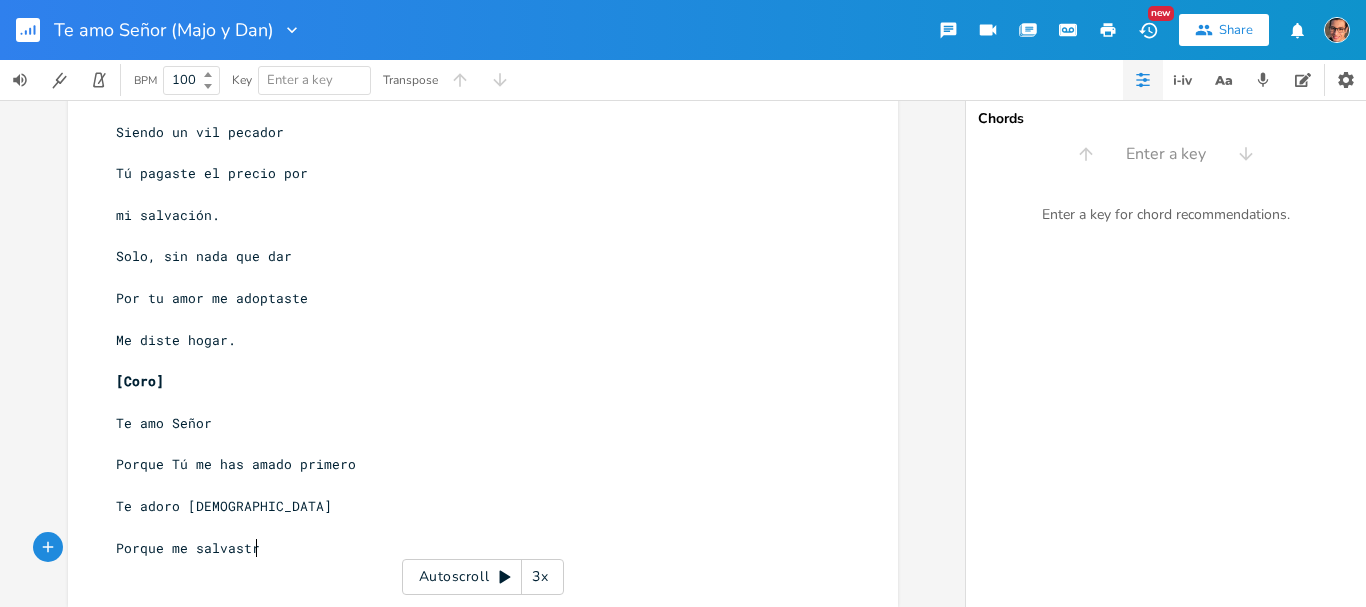 type on "me [PERSON_NAME]" 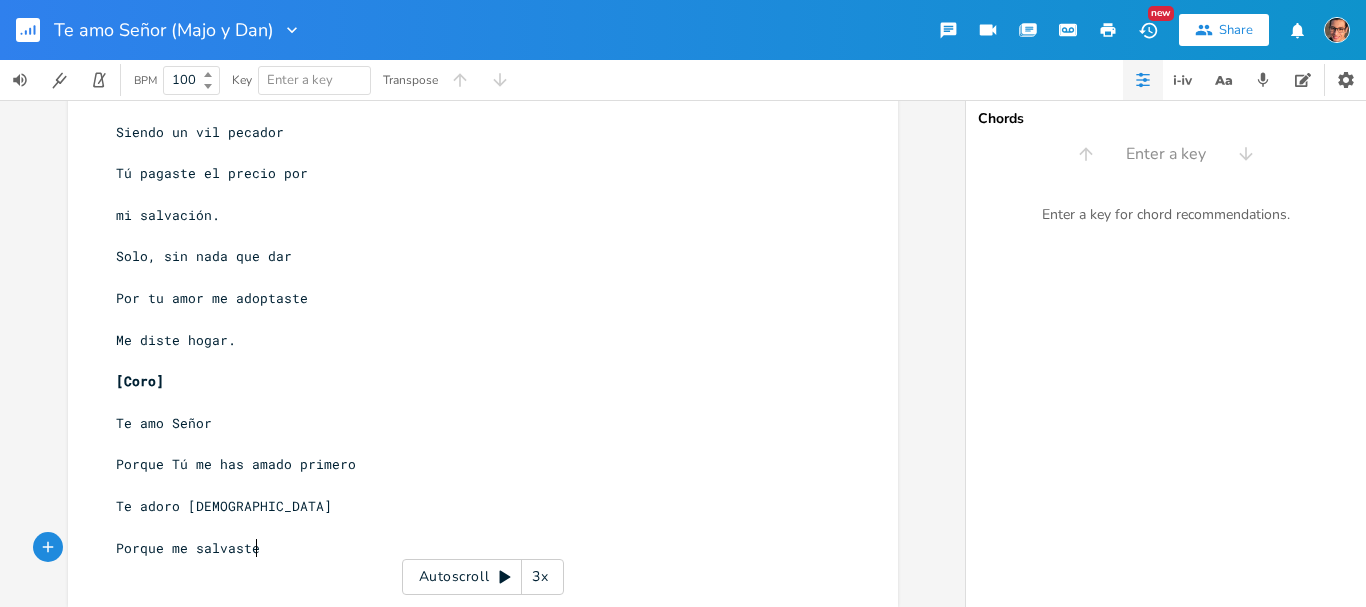 scroll, scrollTop: 0, scrollLeft: 12, axis: horizontal 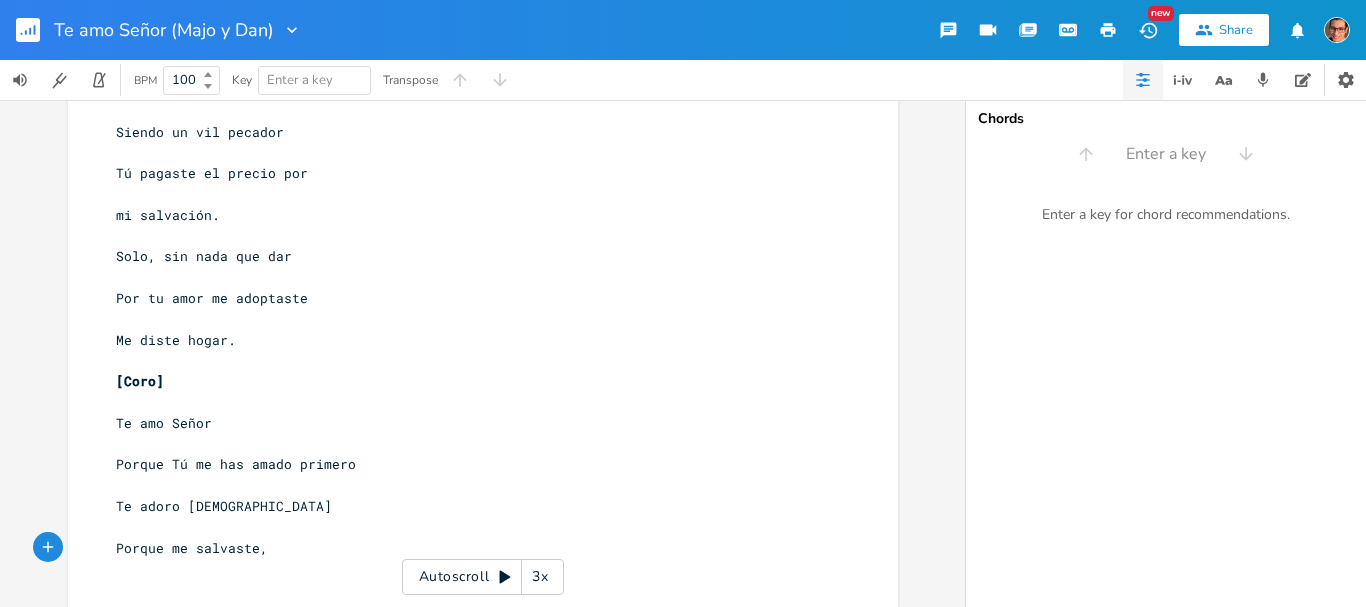 type on "e," 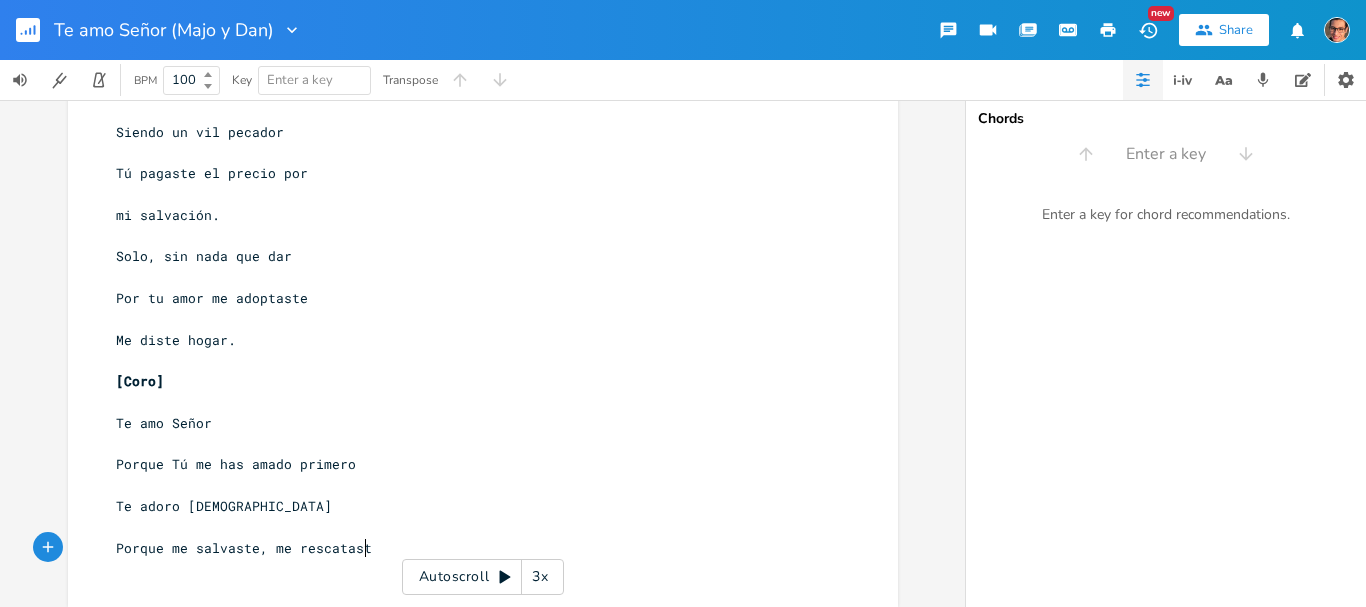 scroll, scrollTop: 0, scrollLeft: 82, axis: horizontal 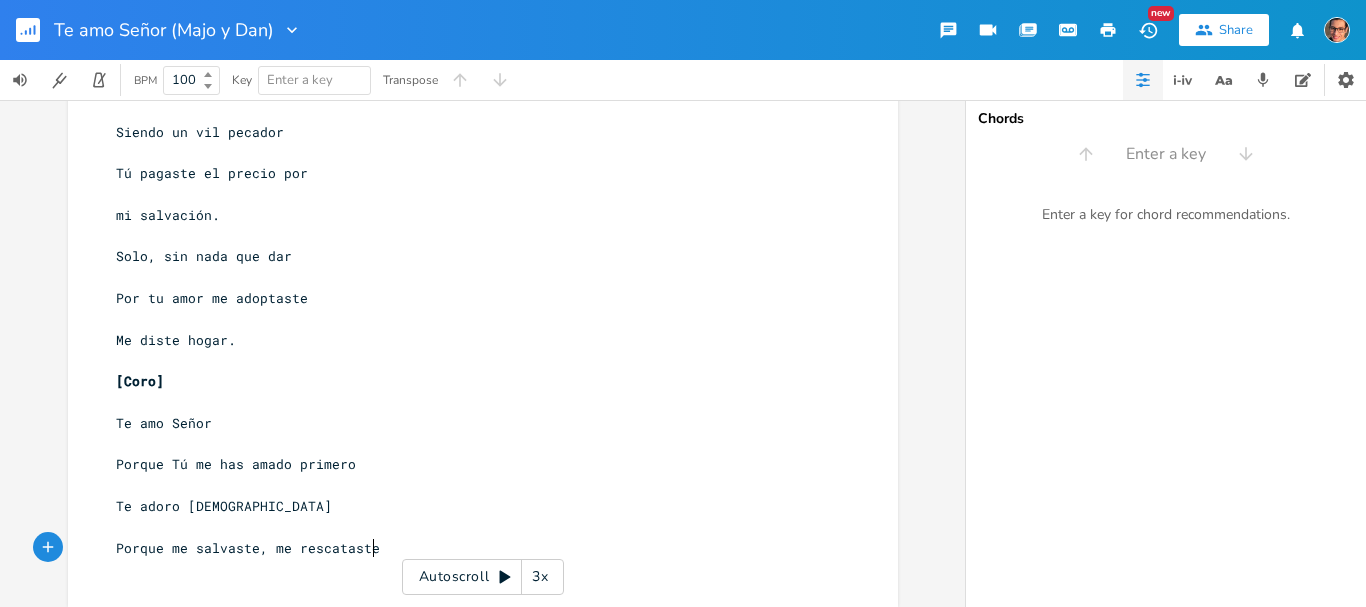 type on "me rescataste" 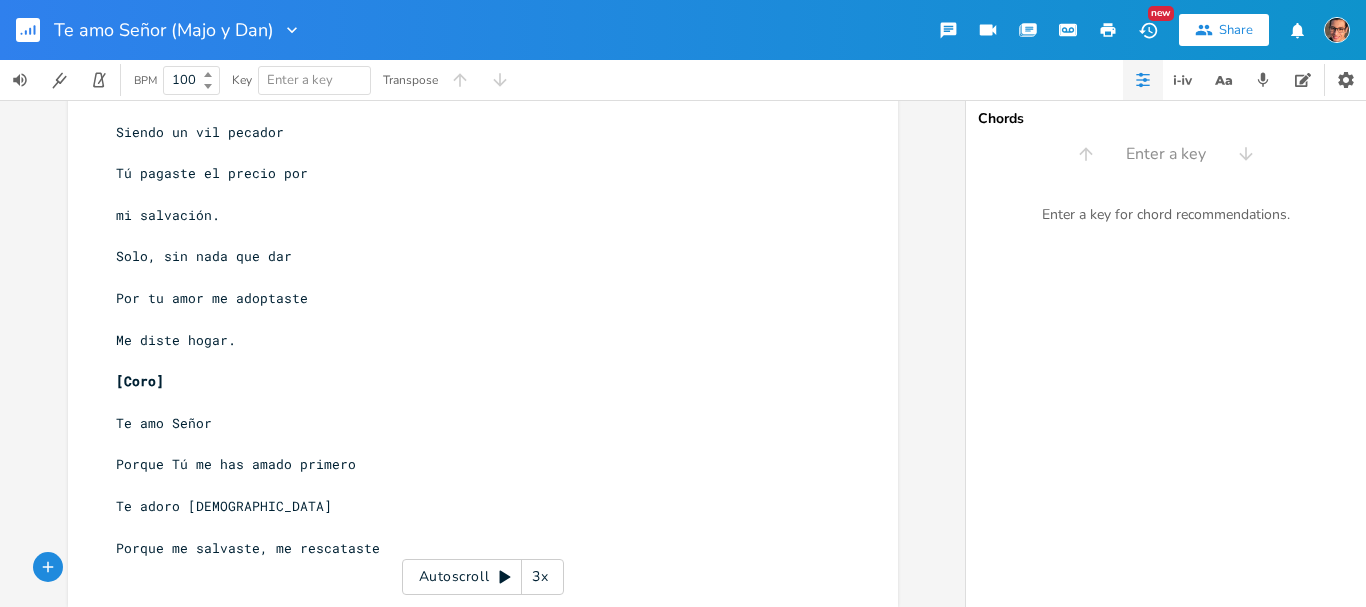 scroll, scrollTop: 59, scrollLeft: 0, axis: vertical 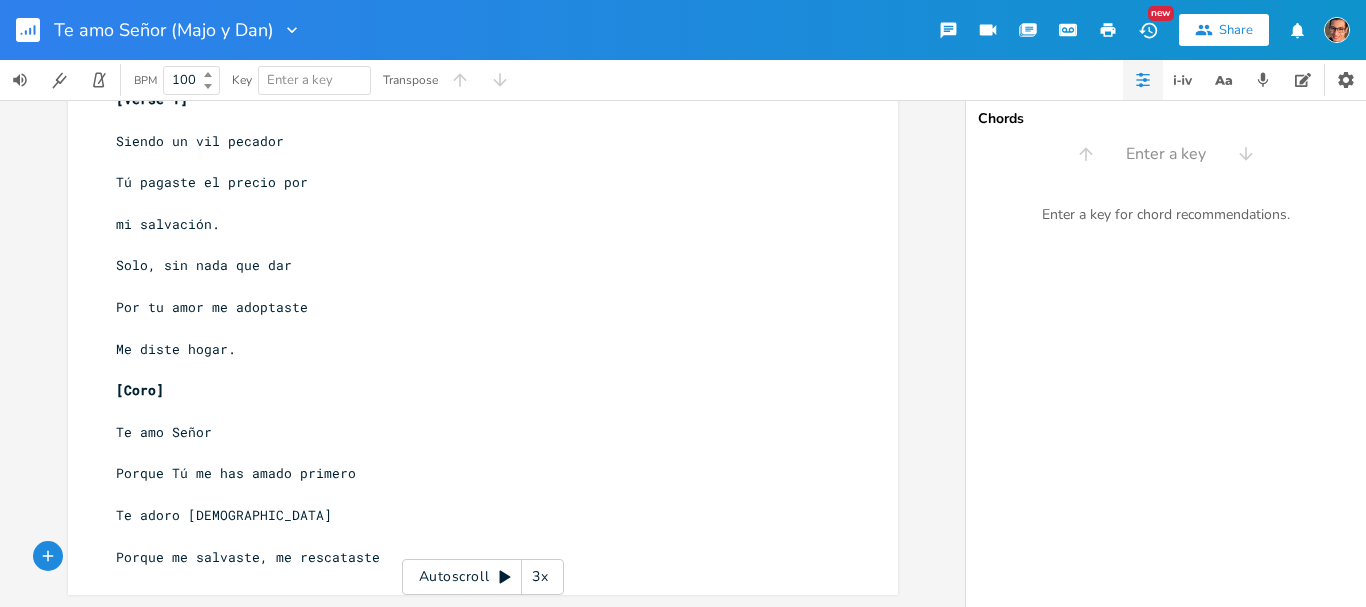 type on "." 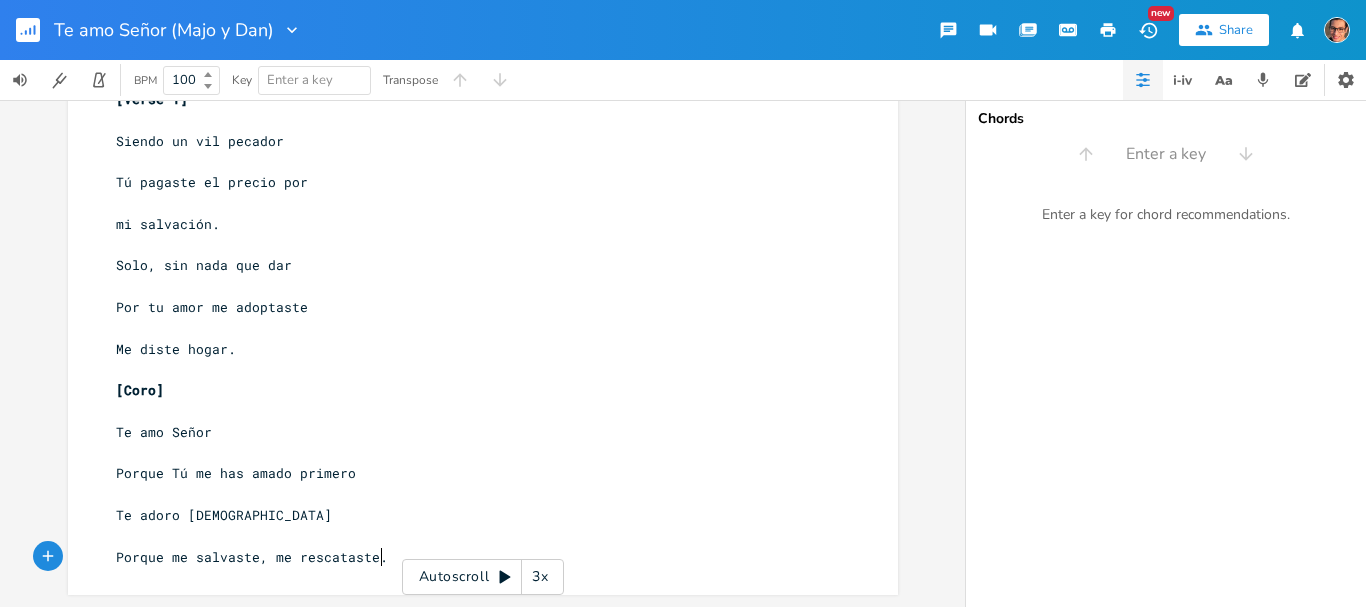 scroll, scrollTop: 0, scrollLeft: 3, axis: horizontal 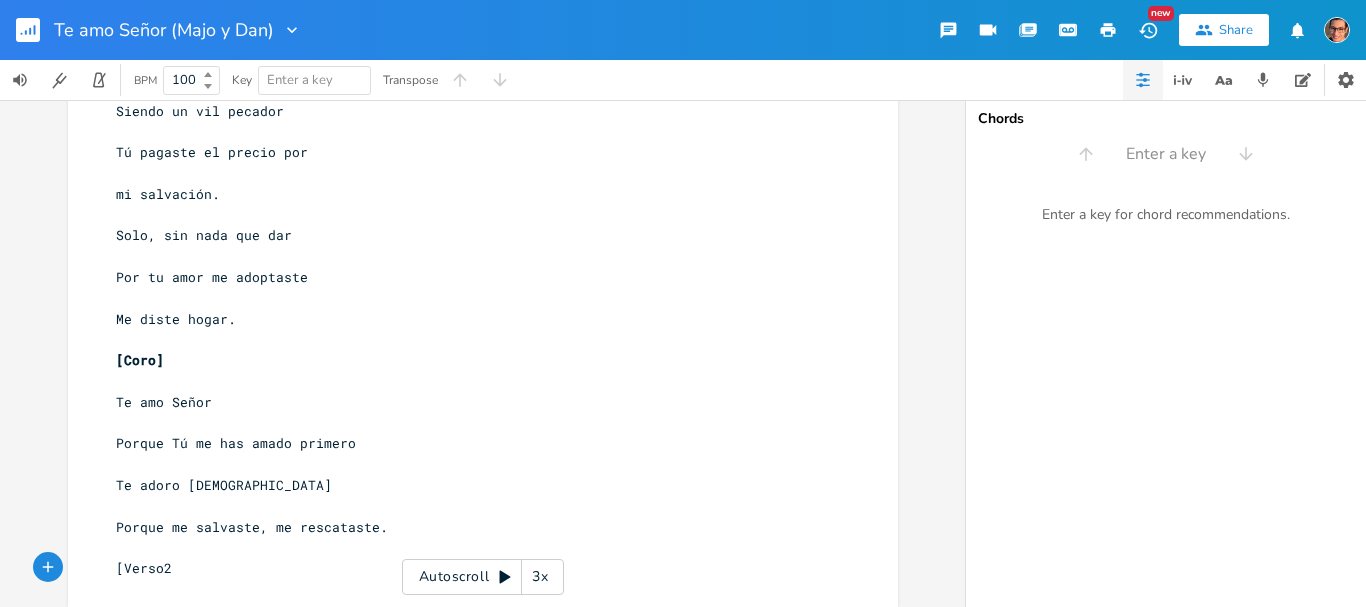 type on "[Verso2]" 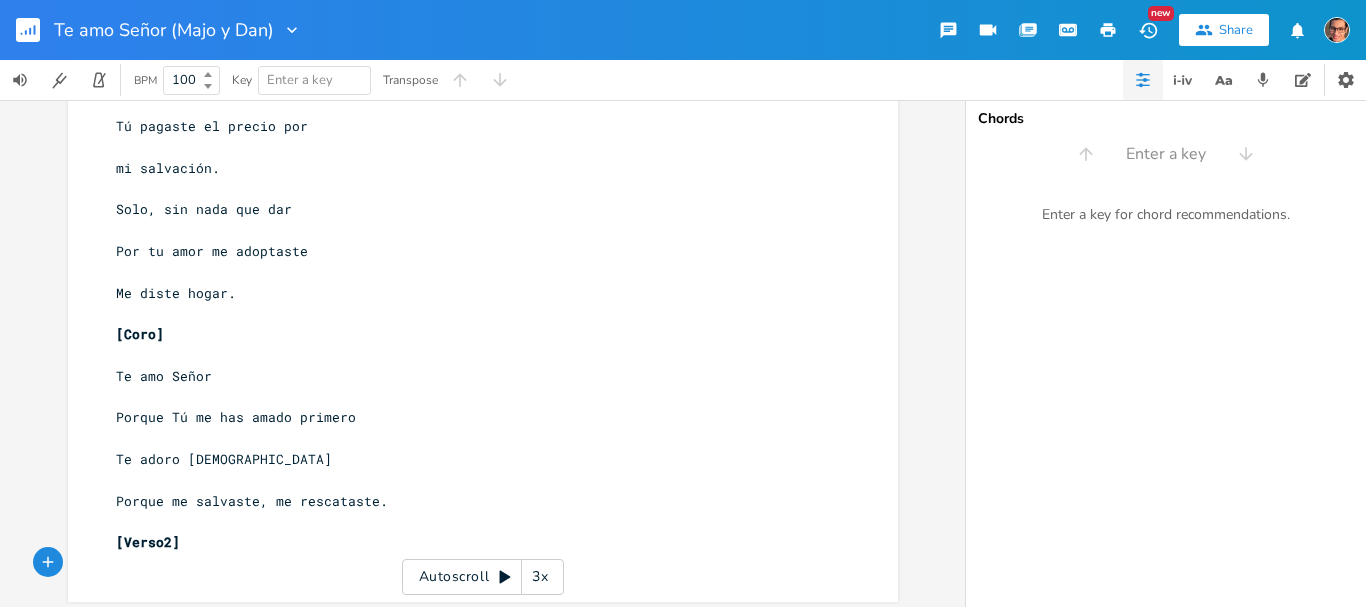 scroll, scrollTop: 122, scrollLeft: 0, axis: vertical 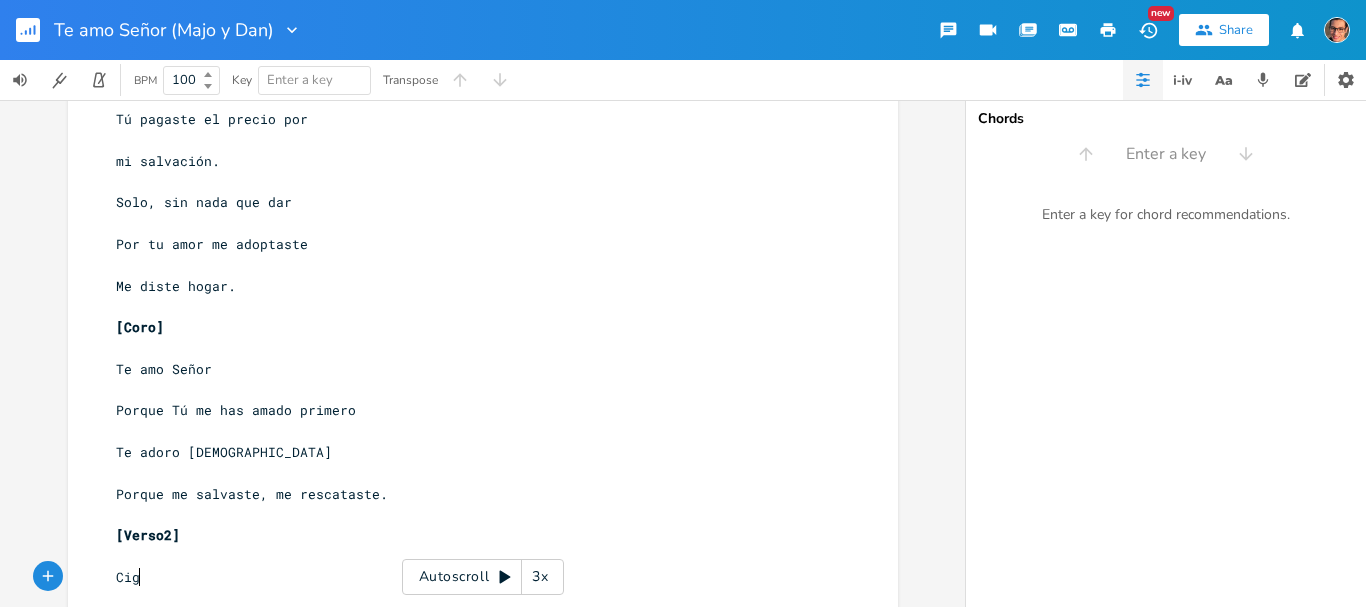 type on "Cigo" 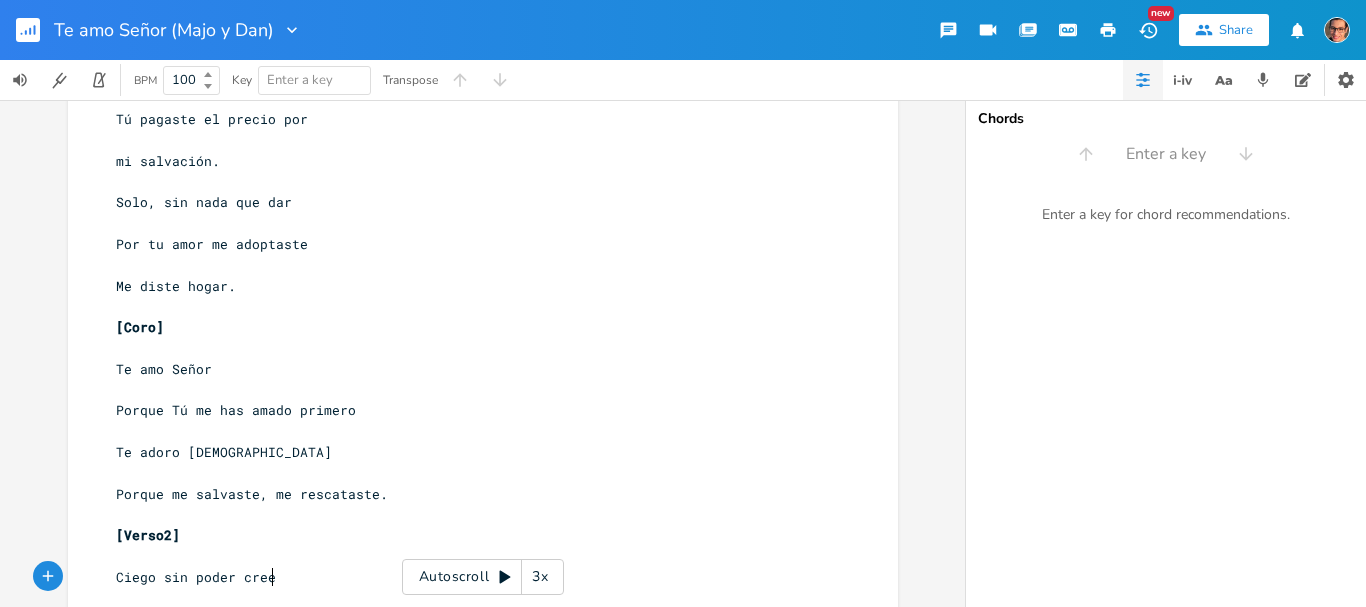 type on "ego sin poder creer" 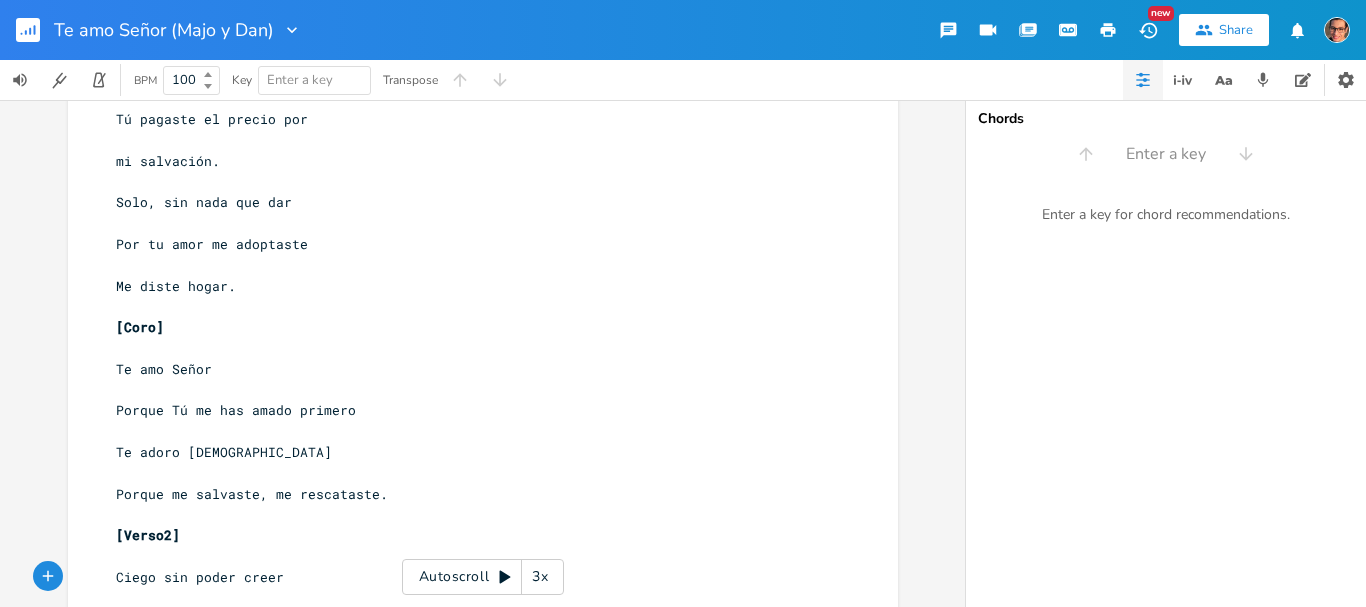 scroll, scrollTop: 0, scrollLeft: 0, axis: both 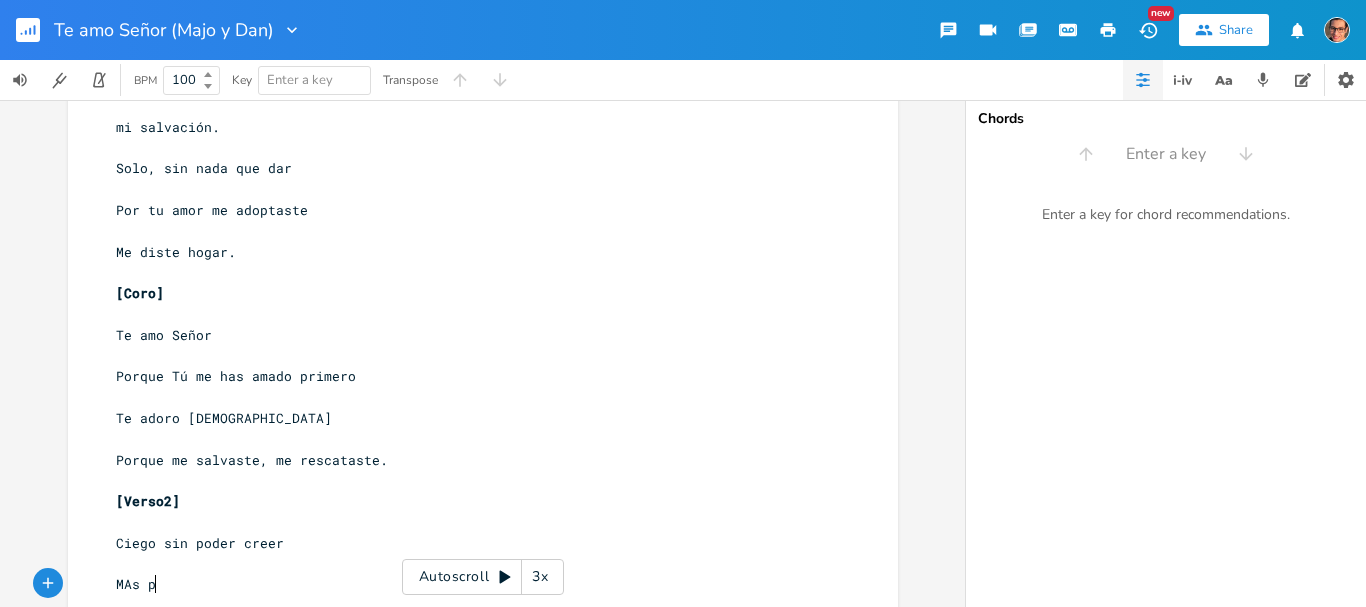 type on "MAs por" 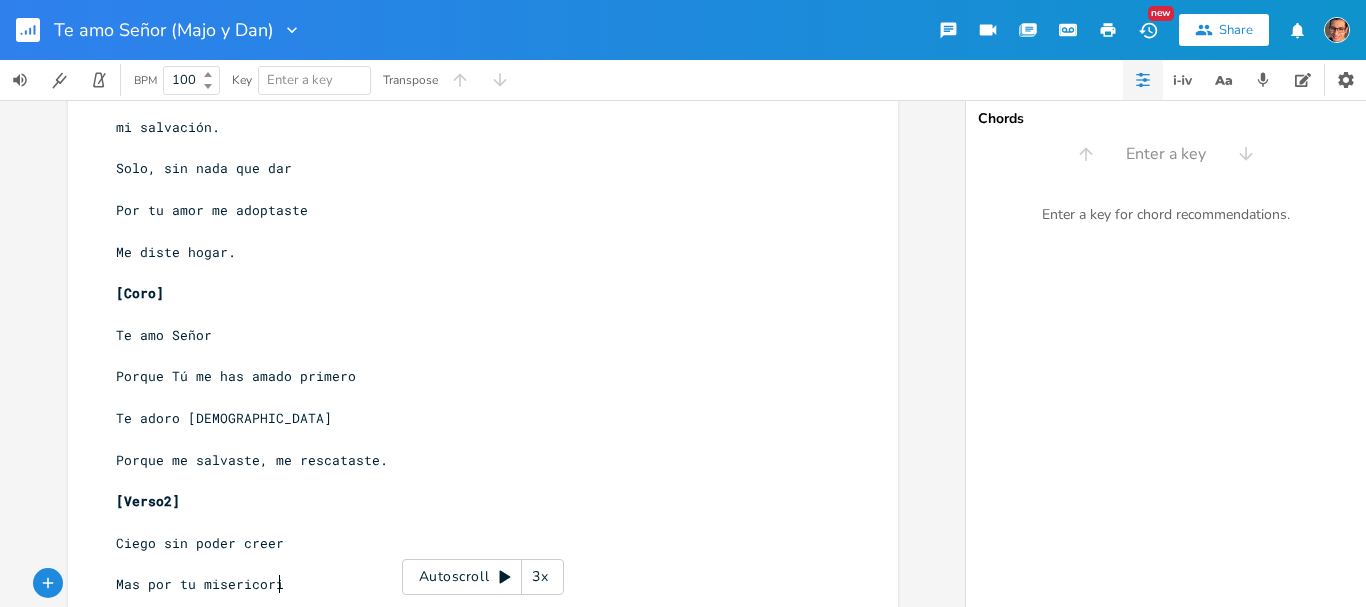 type on "as por tu misericorid" 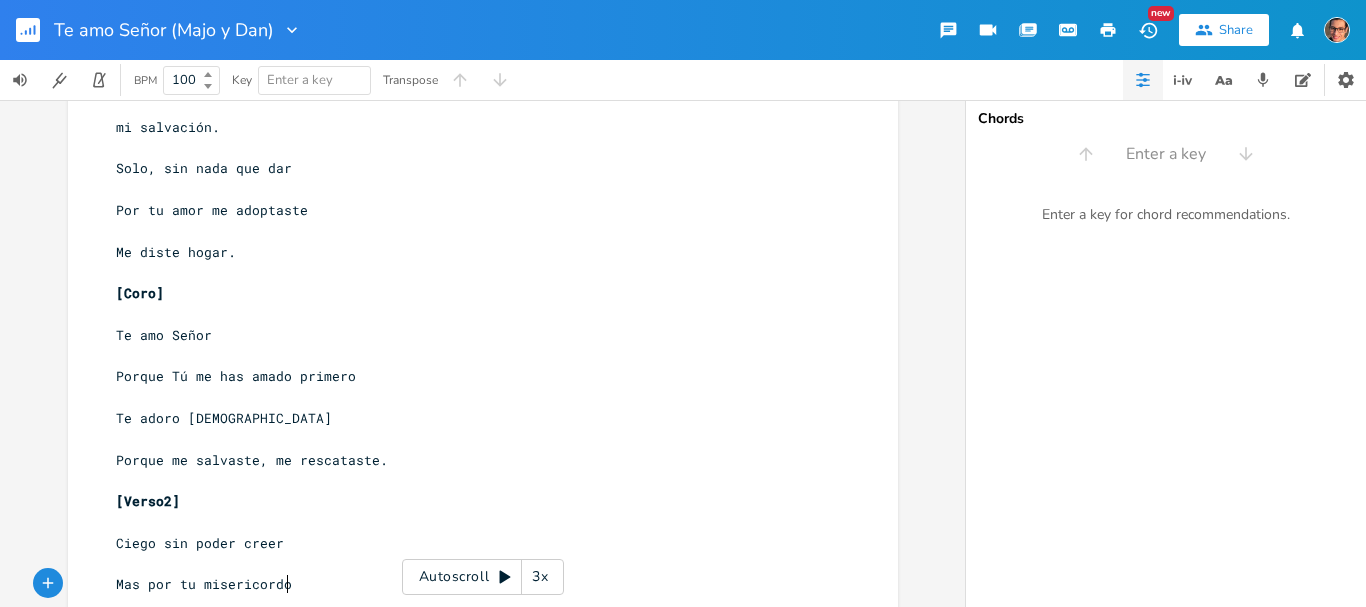 type on "doa" 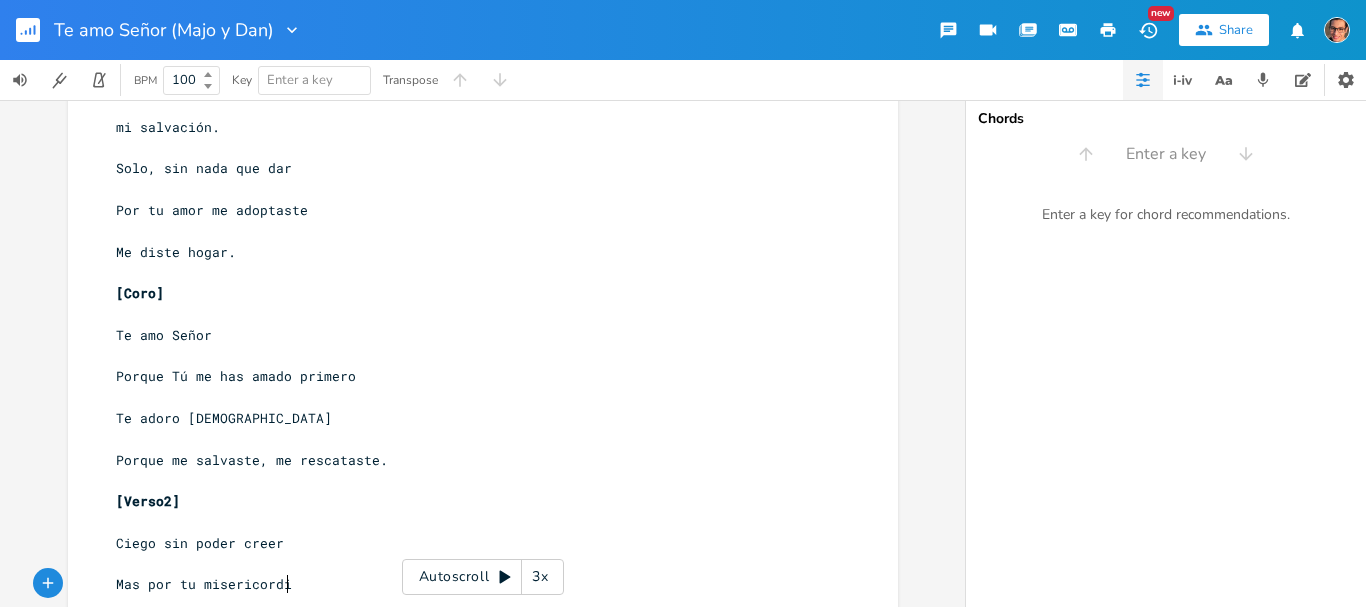 type on "dia" 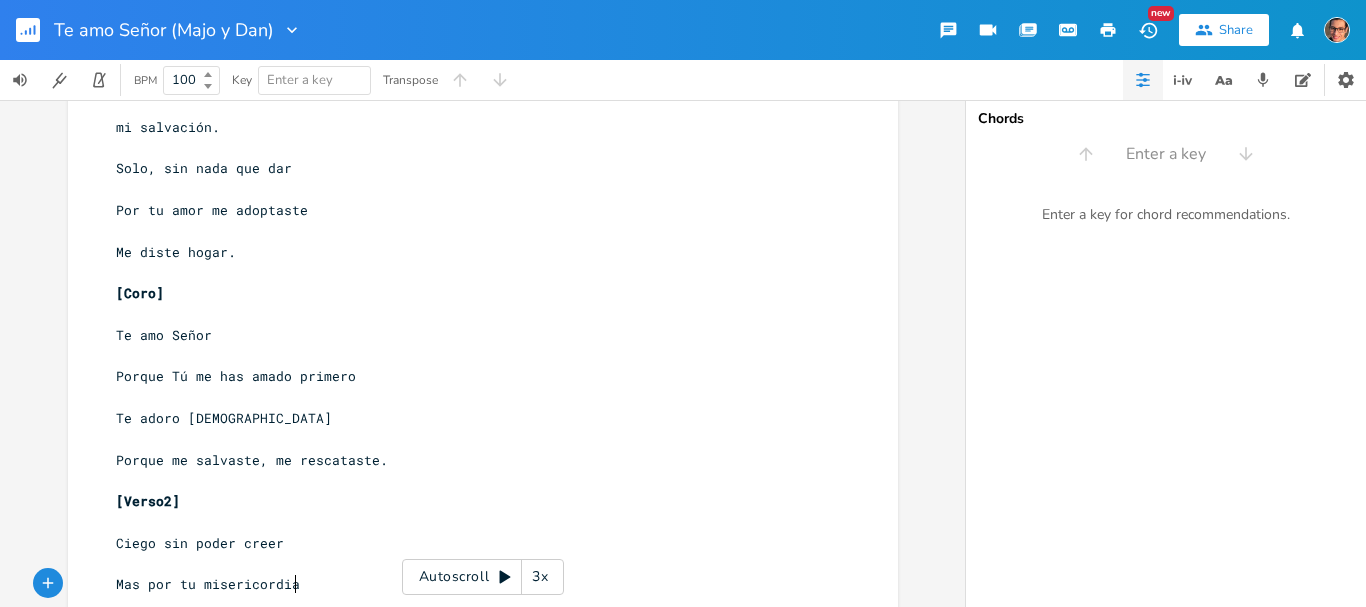 scroll, scrollTop: 0, scrollLeft: 0, axis: both 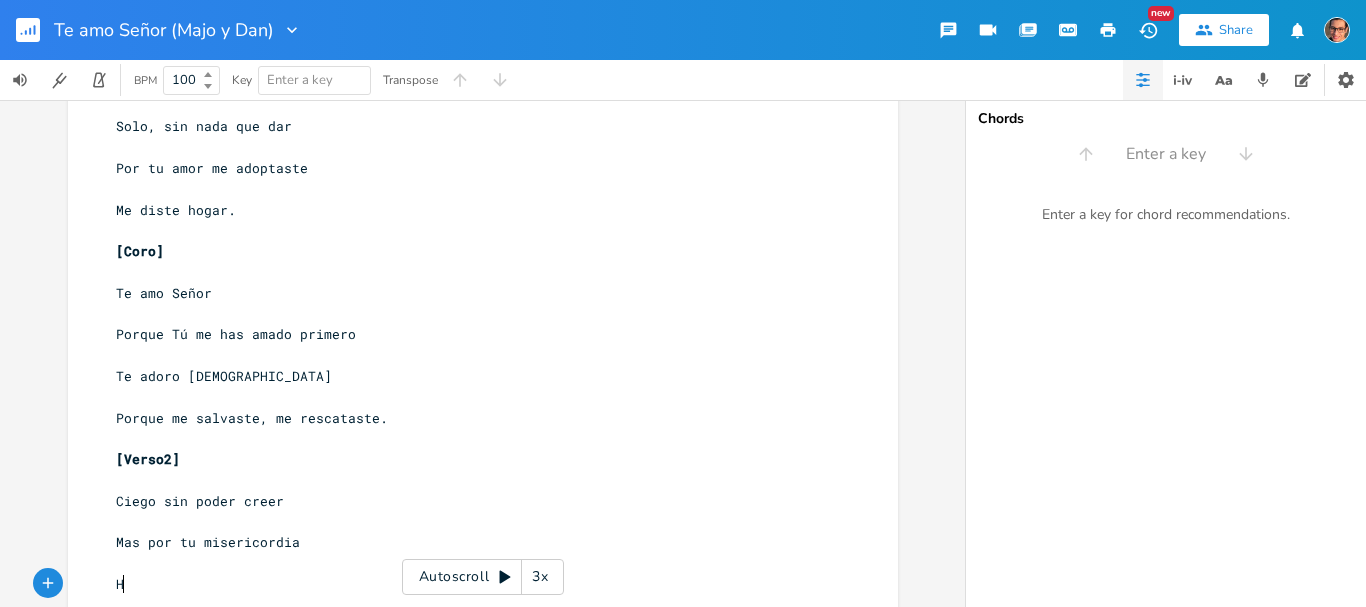 type on "Ho" 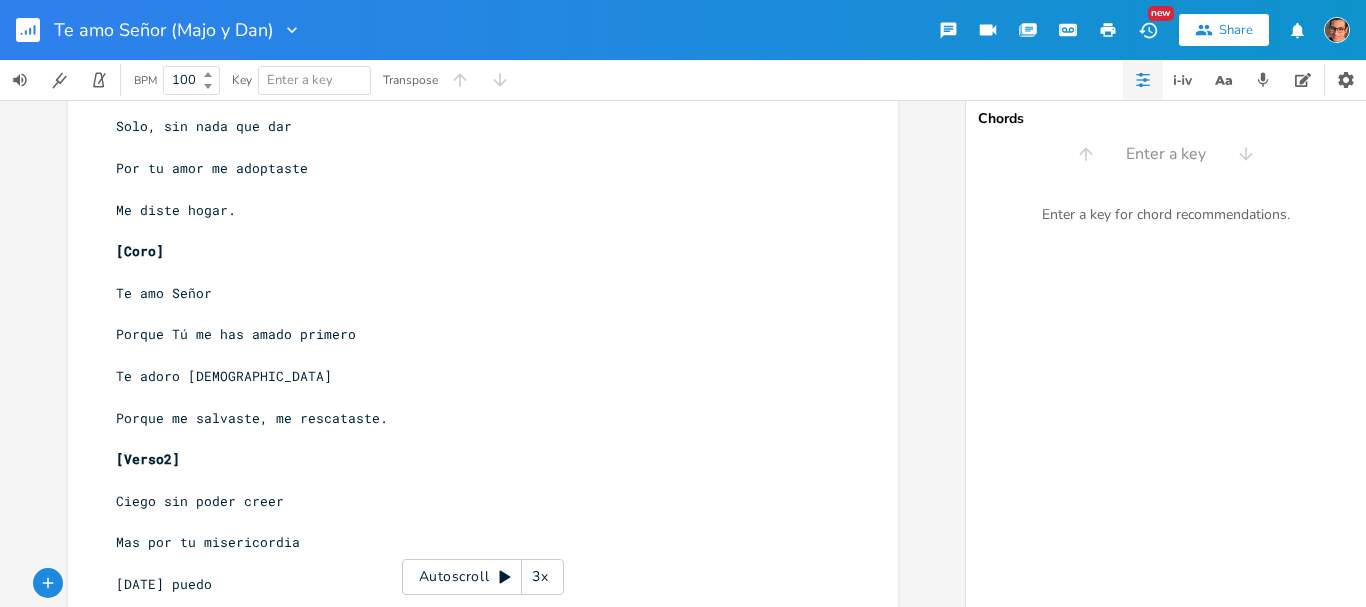 type on "y puedo b" 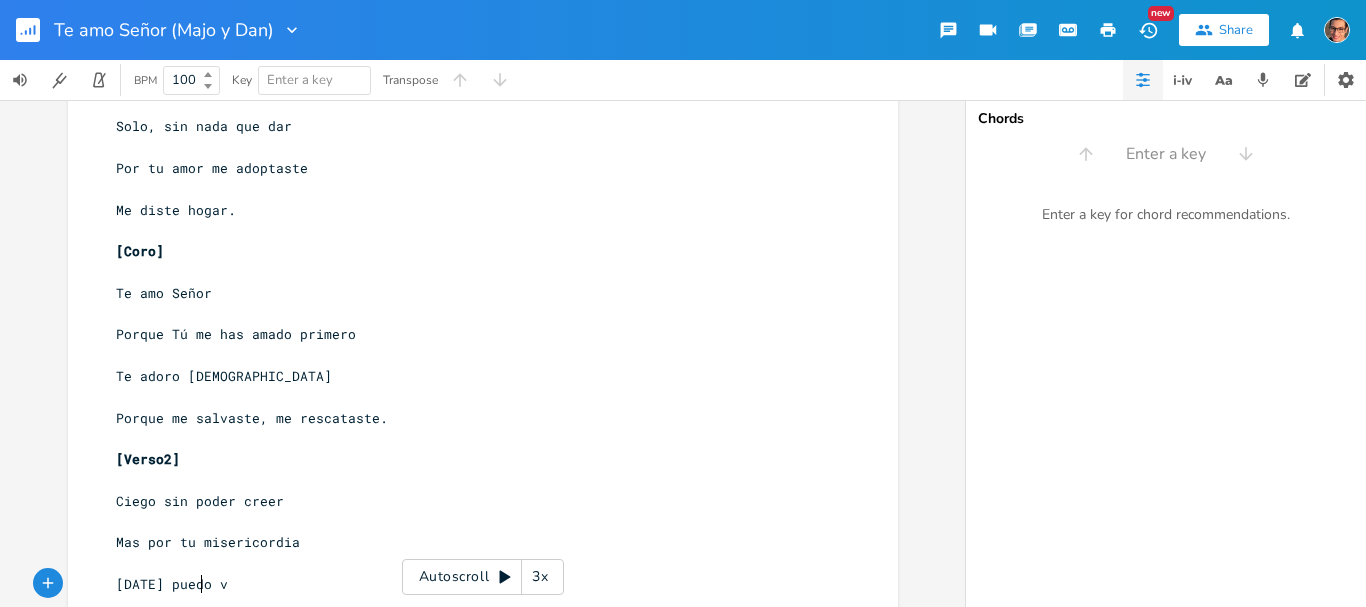 type on "ver" 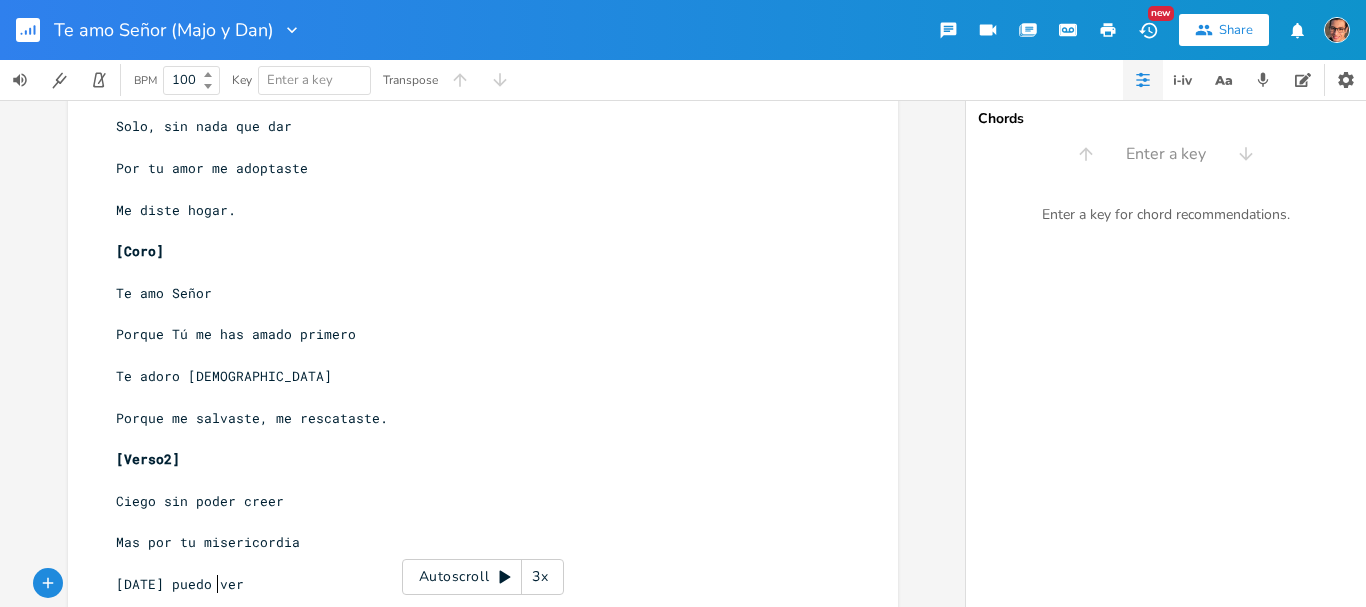 scroll, scrollTop: 0, scrollLeft: 17, axis: horizontal 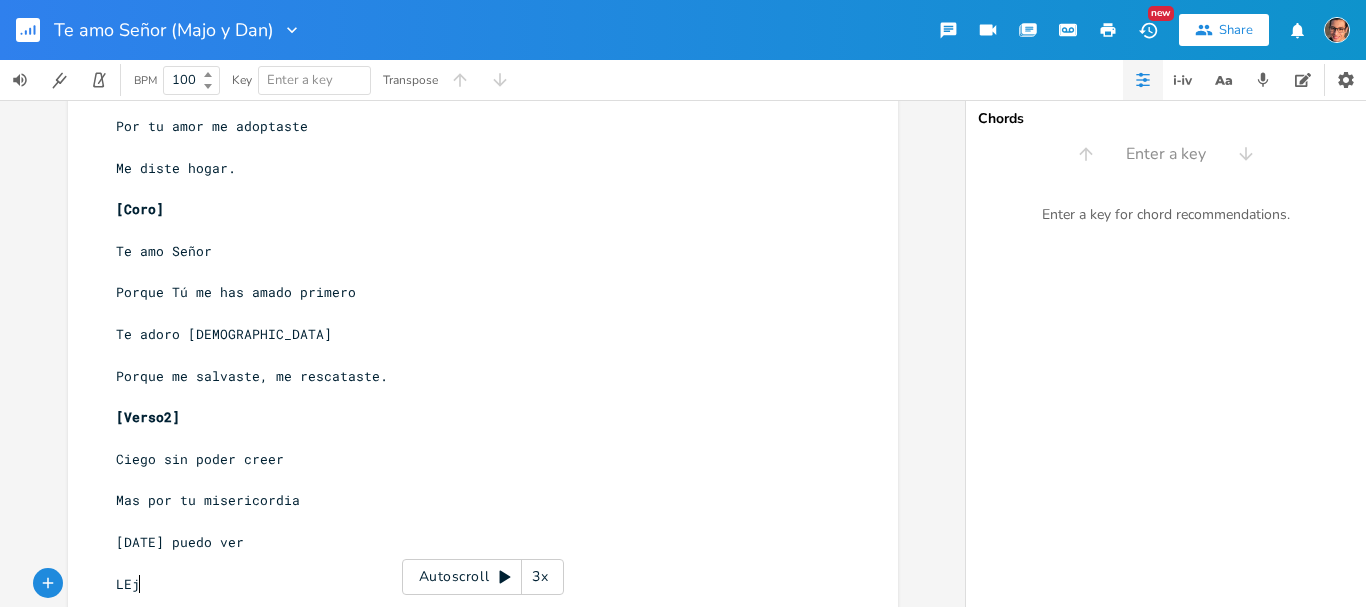 type on "LEjos" 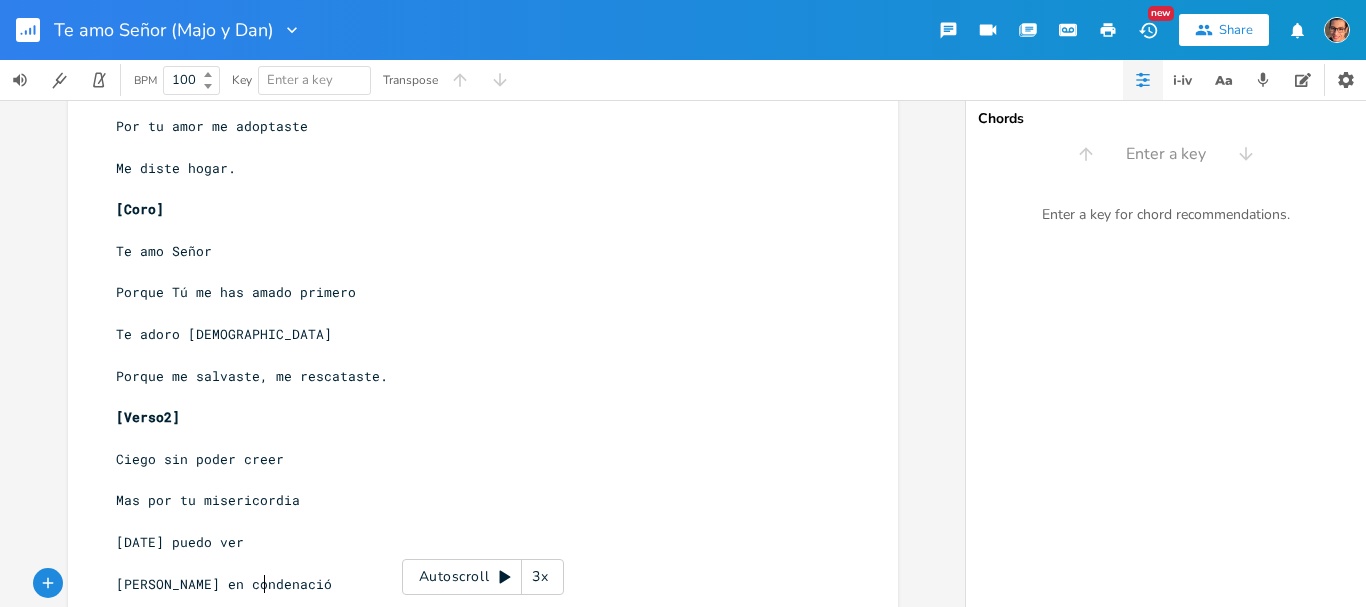 type on "ejos en condenación" 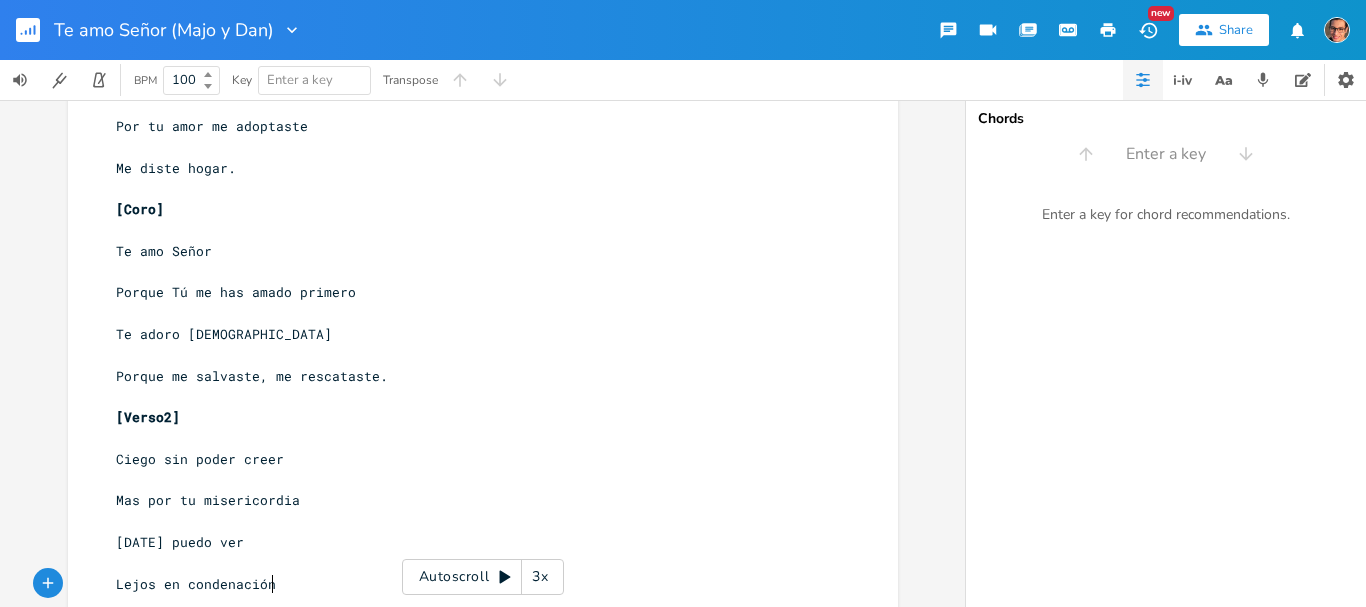 scroll, scrollTop: 0, scrollLeft: 119, axis: horizontal 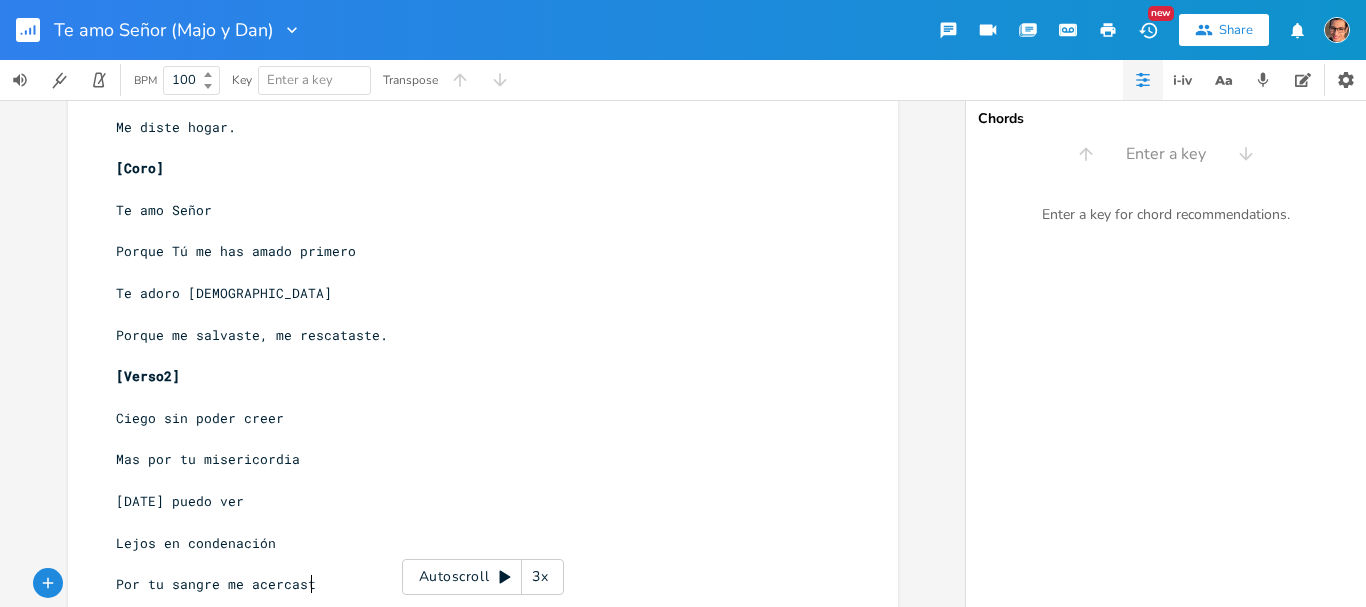 type on "Por tu sangre me acercaste" 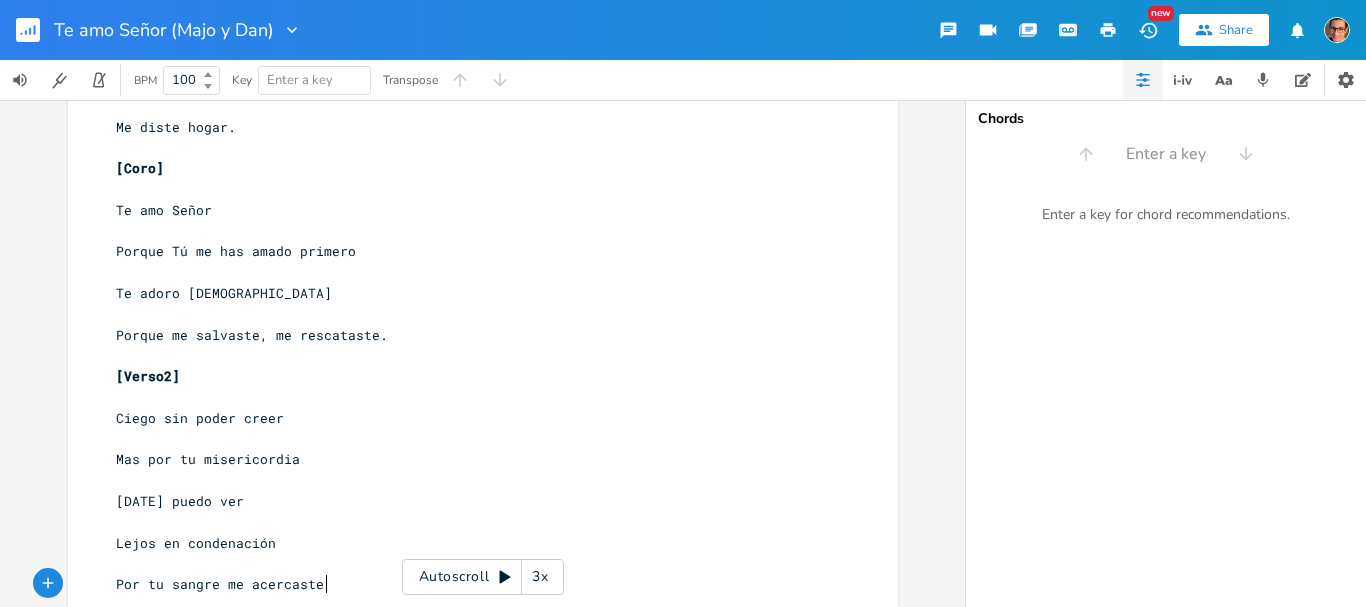 scroll, scrollTop: 0, scrollLeft: 0, axis: both 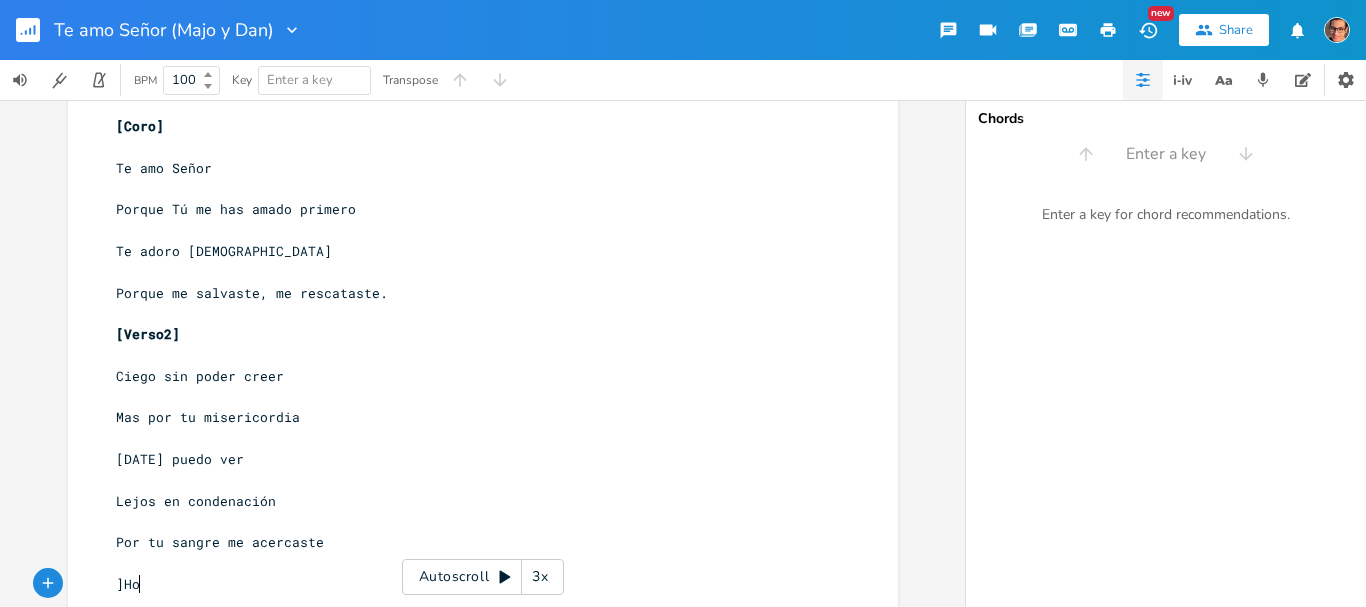 type on "][DATE]" 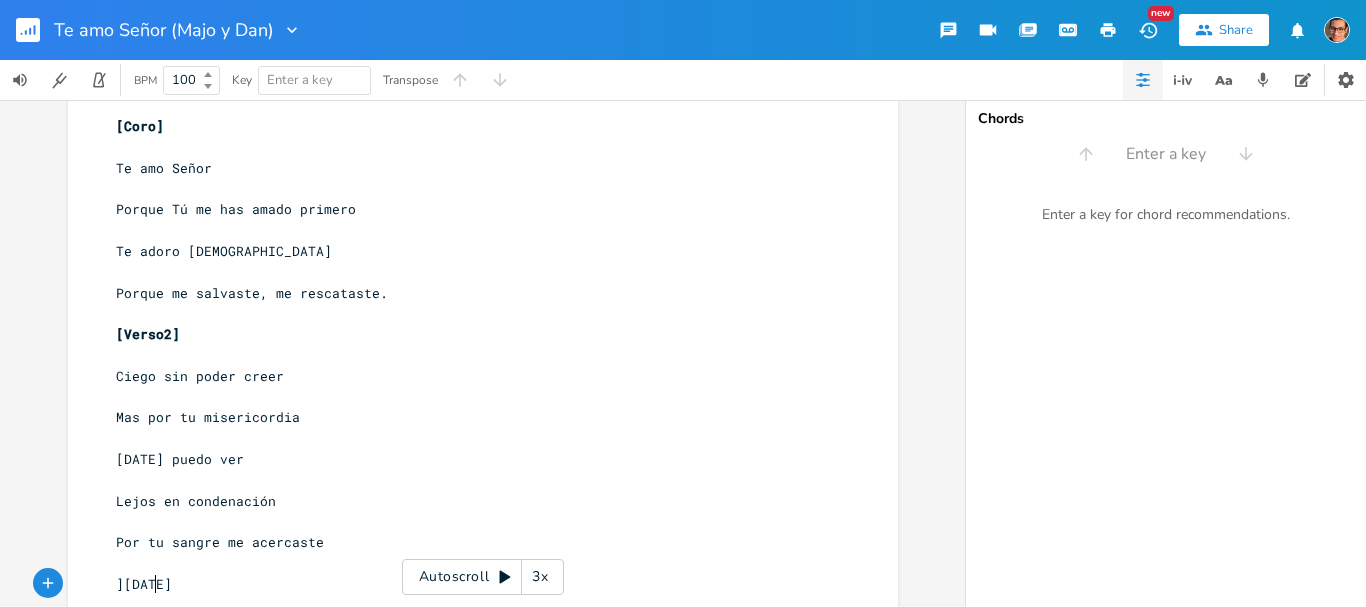 scroll, scrollTop: 0, scrollLeft: 30, axis: horizontal 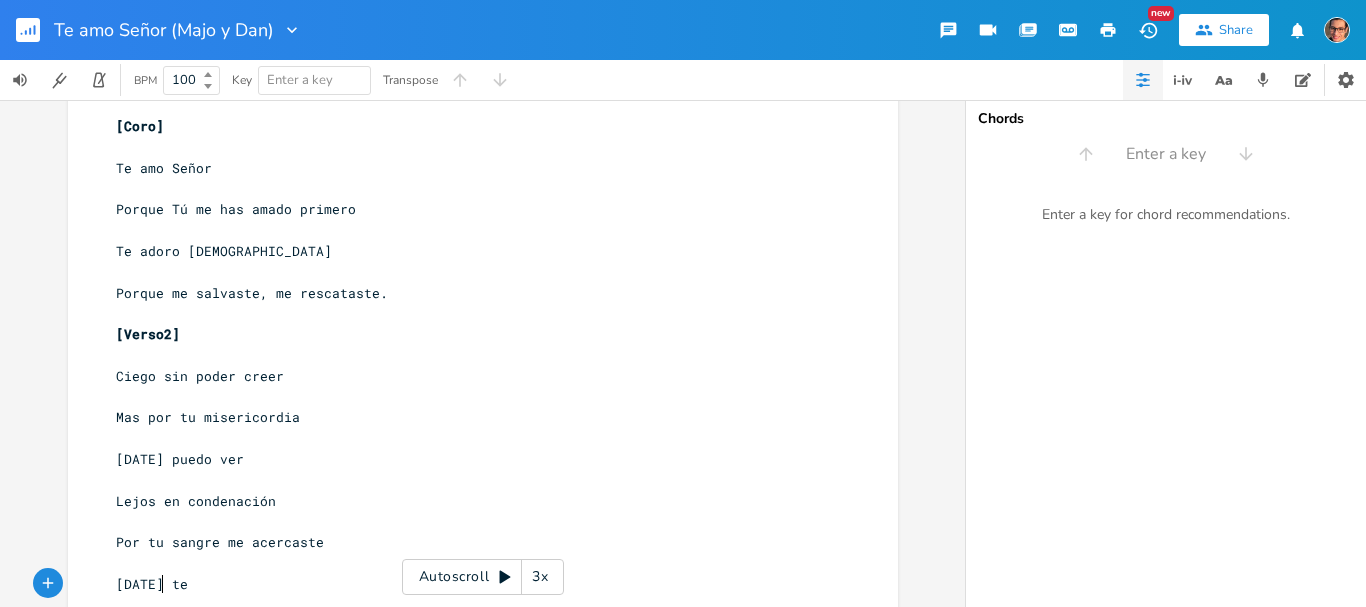 type on "[DATE] tenb" 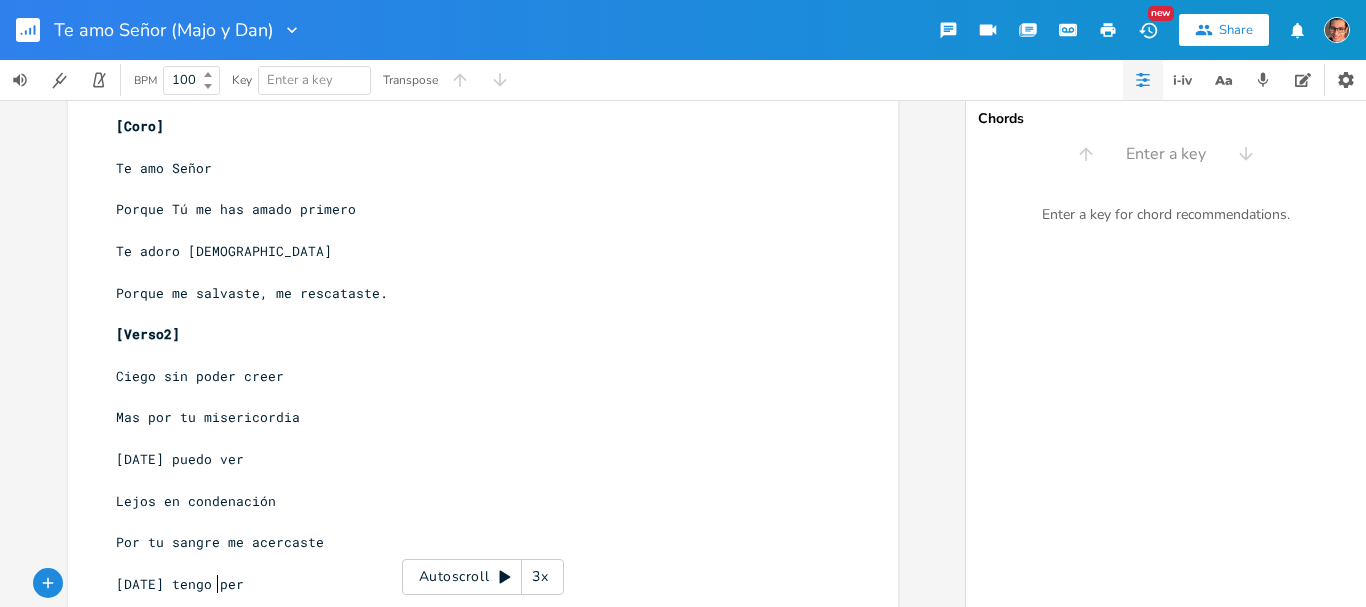 type on "go perdo" 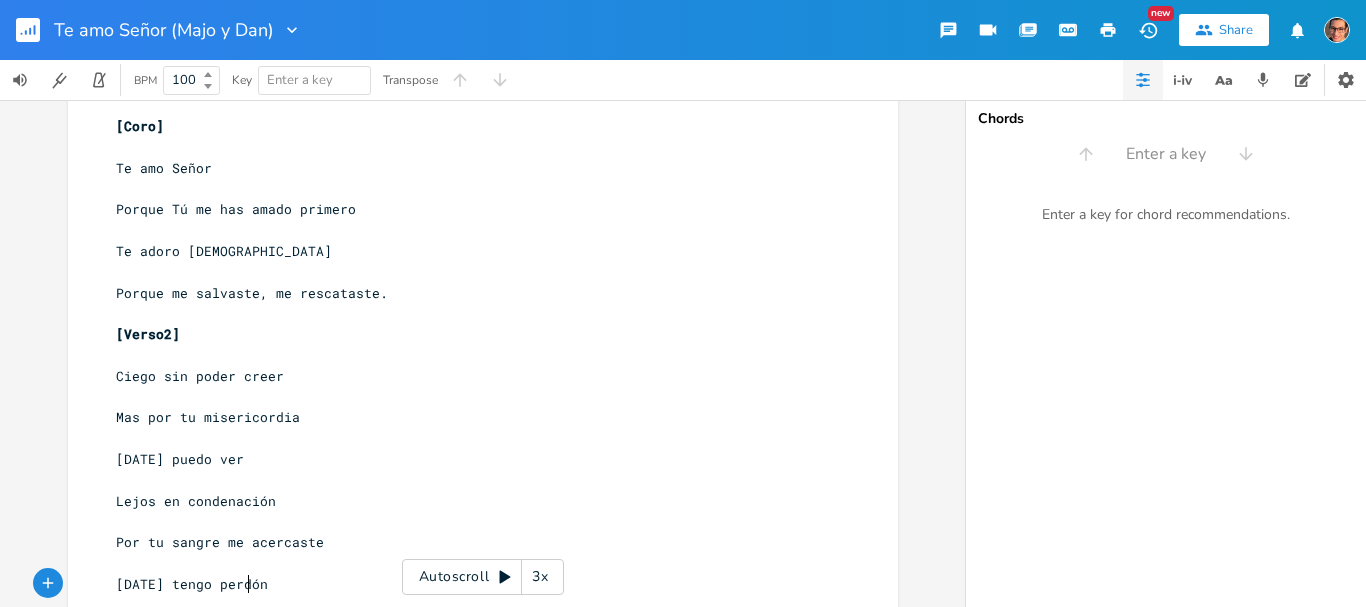 type on "ón" 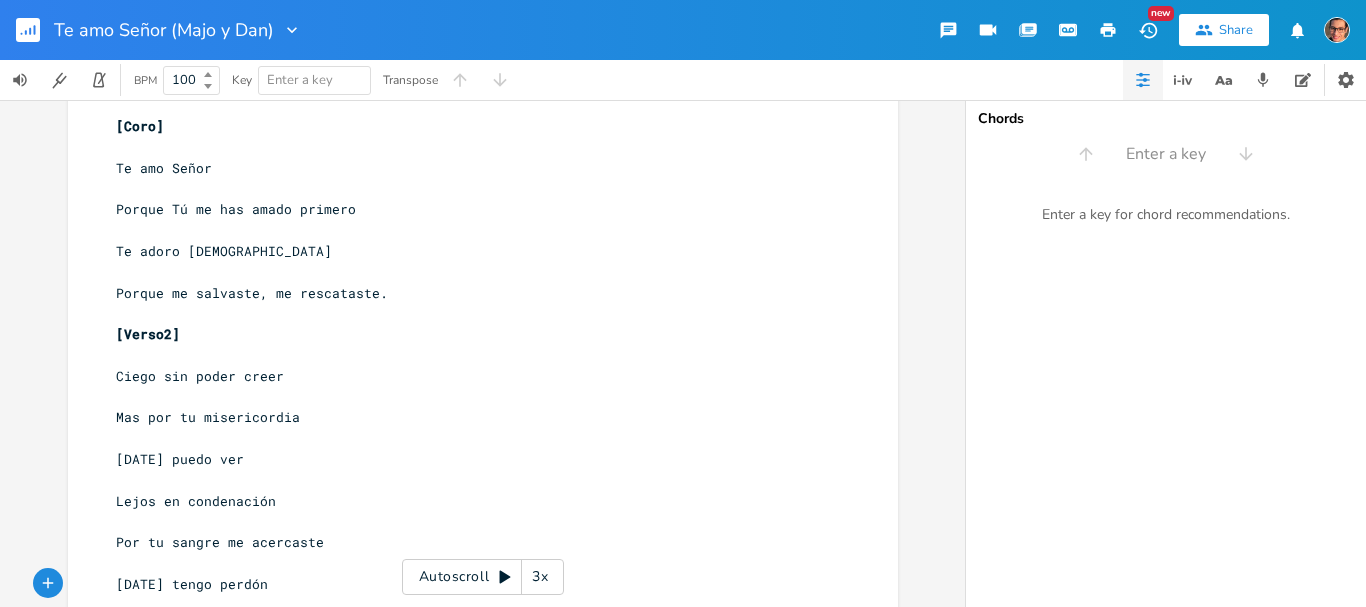 type on "." 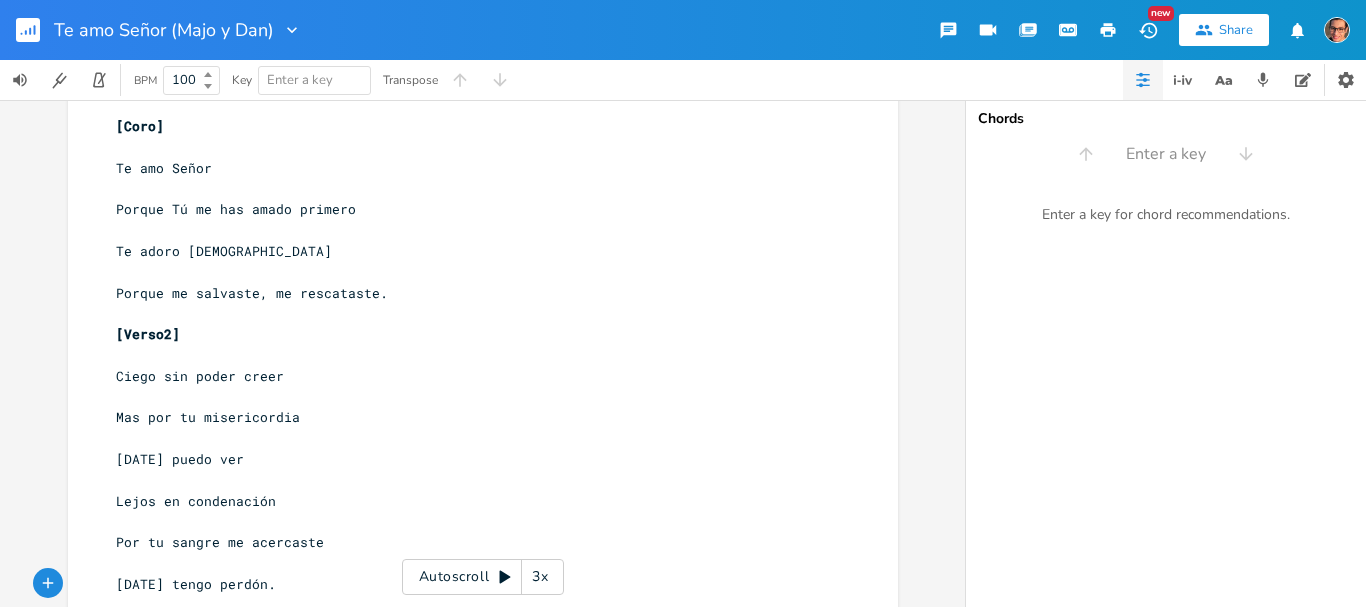 click on "Mas por tu misericordia" at bounding box center (473, 417) 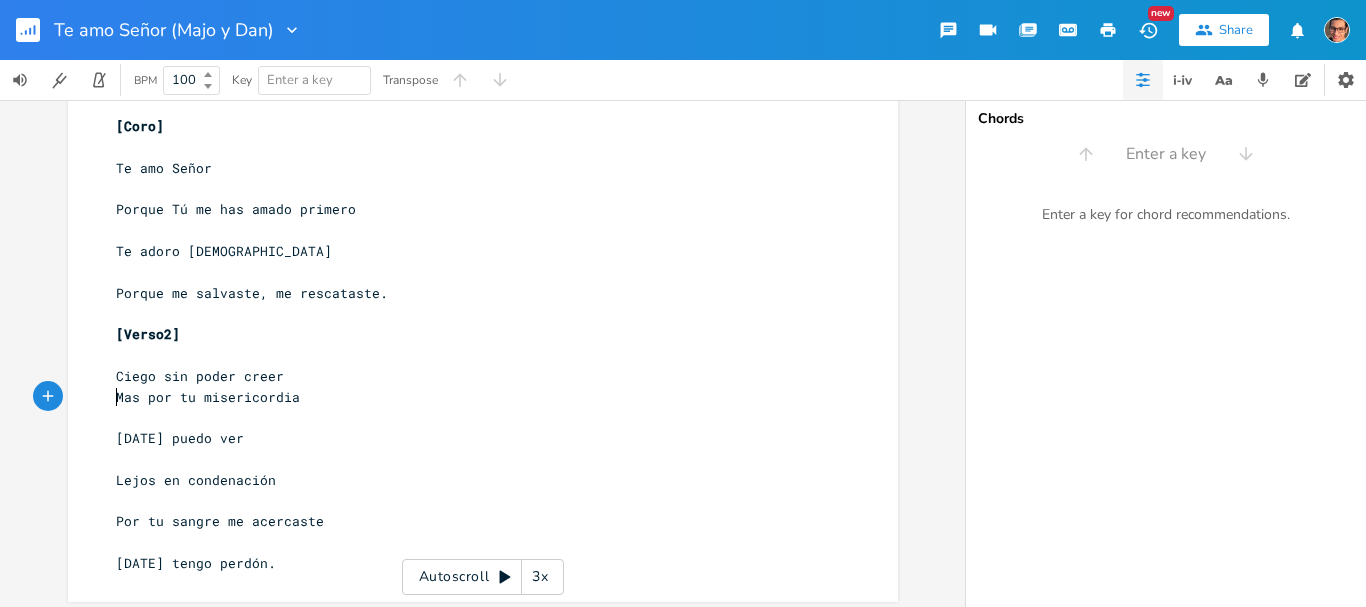 click on "[DATE] puedo ver" at bounding box center (180, 438) 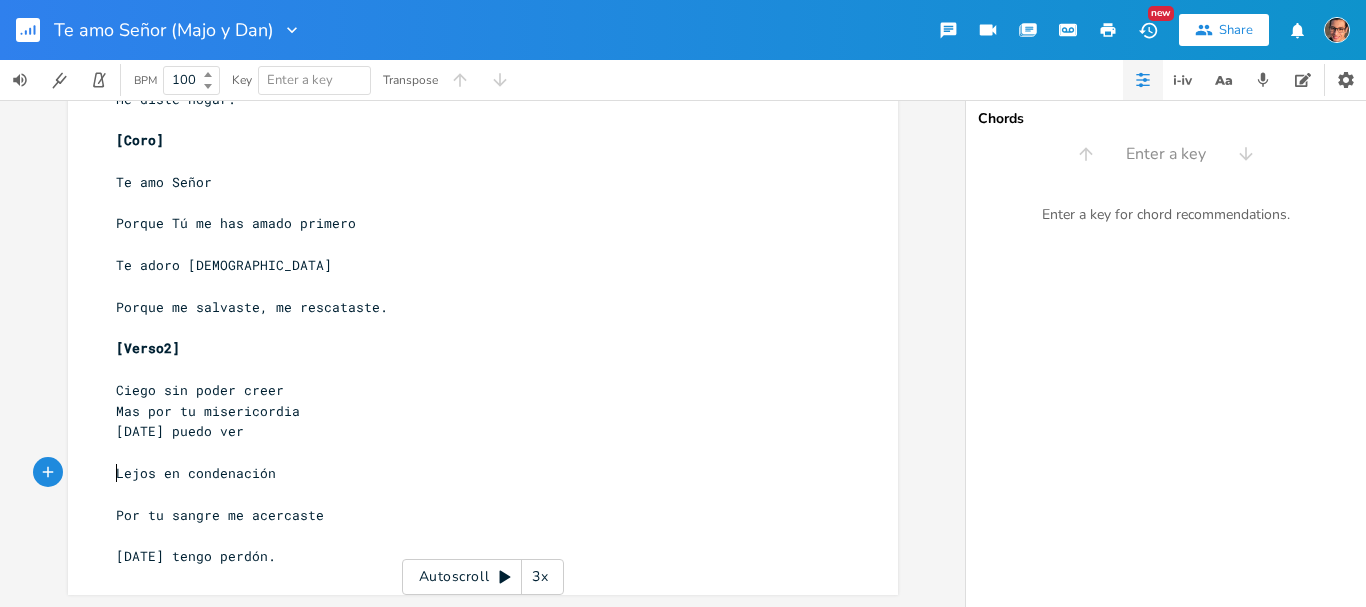 click on "Lejos en condenación" at bounding box center [473, 473] 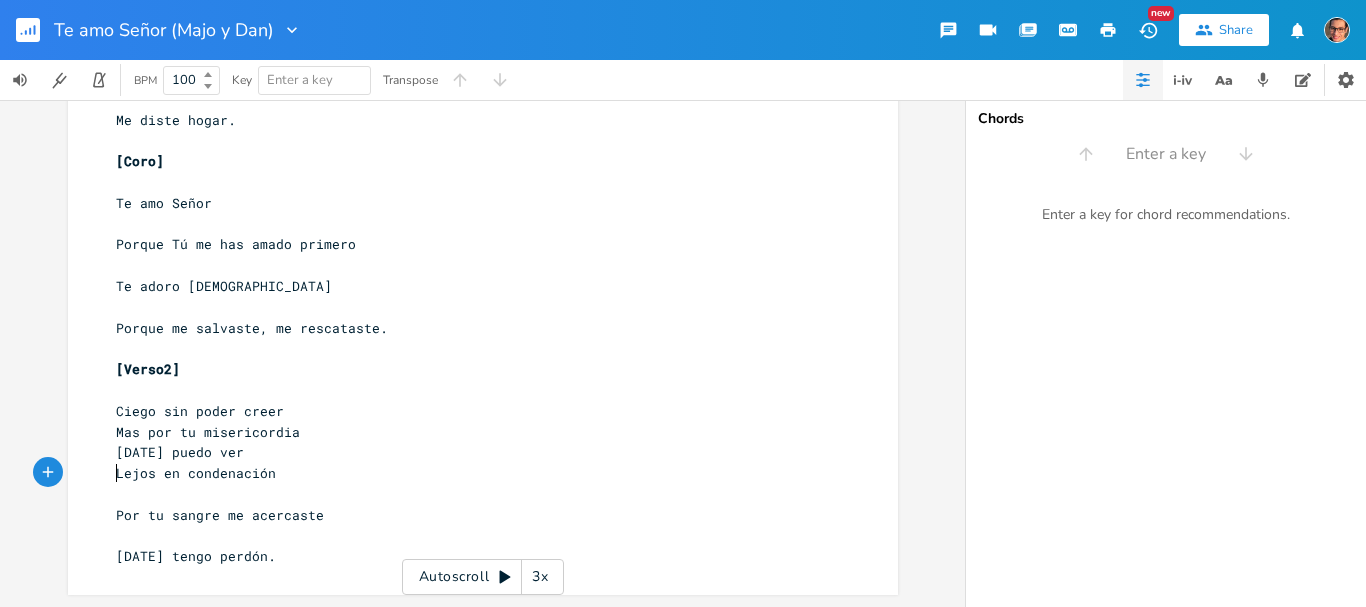 click on "Por tu sangre me acercaste" at bounding box center [220, 515] 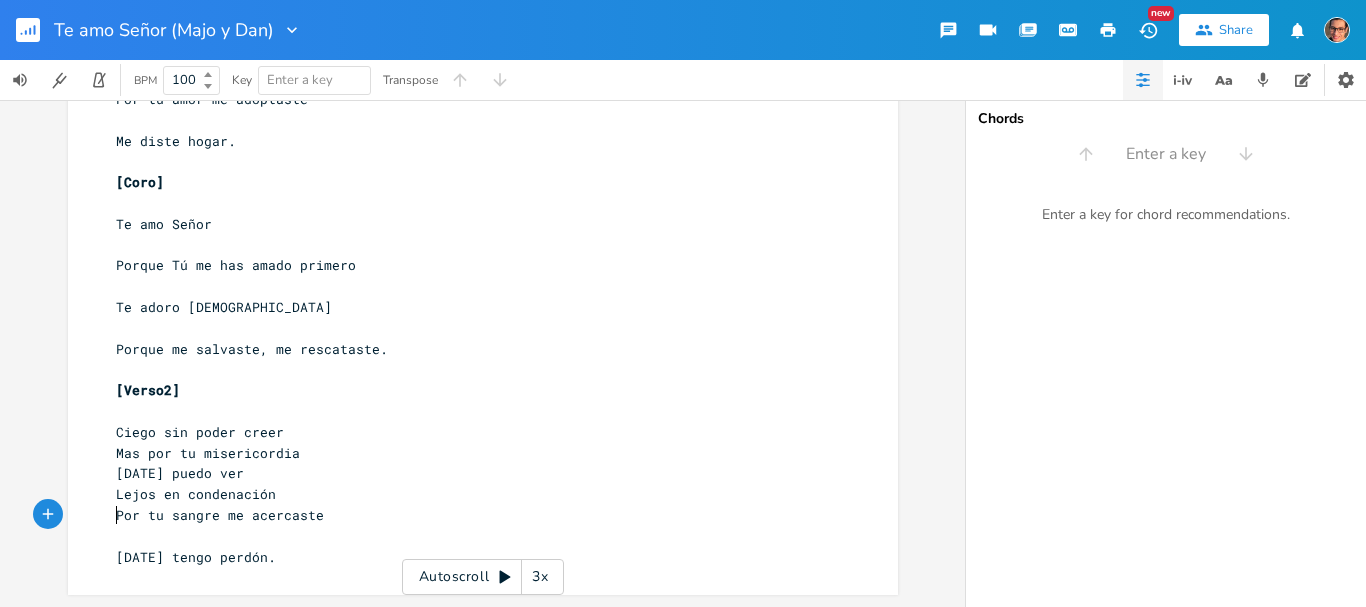 click on "[DATE] tengo perdón." at bounding box center [473, 557] 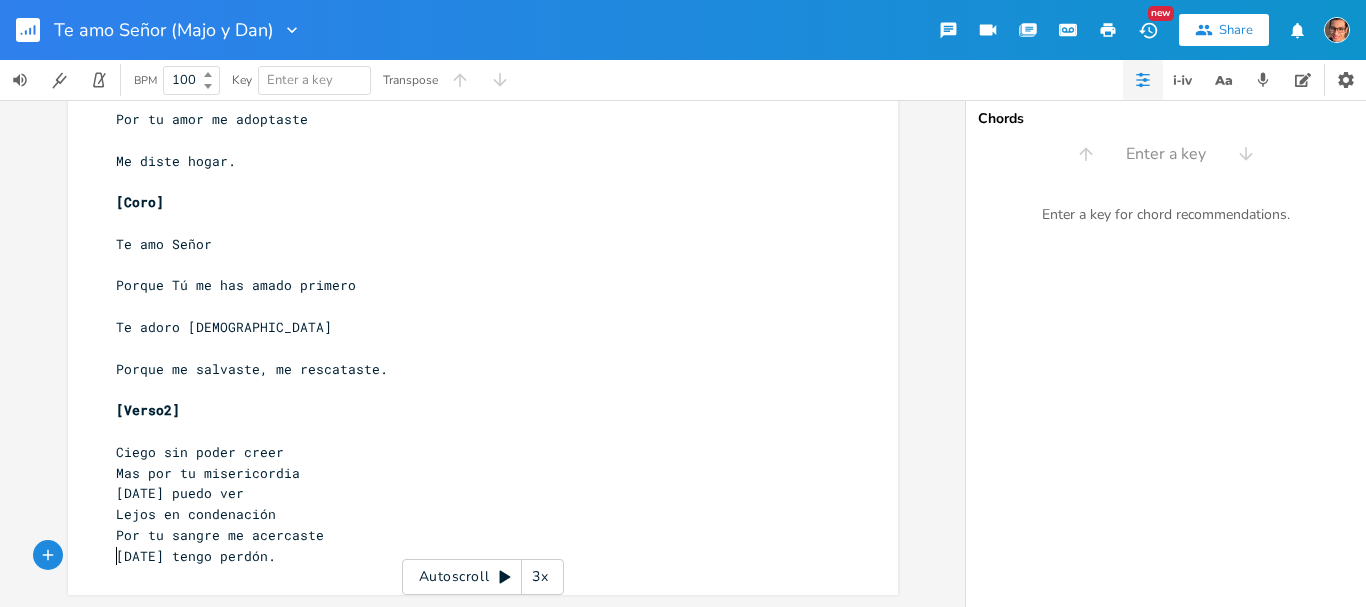 click on "[DATE] tengo perdón." at bounding box center (473, 556) 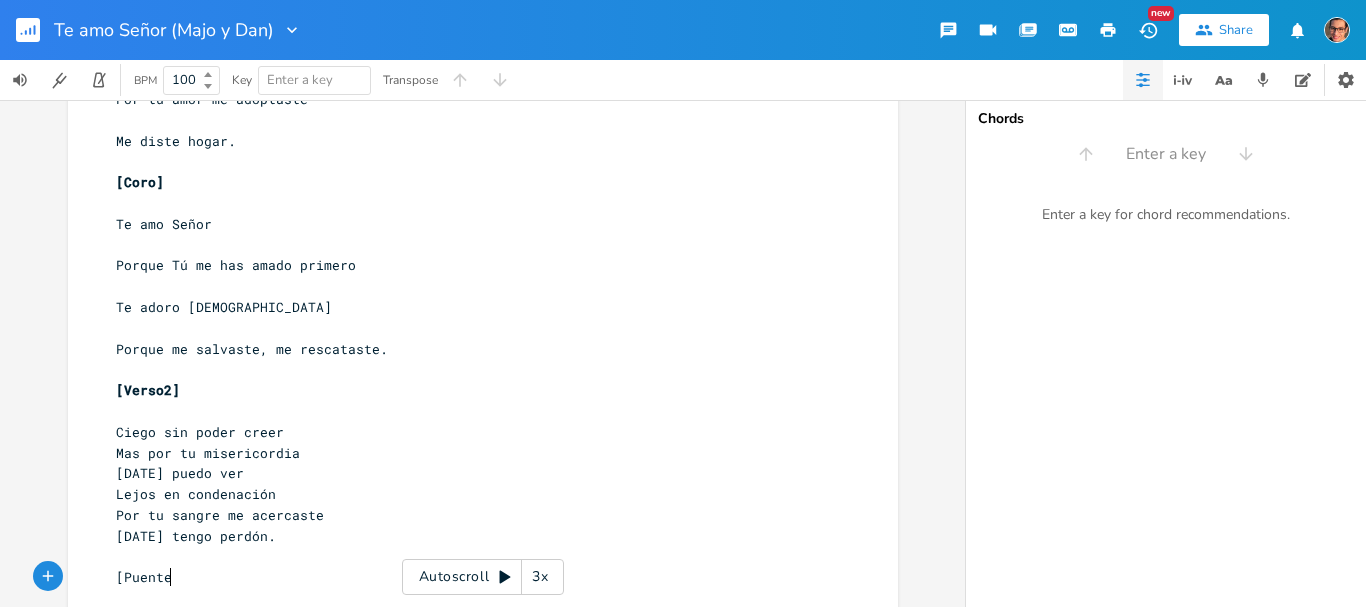 scroll, scrollTop: 0, scrollLeft: 46, axis: horizontal 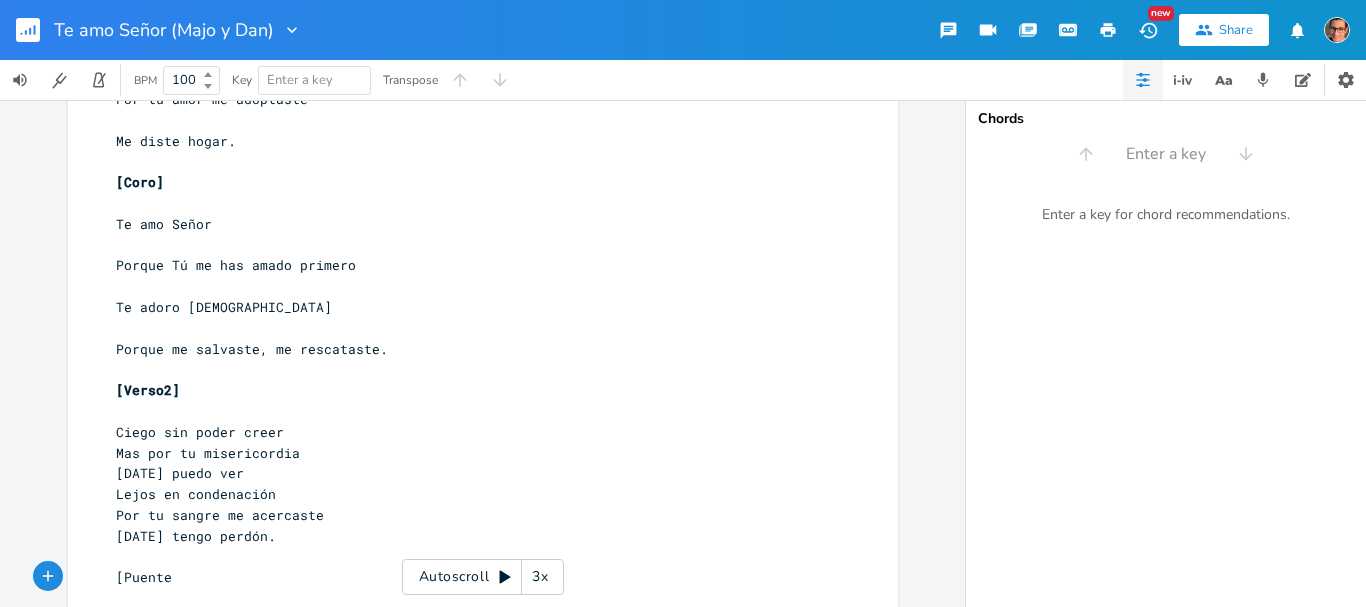 type on "[Puente]" 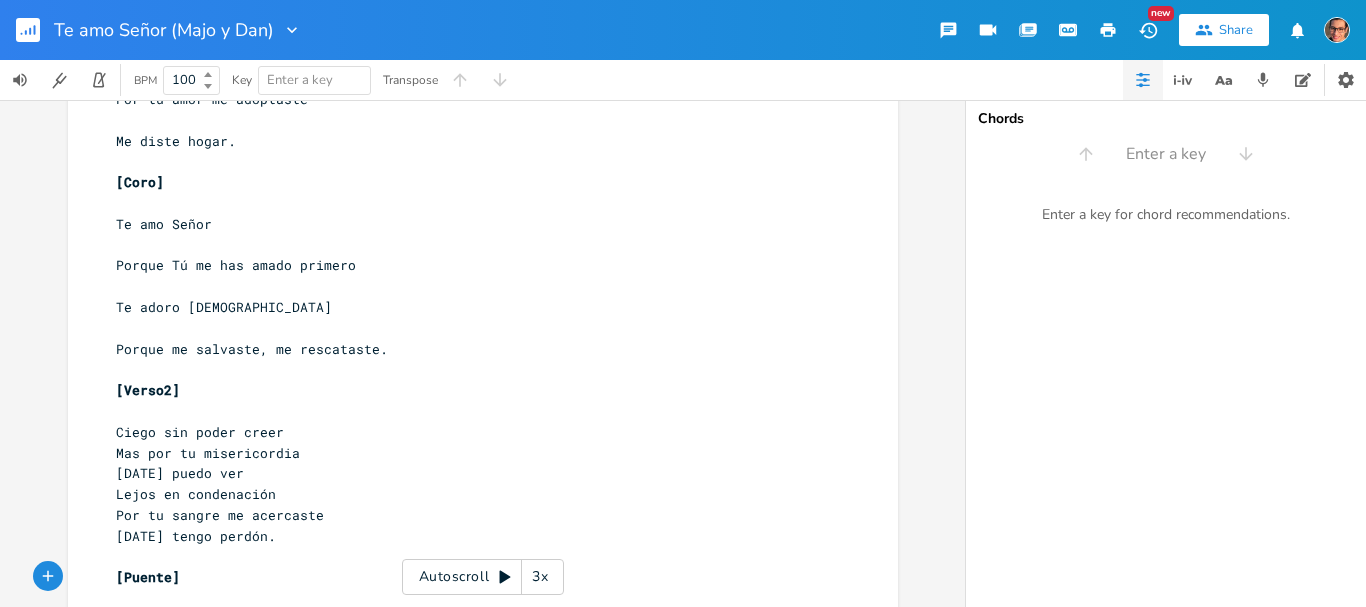 scroll, scrollTop: 0, scrollLeft: 0, axis: both 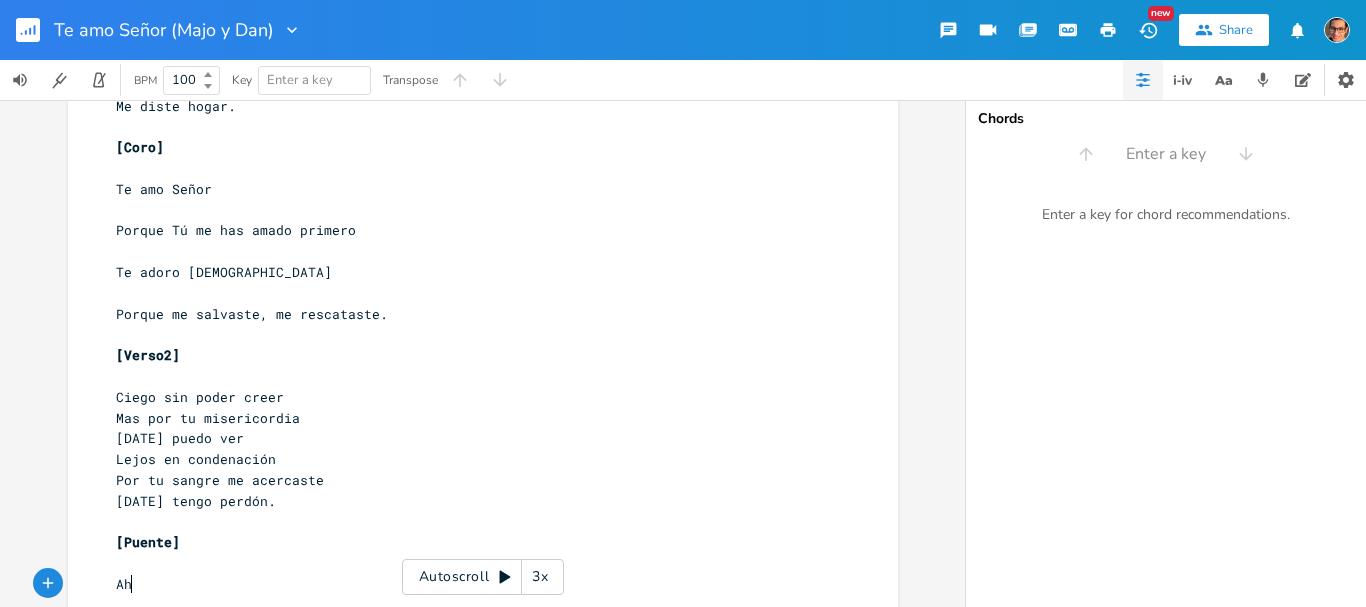 type on "Ahor" 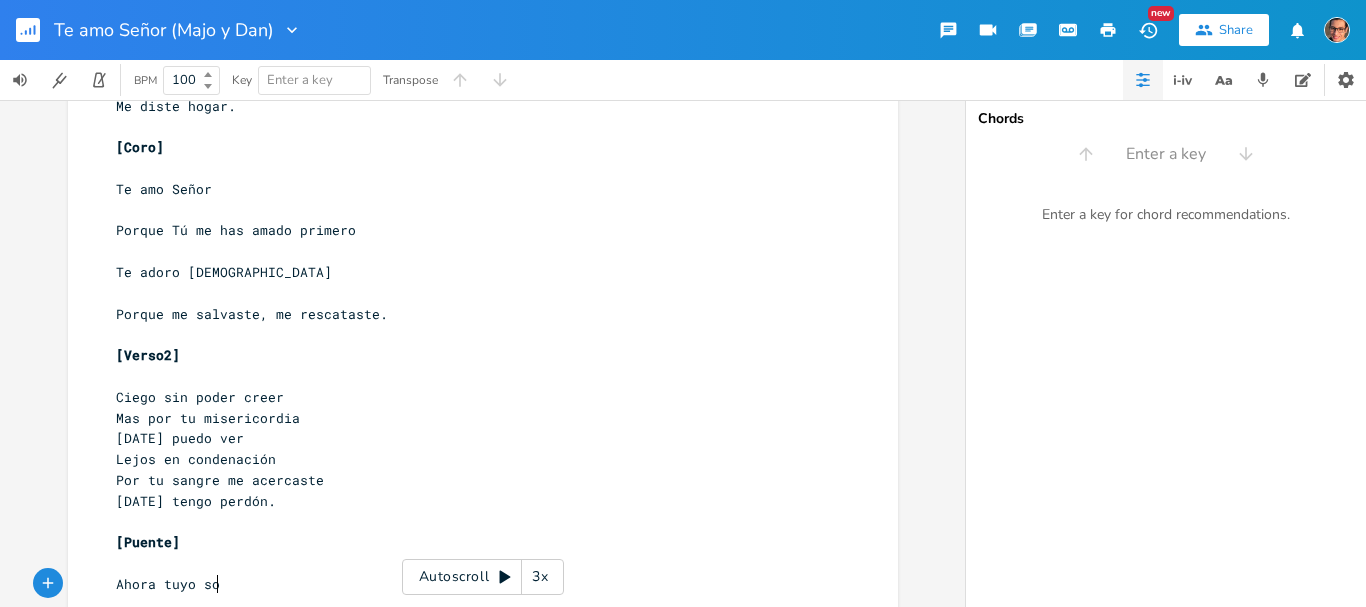 type on "a tuyo soy" 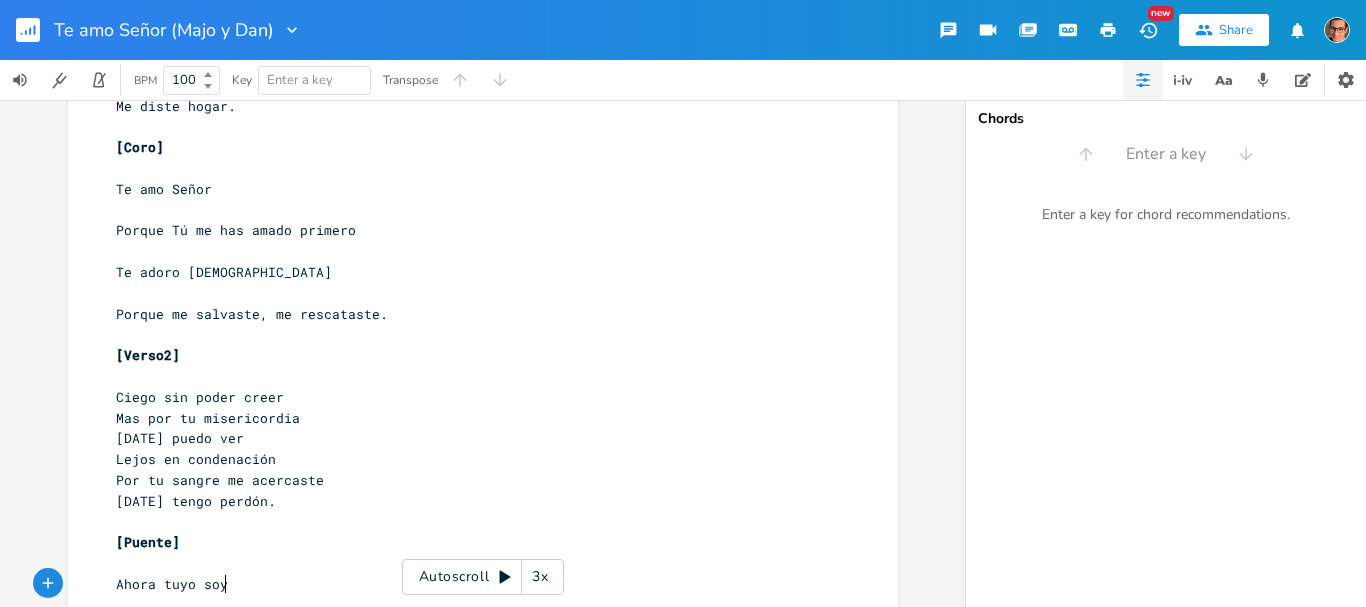scroll, scrollTop: 0, scrollLeft: 59, axis: horizontal 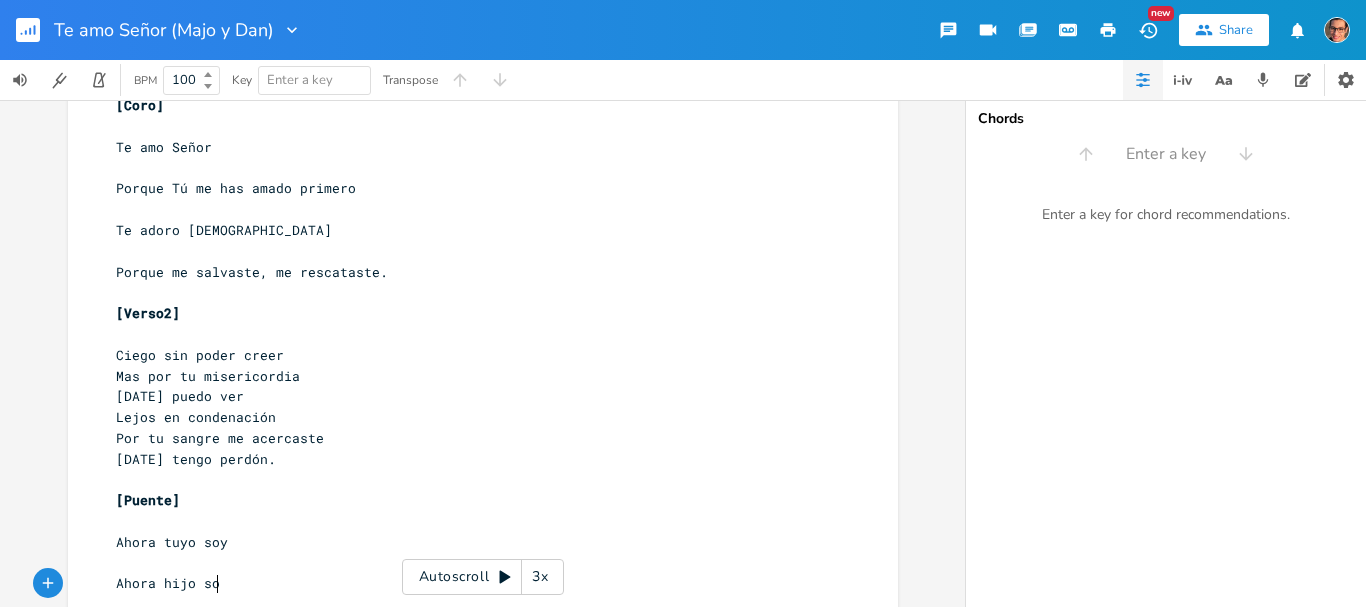 type on "Ahora hijo soy" 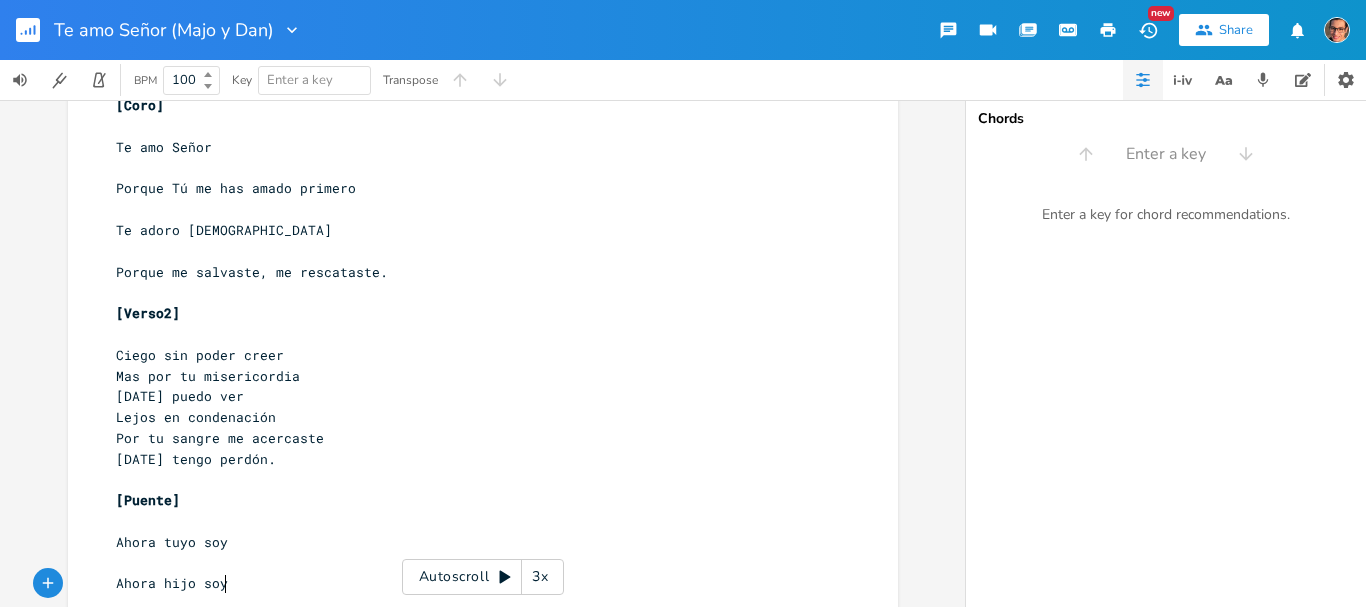 scroll, scrollTop: 0, scrollLeft: 84, axis: horizontal 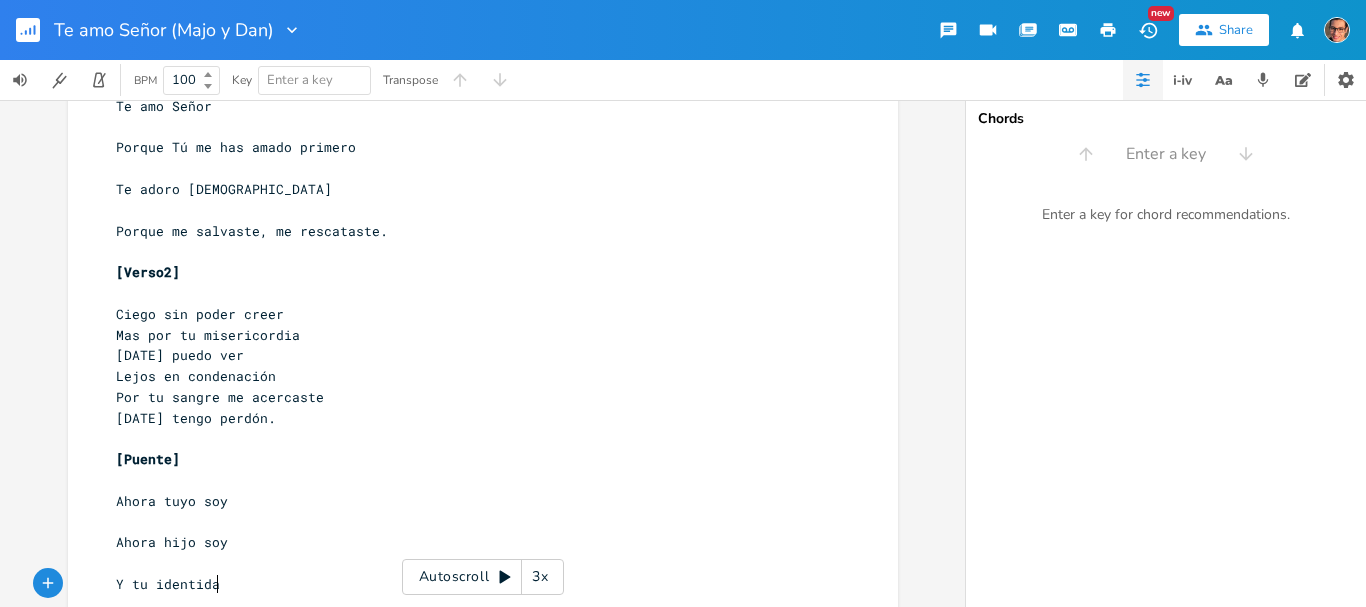 type on "Y tu identidad" 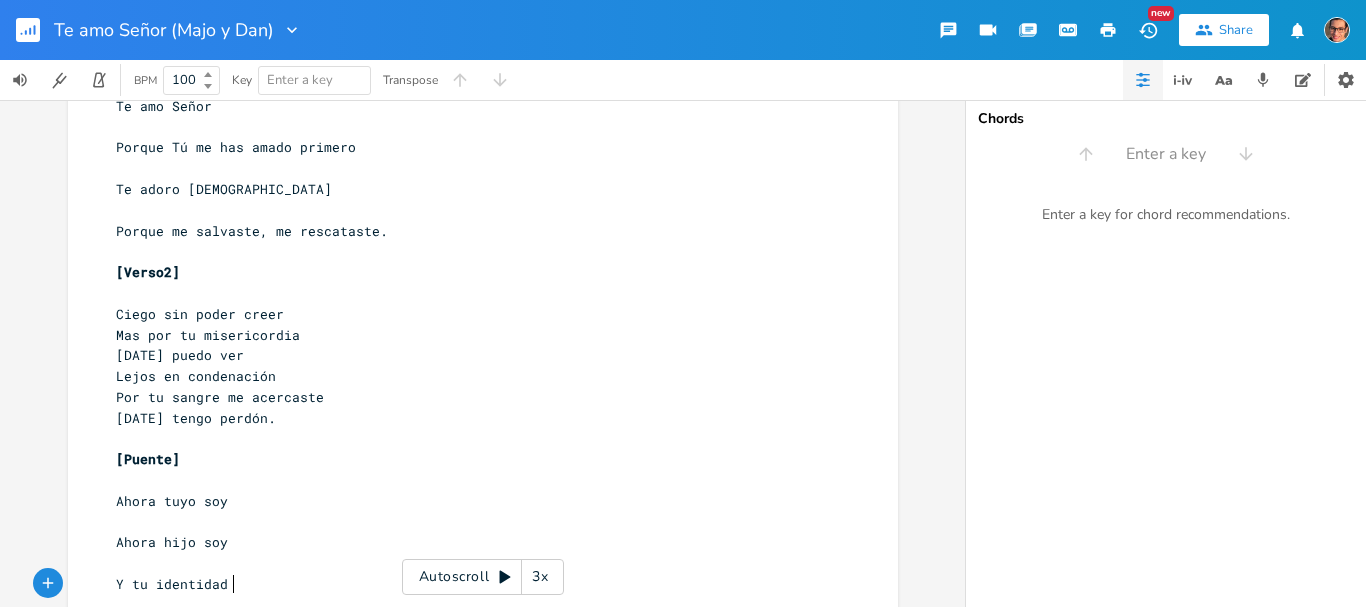 scroll, scrollTop: 0, scrollLeft: 0, axis: both 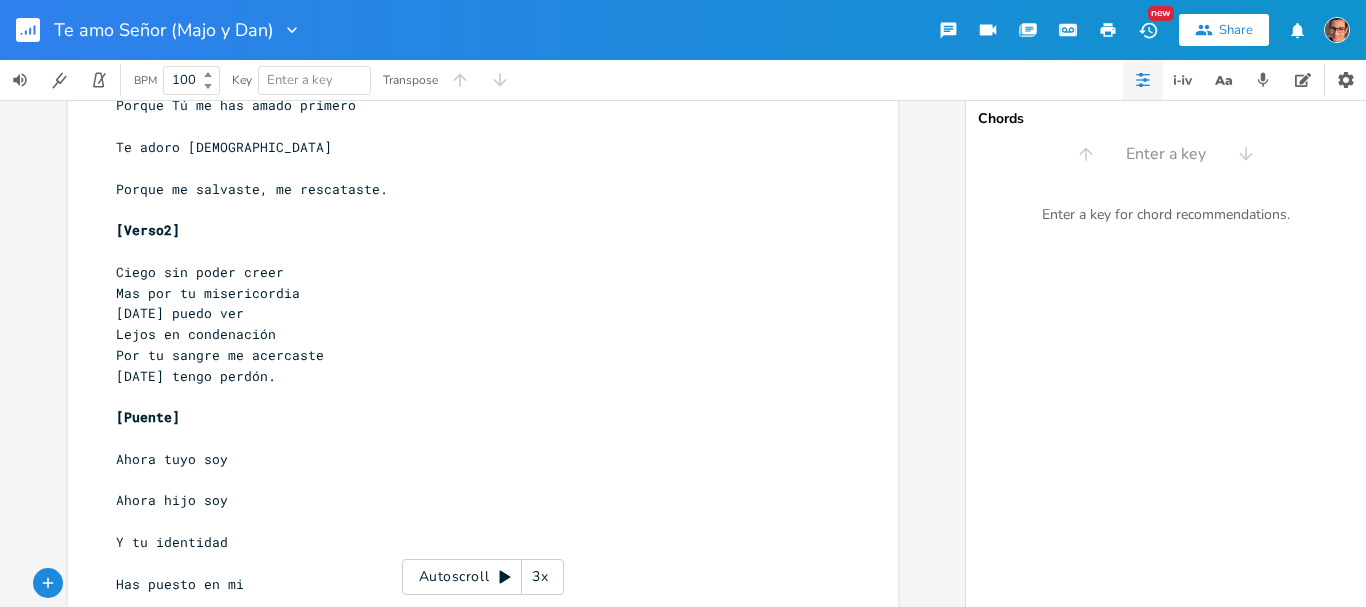 type on "Has puesto en mi." 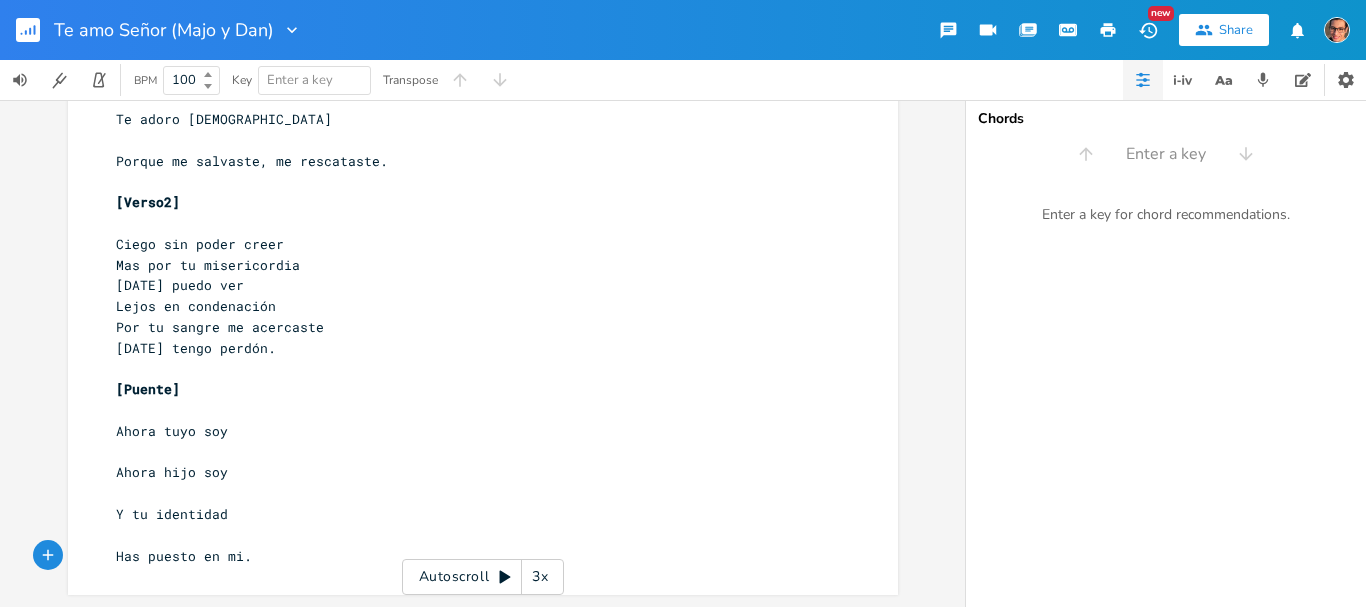 scroll, scrollTop: 0, scrollLeft: 0, axis: both 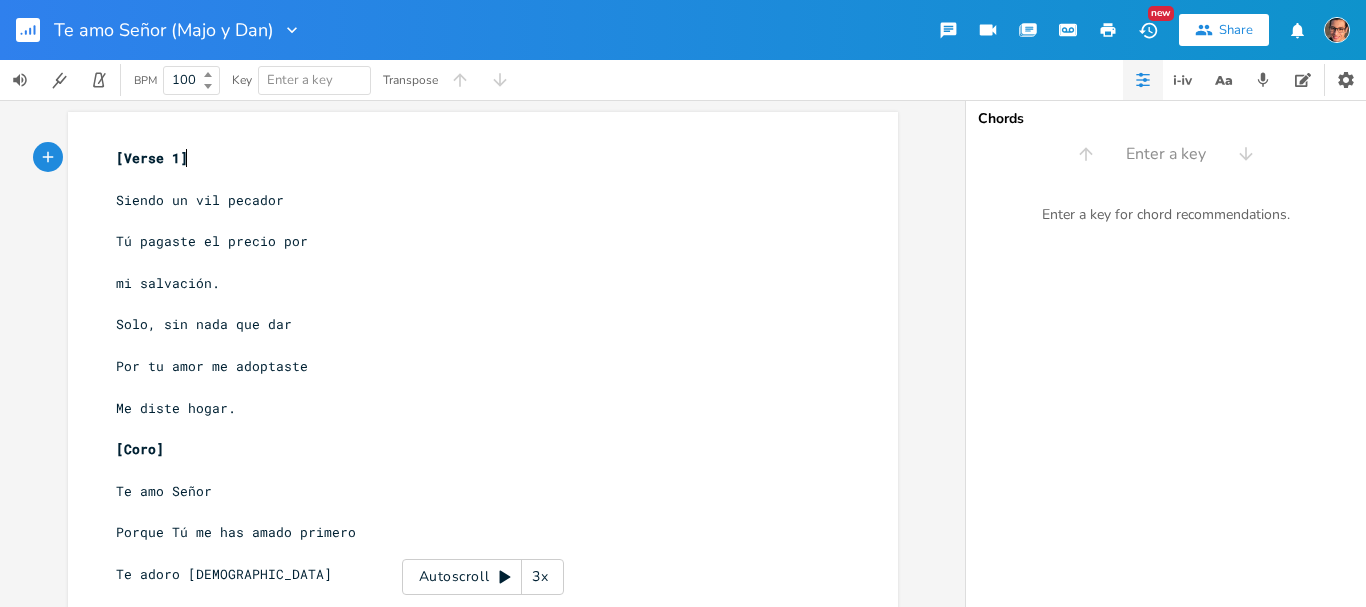 drag, startPoint x: 180, startPoint y: 150, endPoint x: 188, endPoint y: 159, distance: 12.0415945 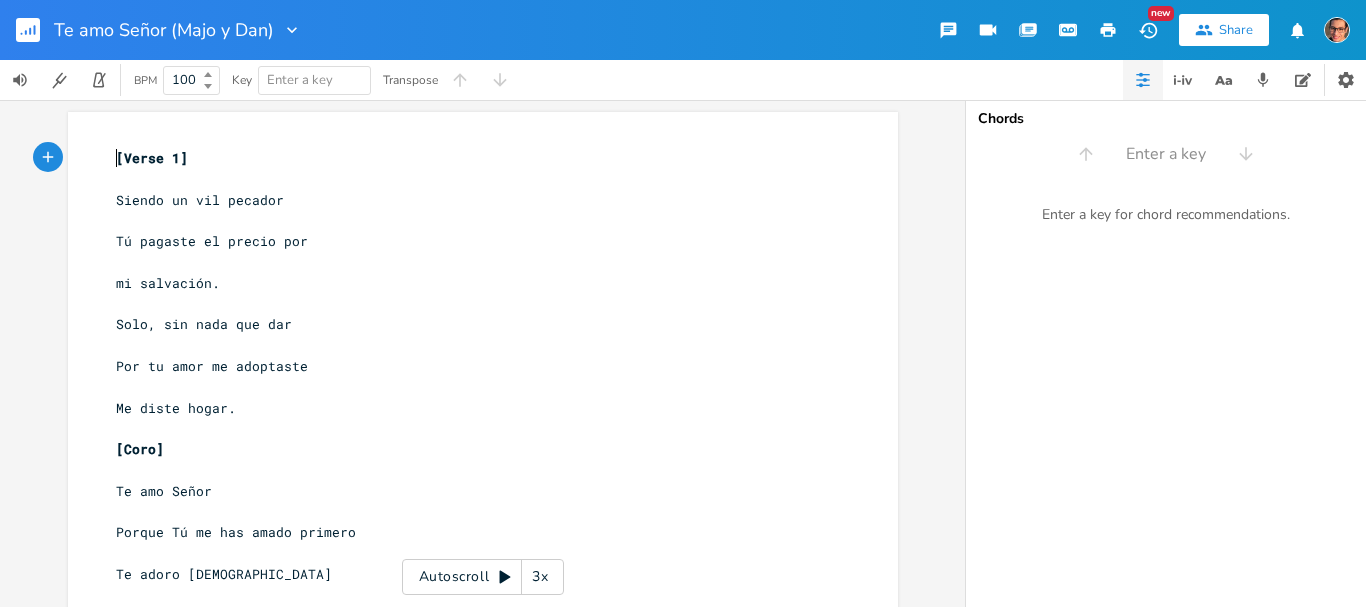 drag, startPoint x: 105, startPoint y: 149, endPoint x: 134, endPoint y: 216, distance: 73.00685 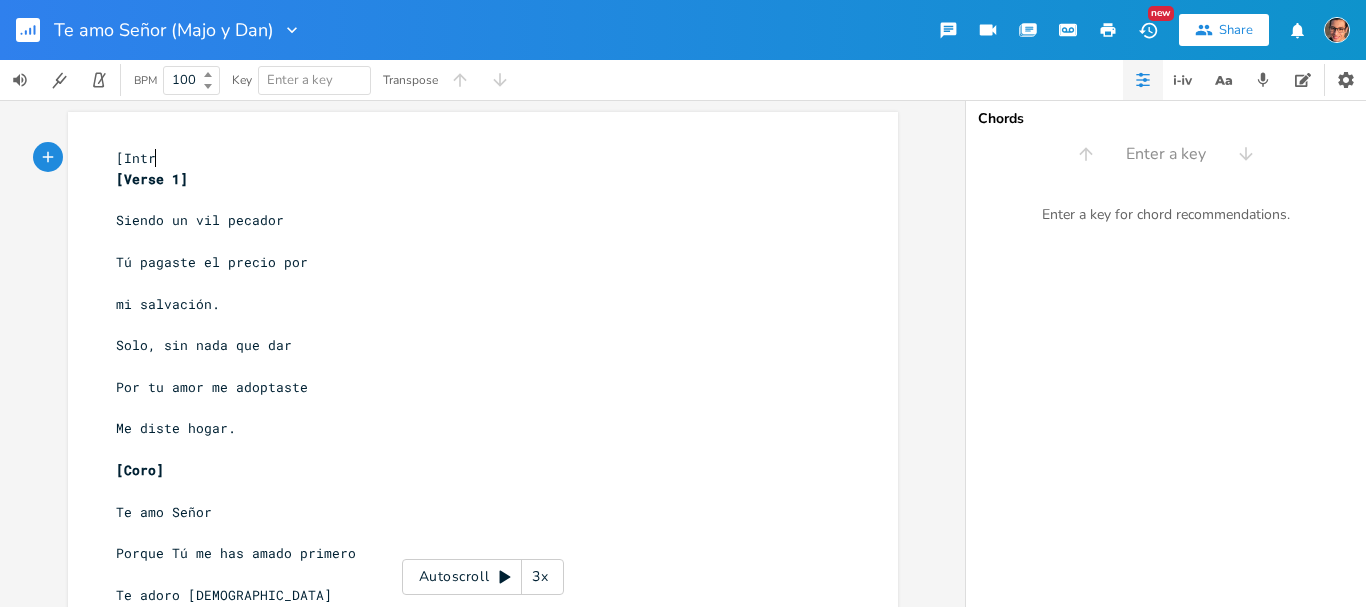 scroll, scrollTop: 0, scrollLeft: 31, axis: horizontal 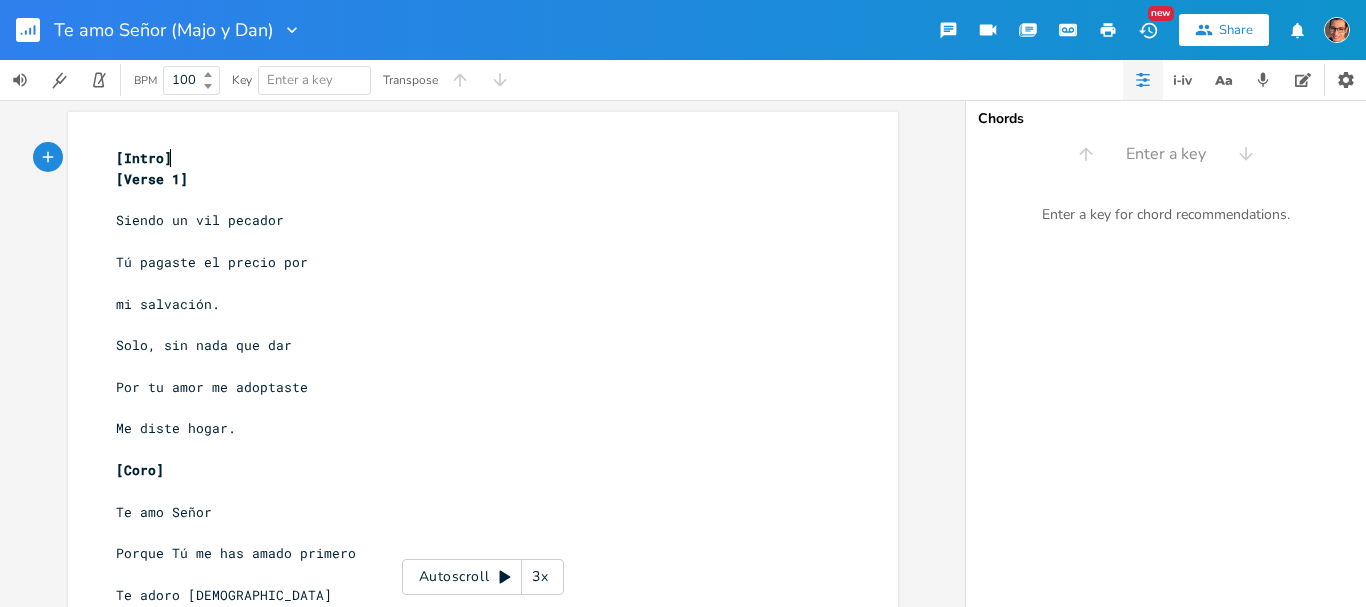 type on "[Intro]" 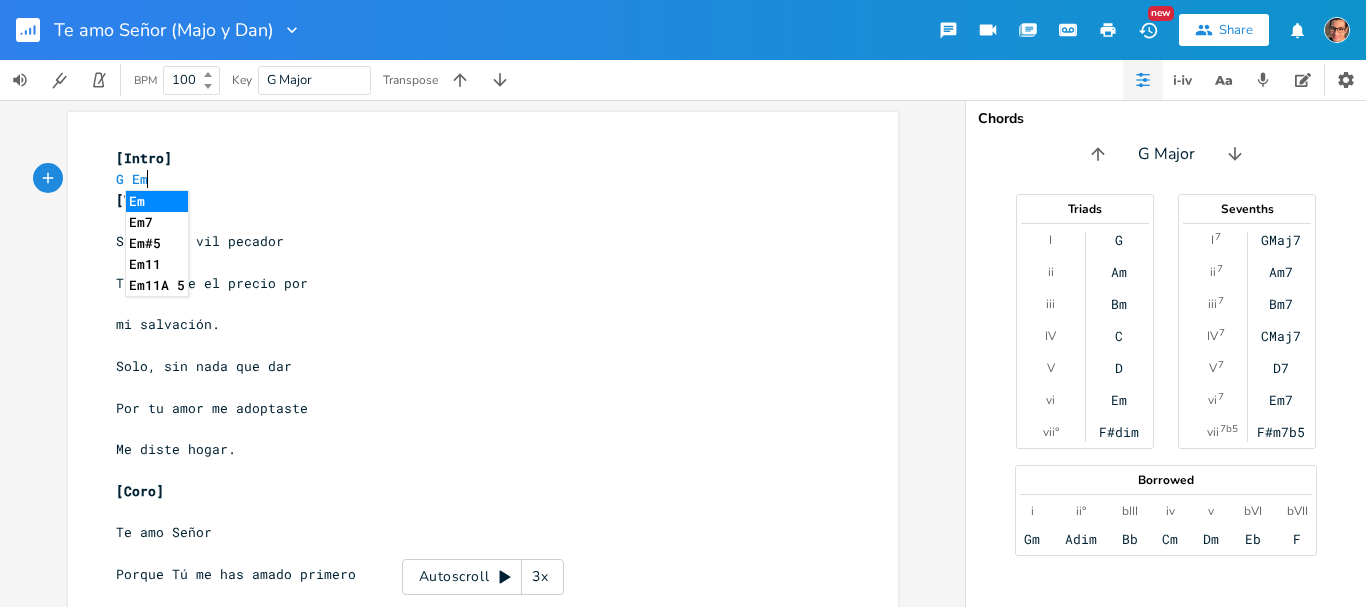 scroll, scrollTop: 0, scrollLeft: 34, axis: horizontal 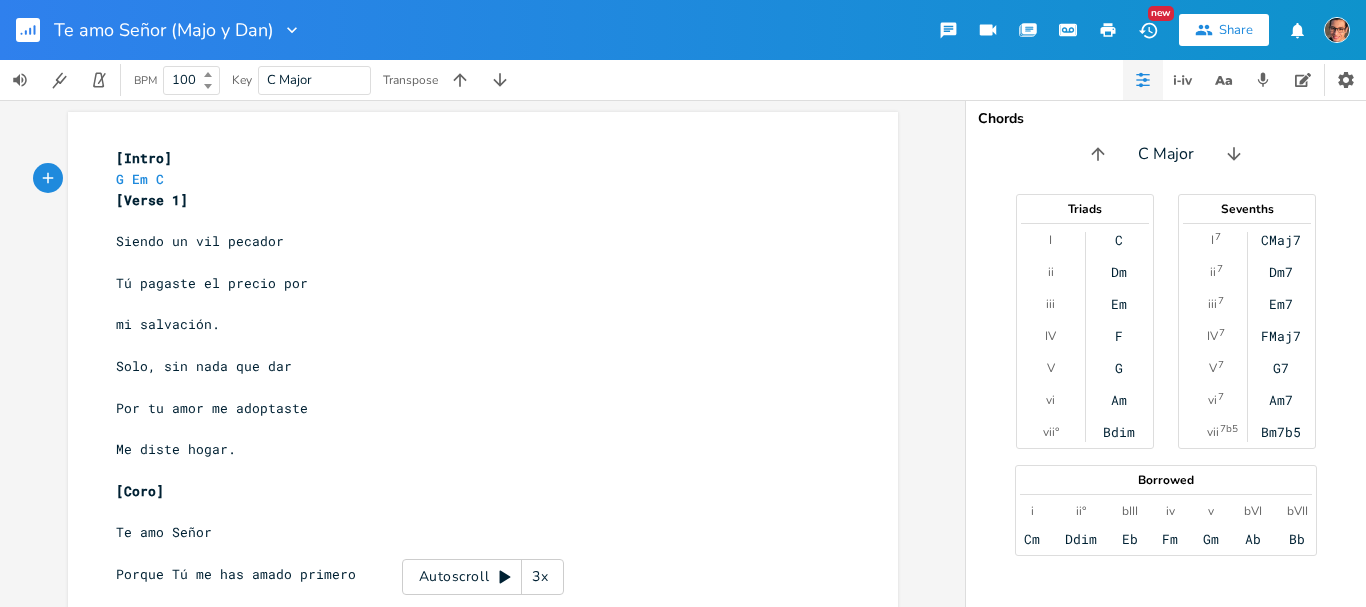 type on "G Em C D" 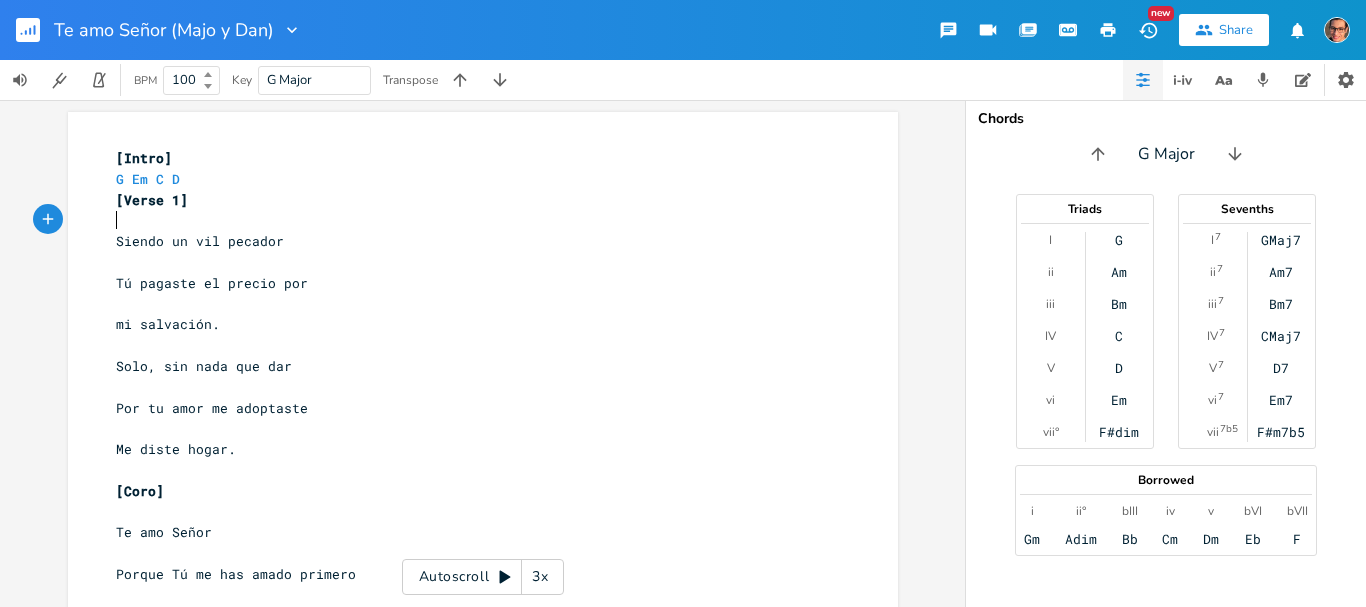 click on "​" at bounding box center (473, 220) 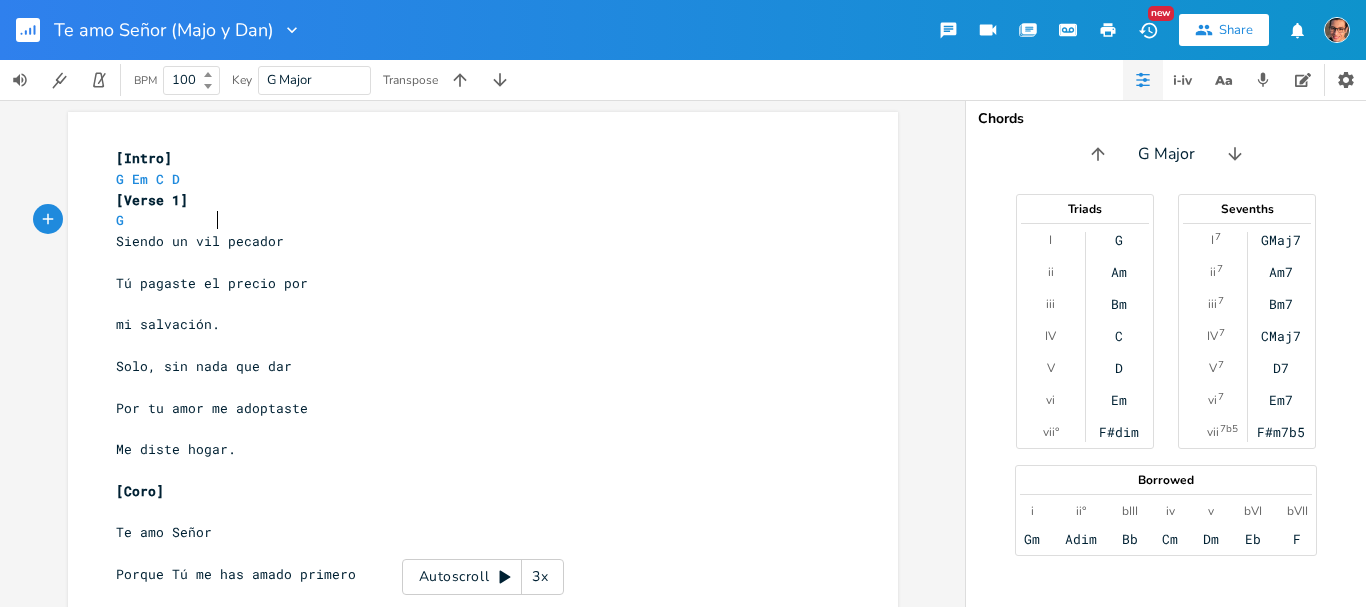 type on "G" 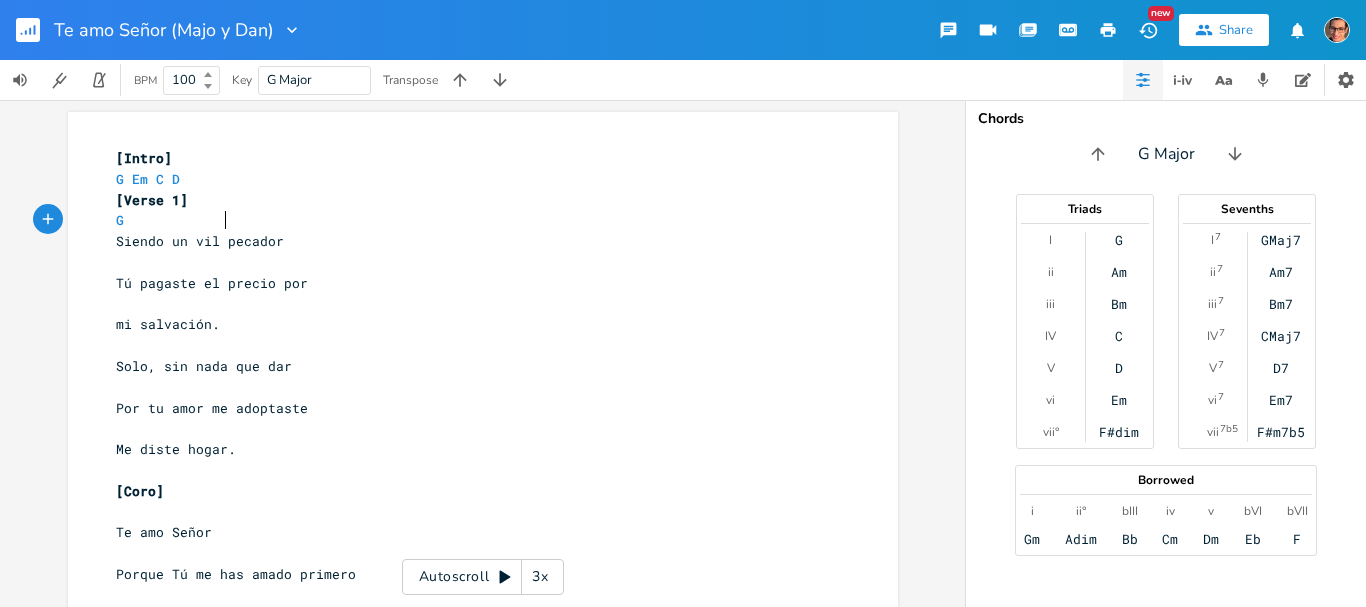 scroll, scrollTop: 0, scrollLeft: 53, axis: horizontal 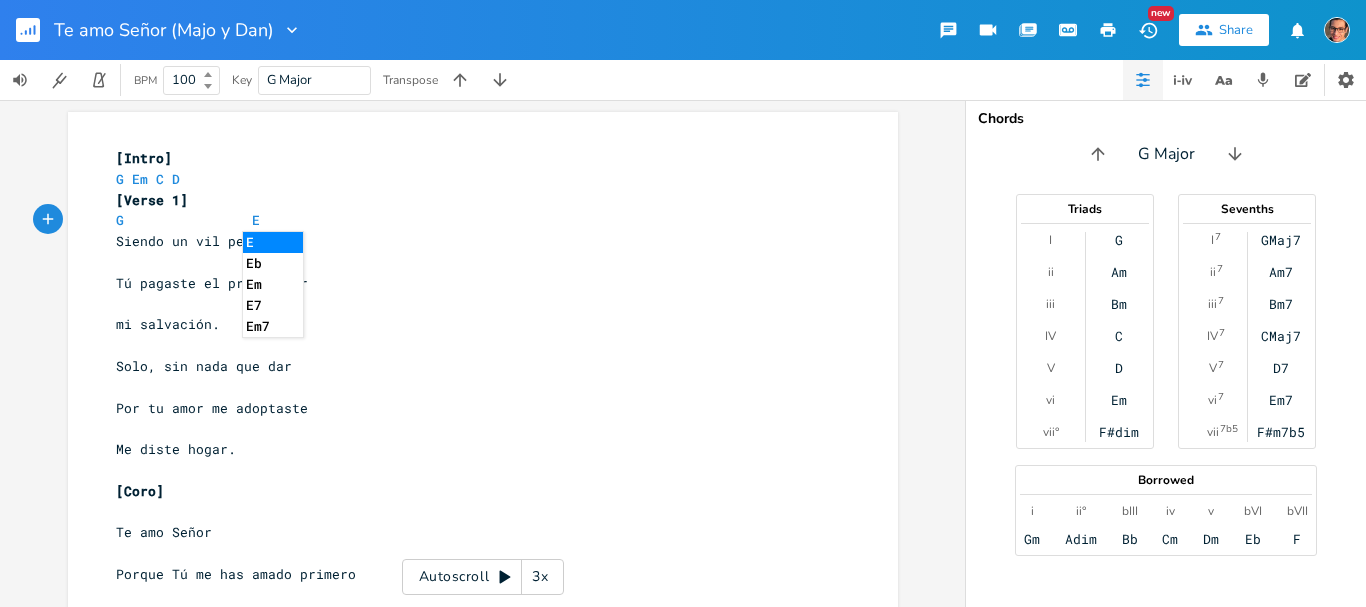 type on "Em" 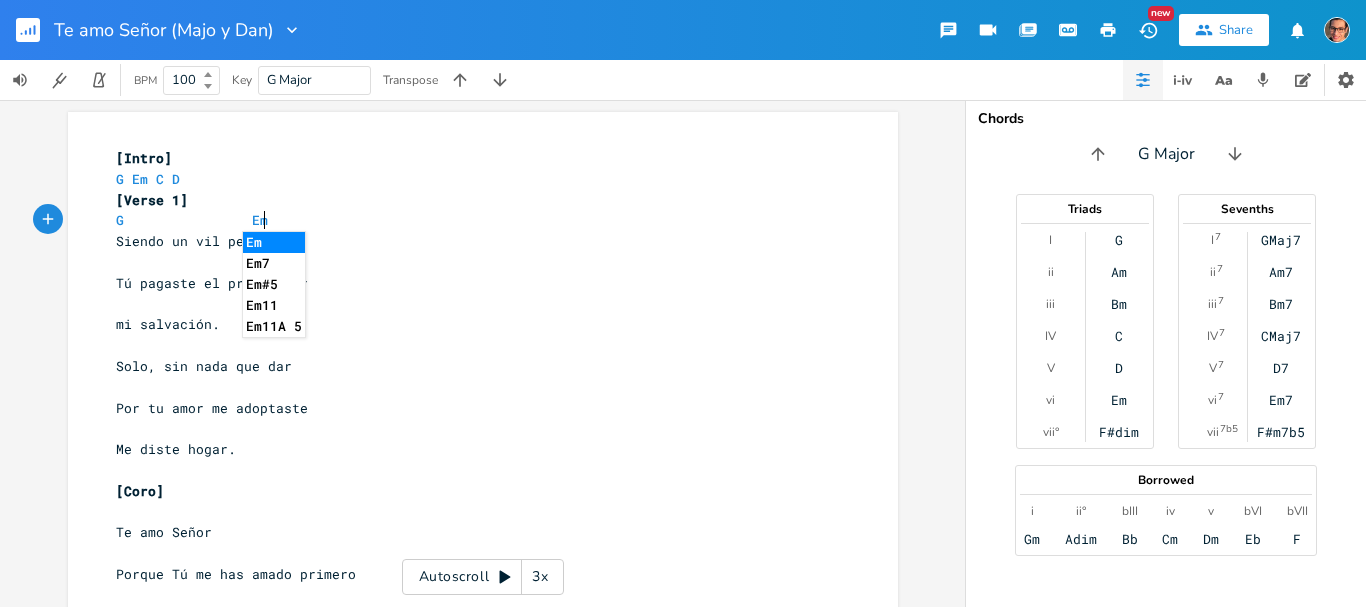 click on "​" at bounding box center (473, 262) 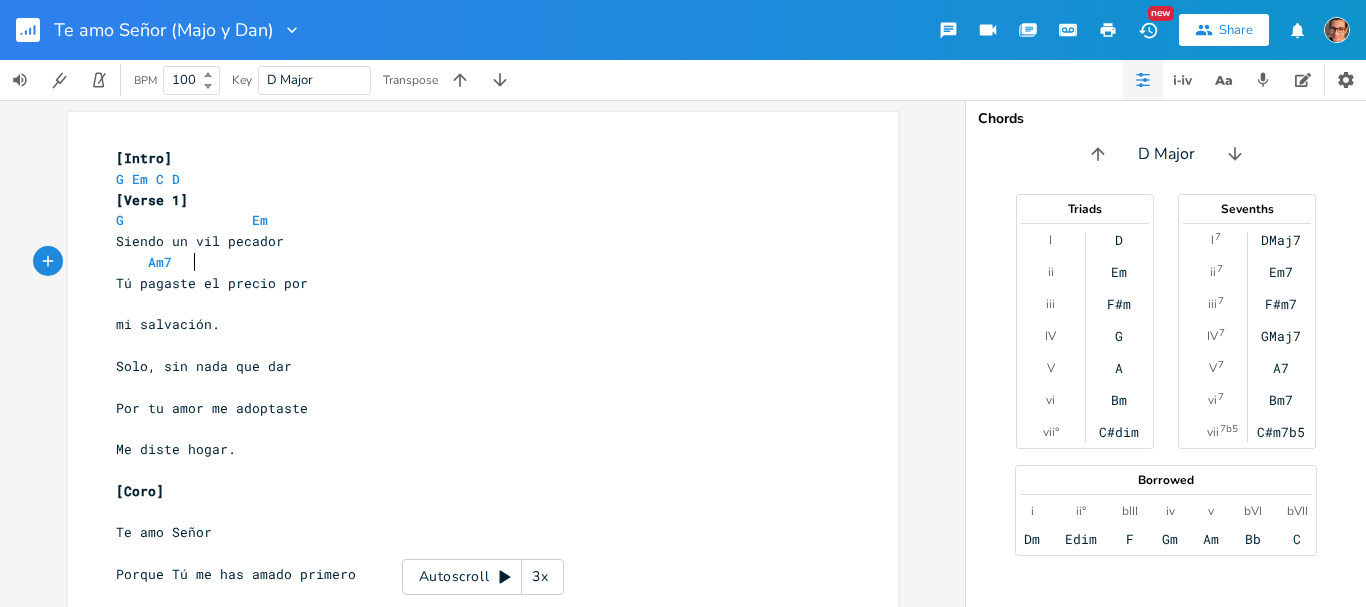 scroll, scrollTop: 0, scrollLeft: 56, axis: horizontal 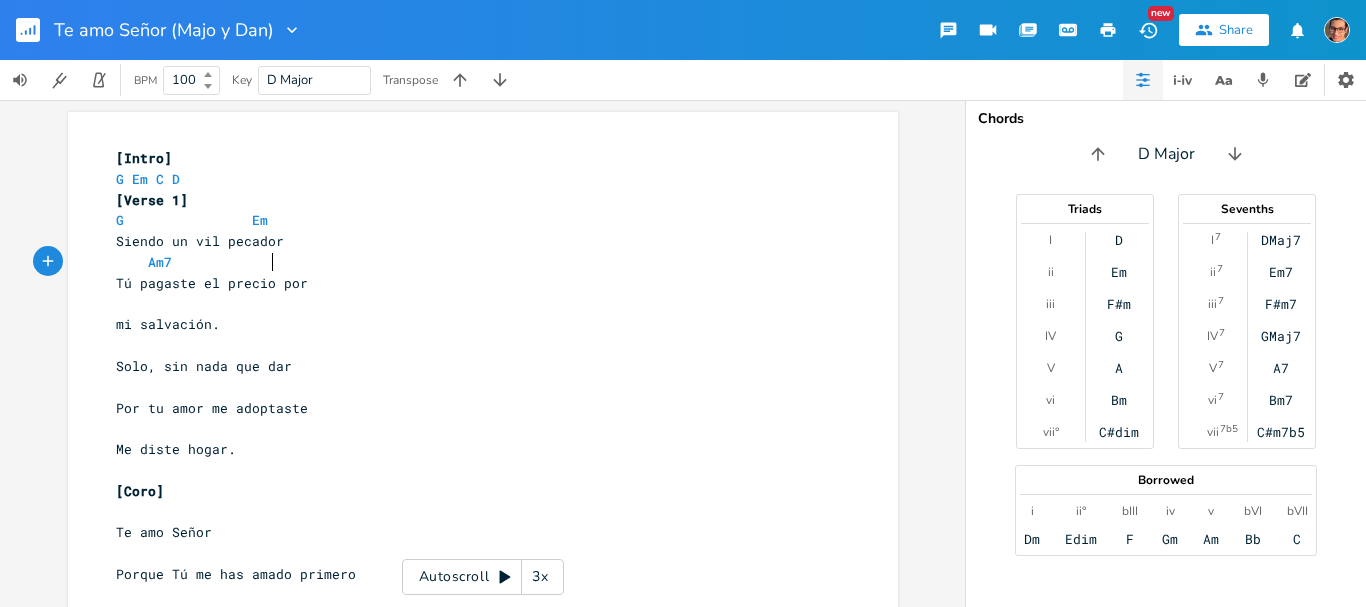 type on "Am7" 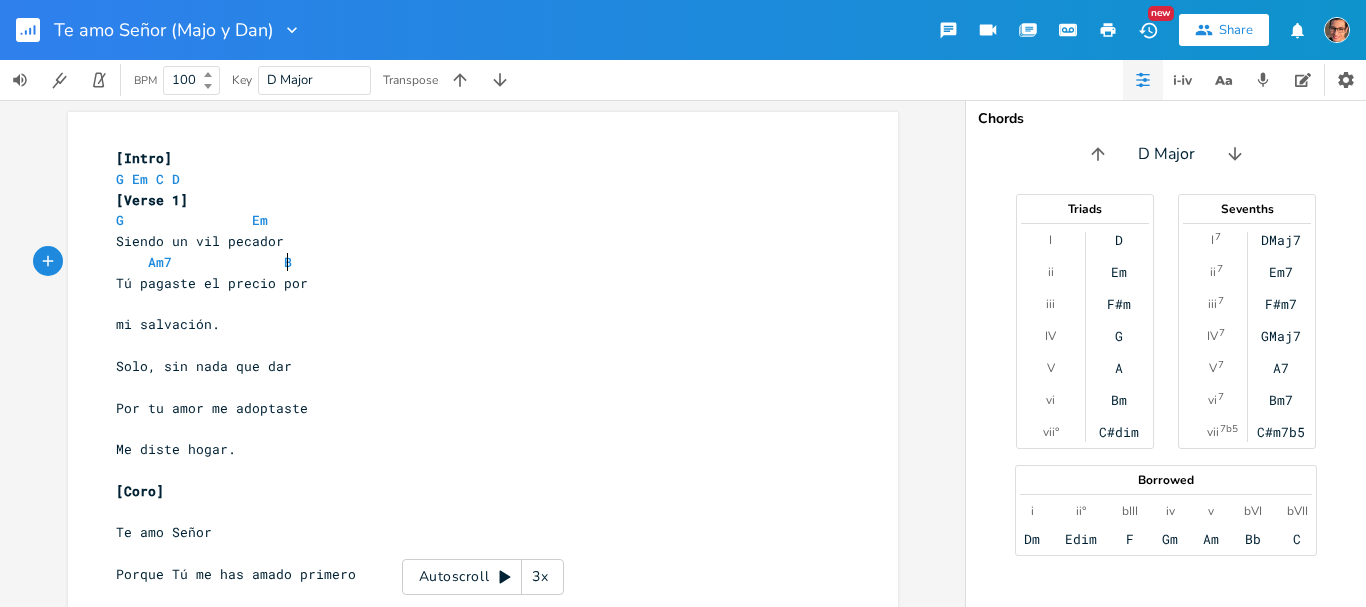 scroll, scrollTop: 0, scrollLeft: 19, axis: horizontal 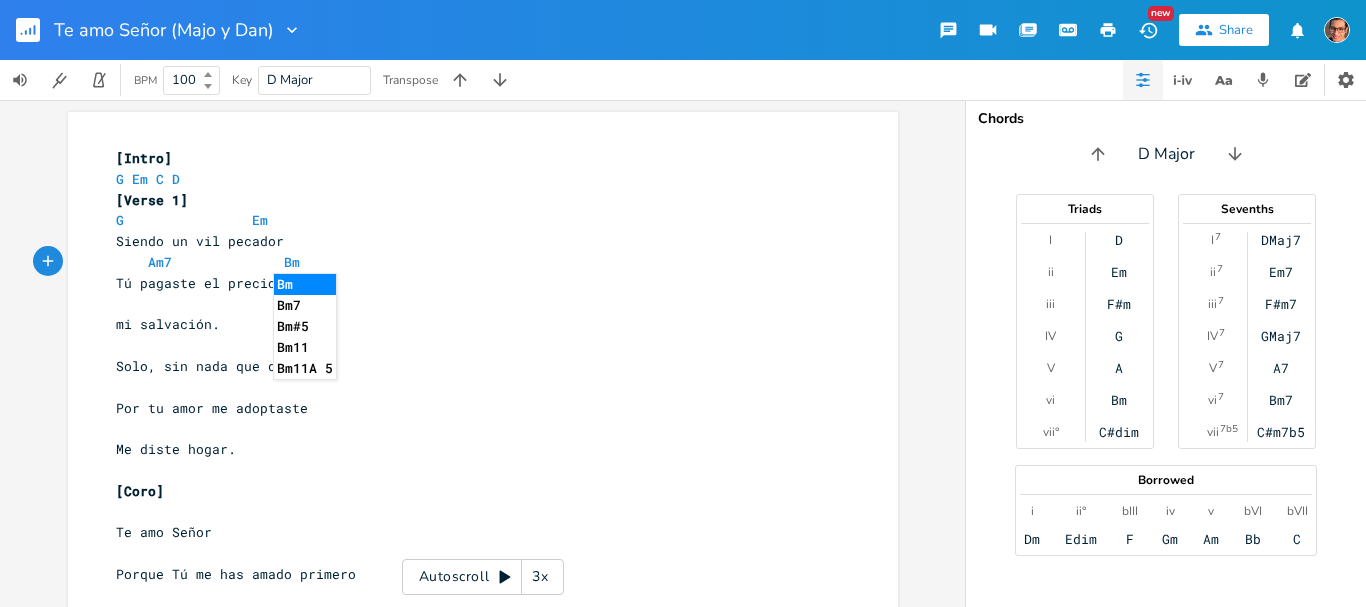 type on "Bm7" 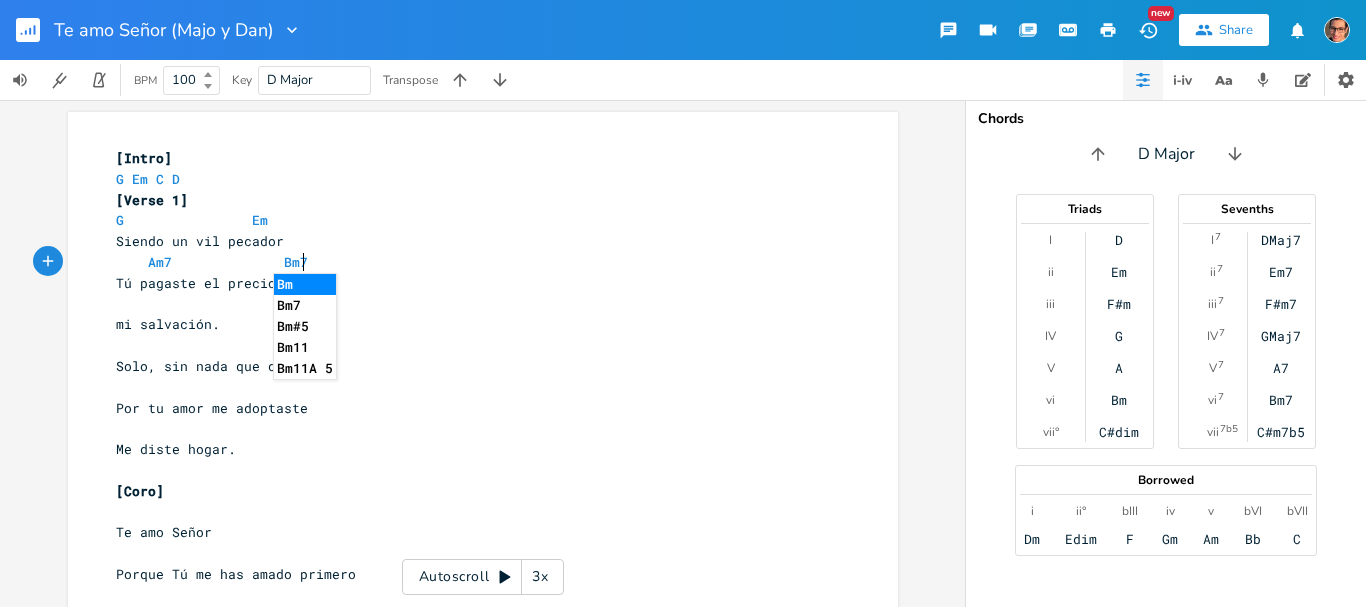 scroll, scrollTop: 0, scrollLeft: 27, axis: horizontal 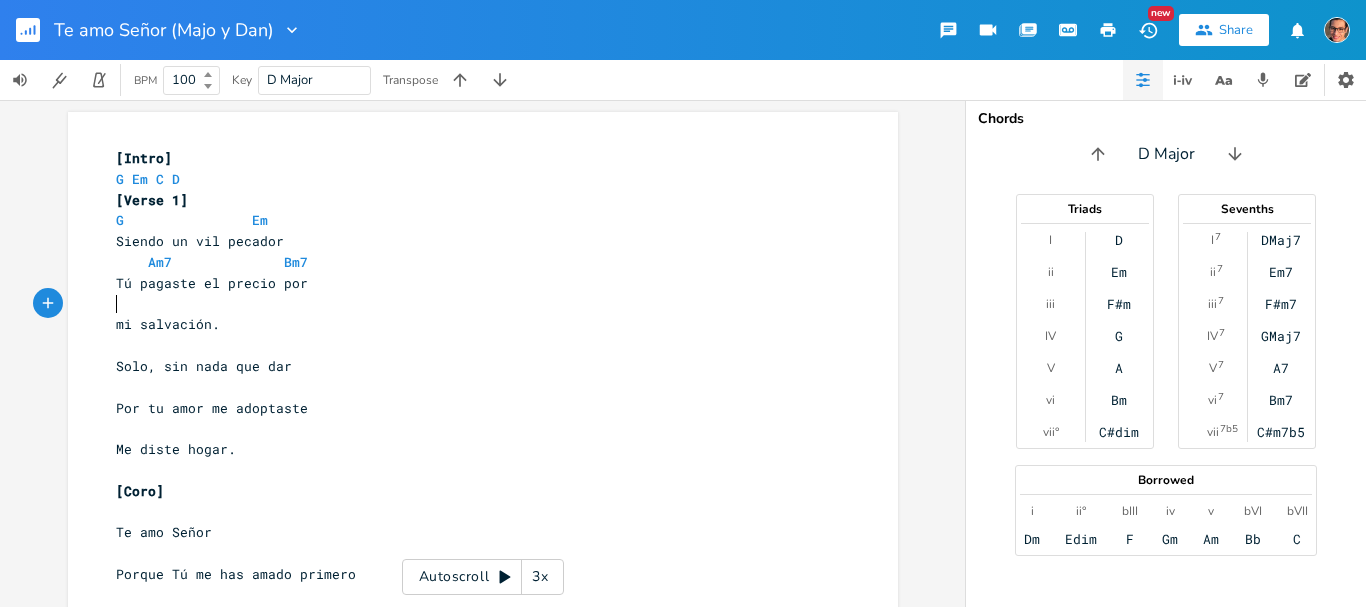 click on "​" at bounding box center [473, 304] 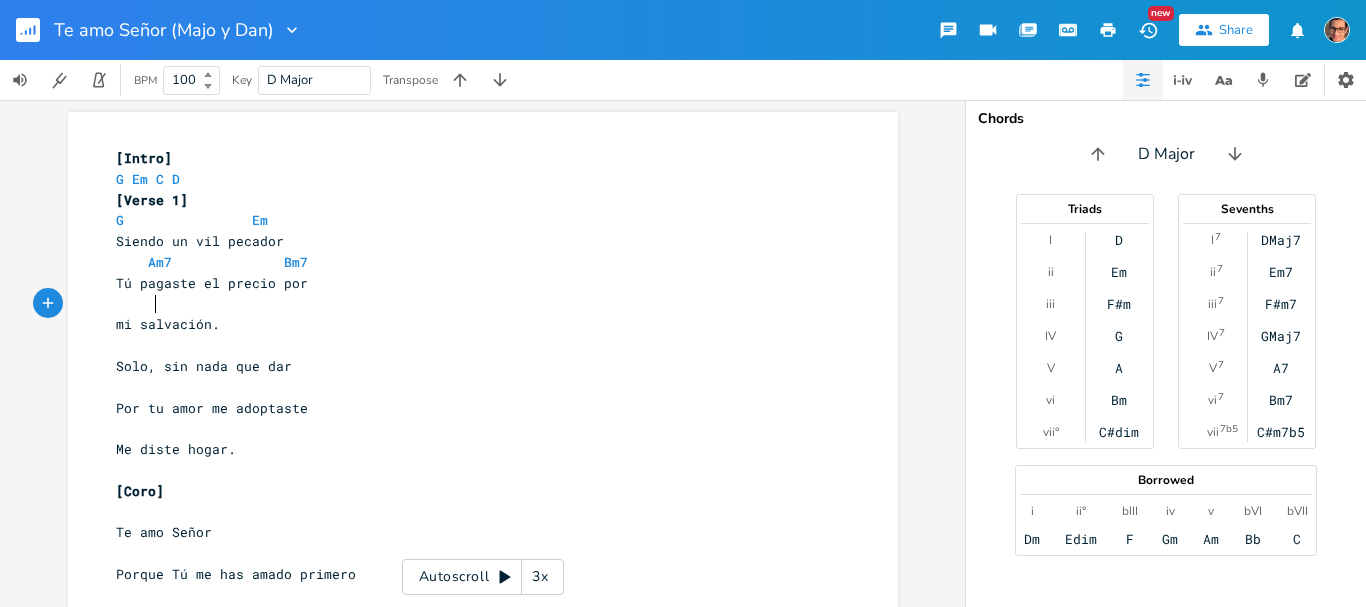 scroll, scrollTop: 0, scrollLeft: 20, axis: horizontal 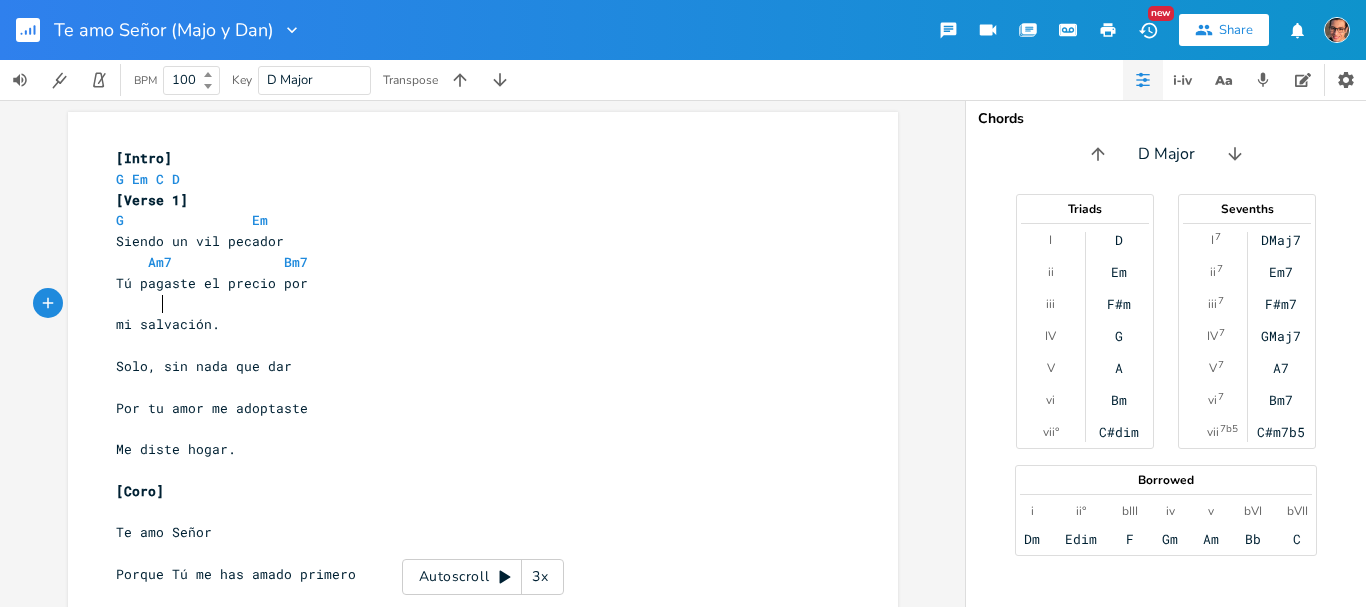 type on "D" 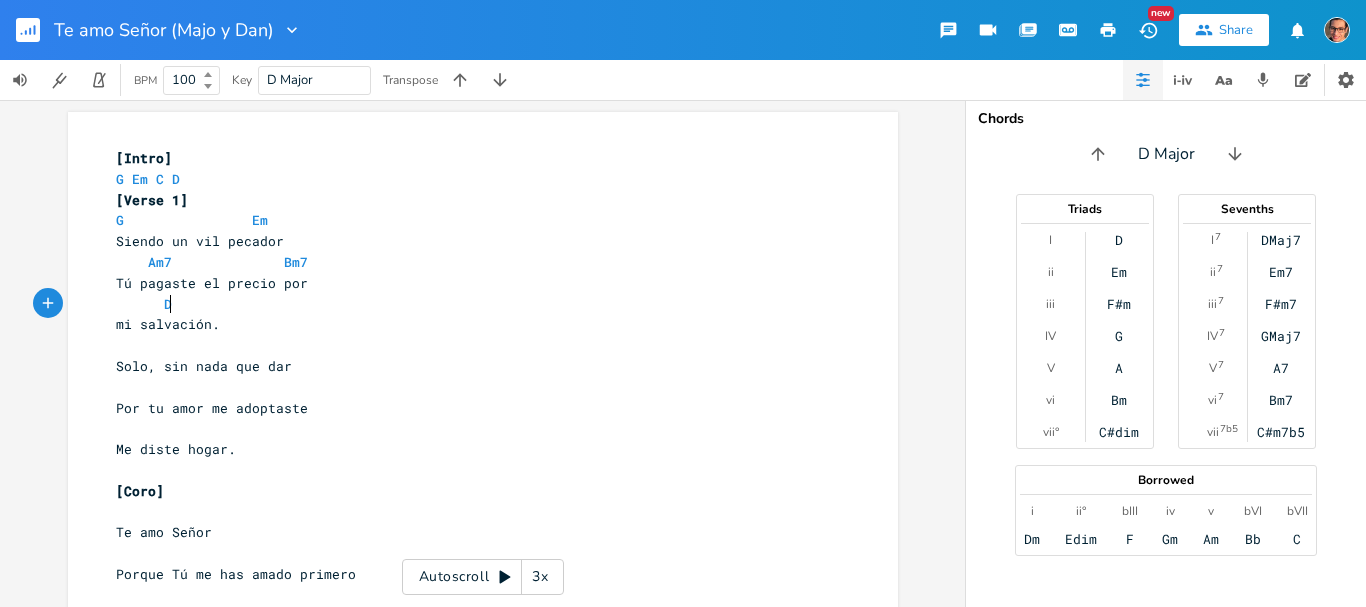 scroll, scrollTop: 0, scrollLeft: 30, axis: horizontal 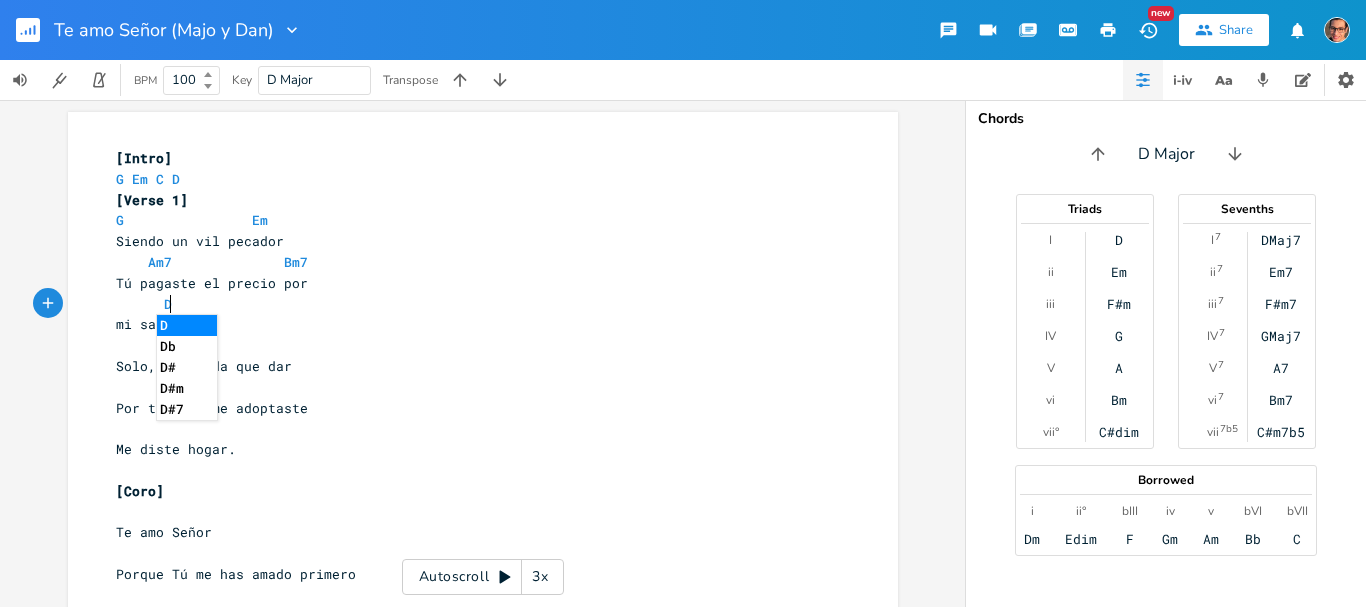 click on "G                  Em" at bounding box center (192, 220) 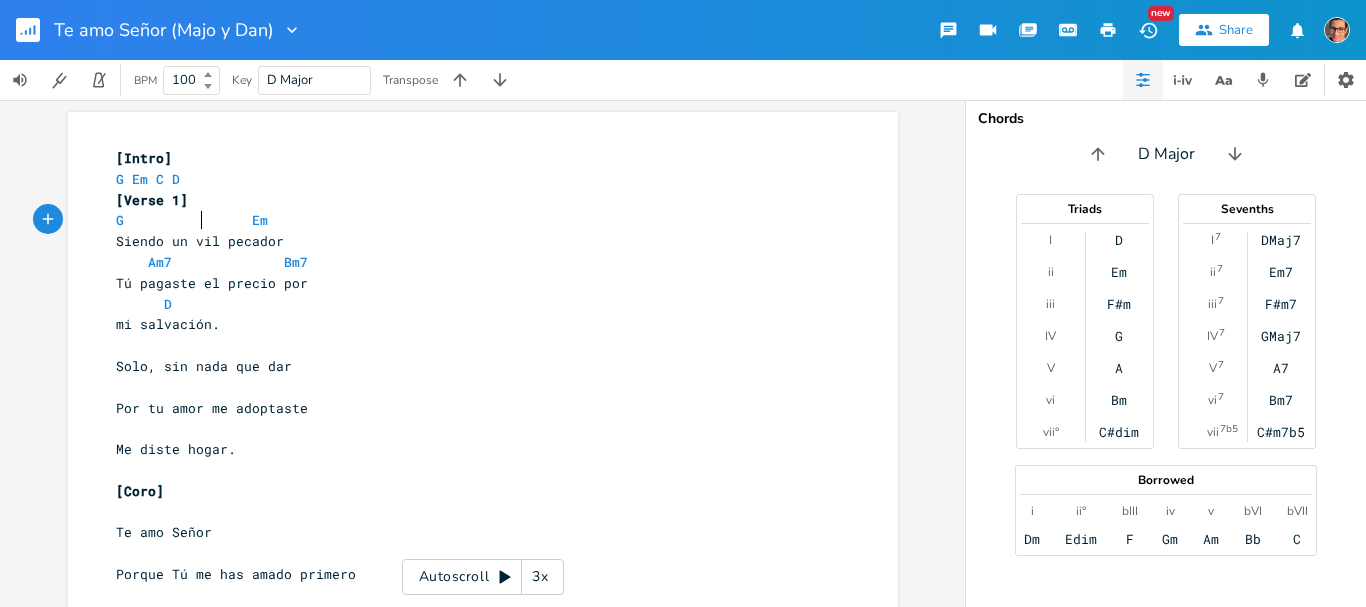 click on "G                  Em" at bounding box center (192, 220) 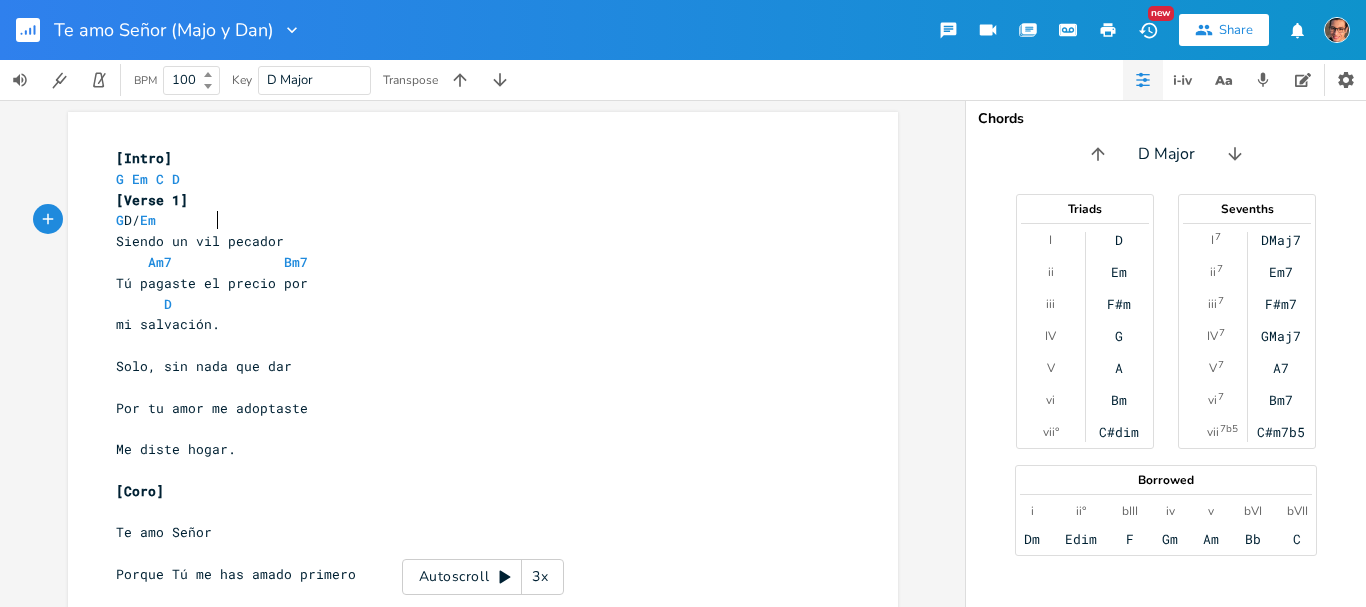 scroll, scrollTop: 0, scrollLeft: 19, axis: horizontal 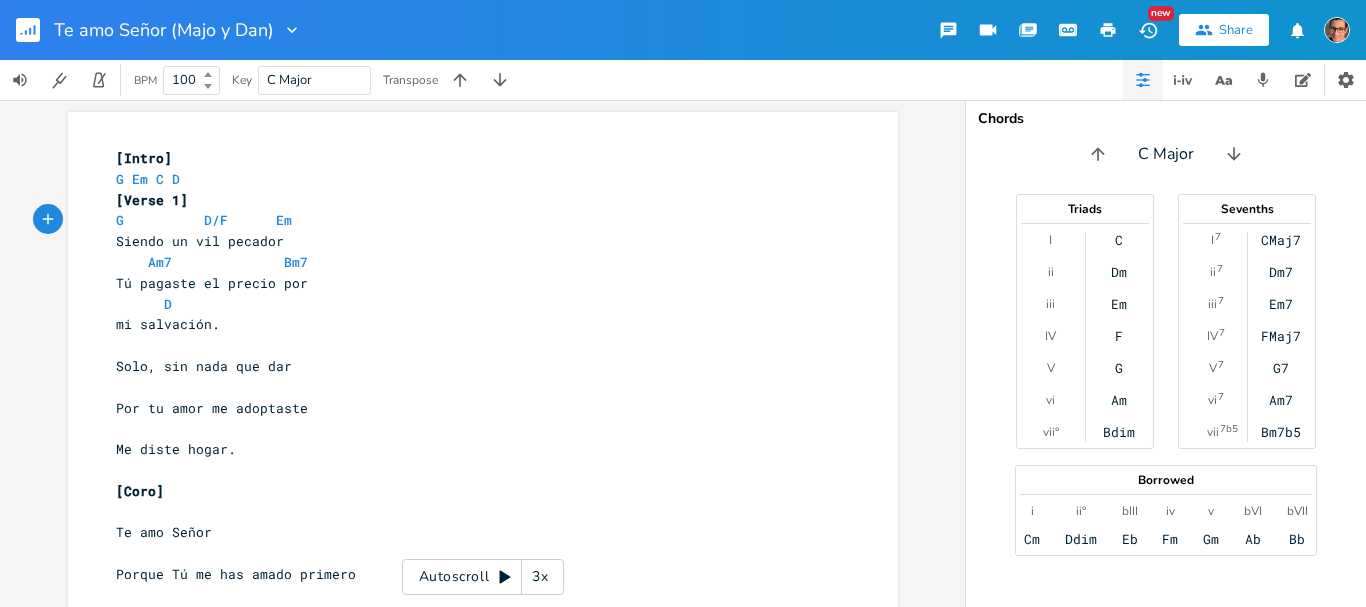 type on "D/F#" 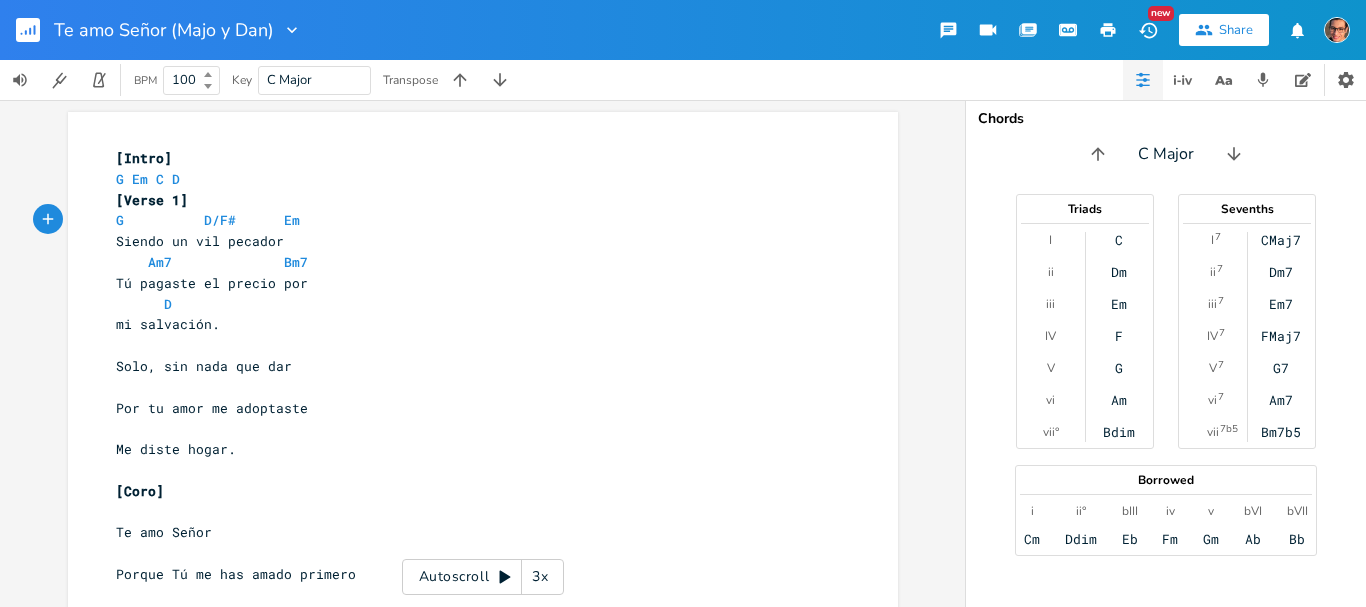 click on "G            D/F#        Em" at bounding box center (208, 220) 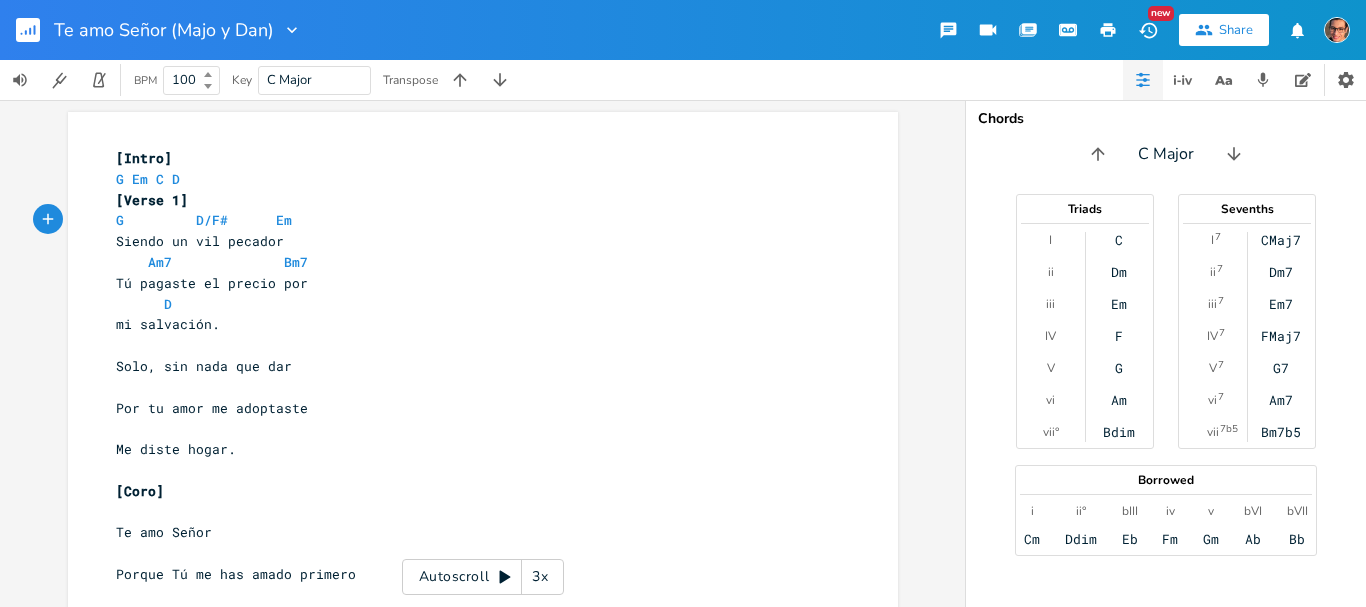 click on "G           D/F#        Em" at bounding box center [204, 220] 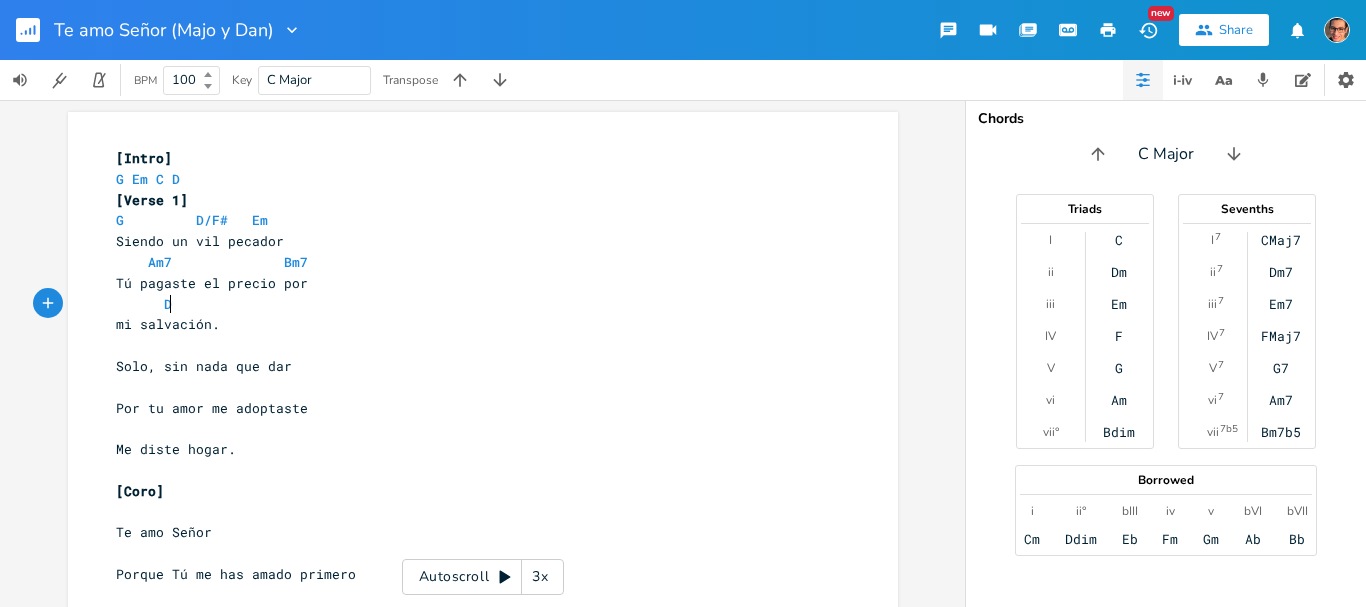 drag, startPoint x: 170, startPoint y: 301, endPoint x: 190, endPoint y: 384, distance: 85.37564 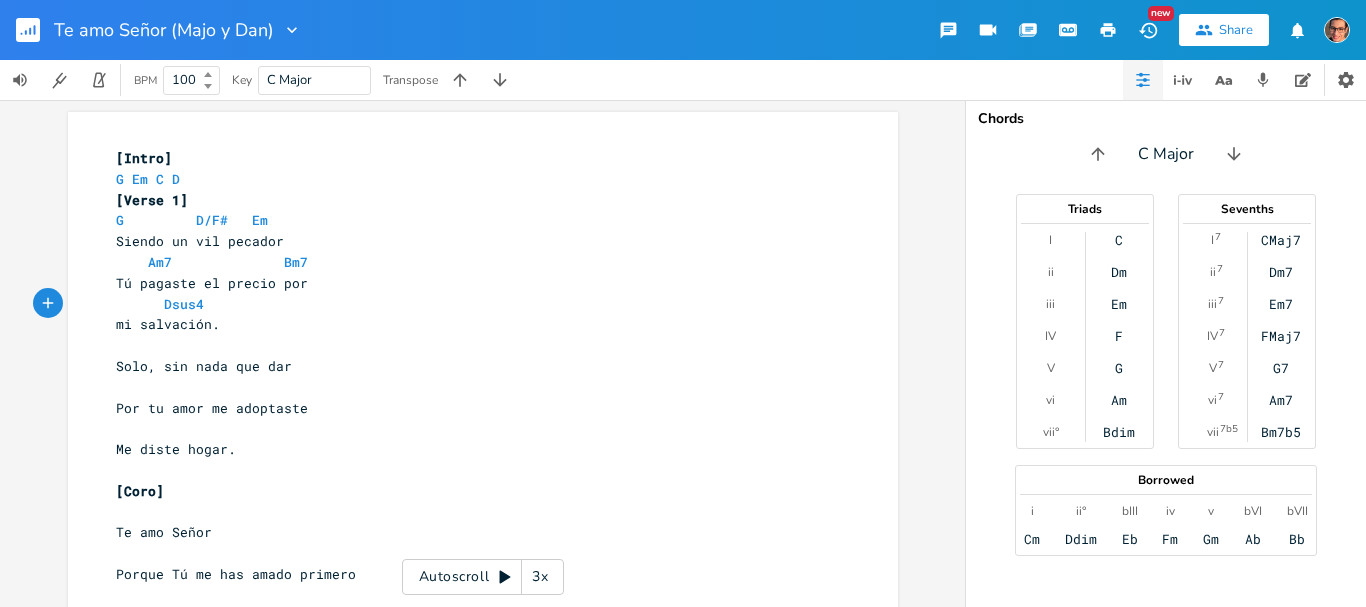 type on "sus4 d" 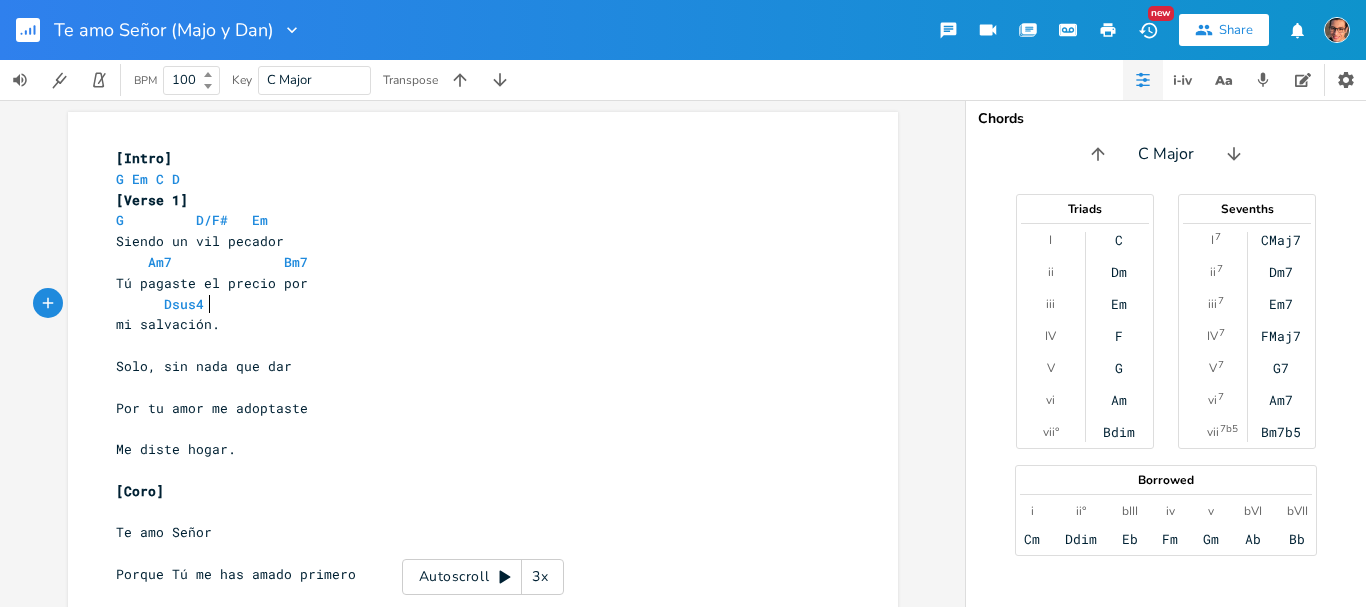 type on "D" 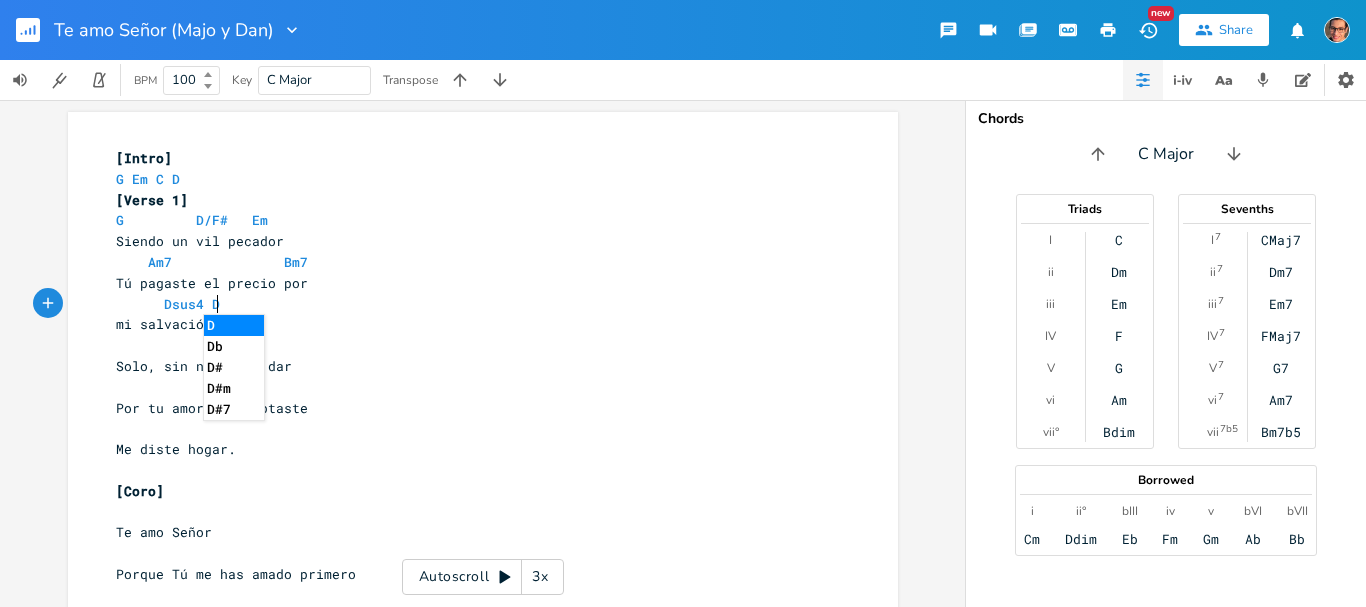 click on "Solo, sin nada que dar" at bounding box center (473, 366) 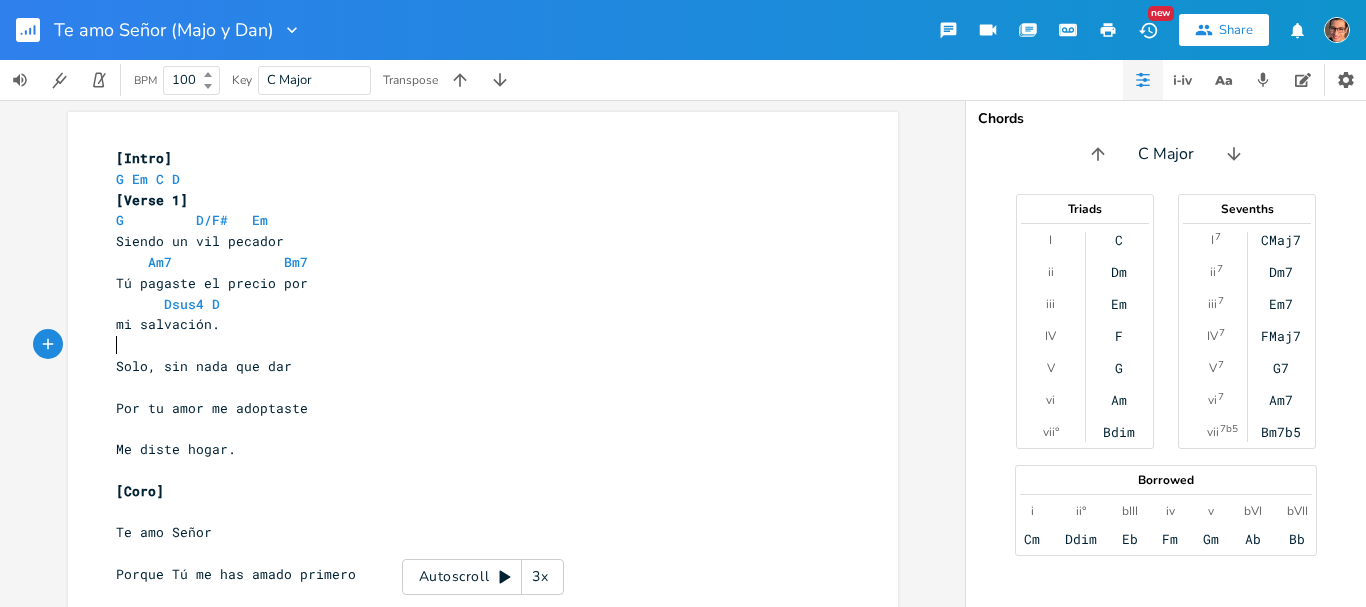 scroll, scrollTop: 0, scrollLeft: 4, axis: horizontal 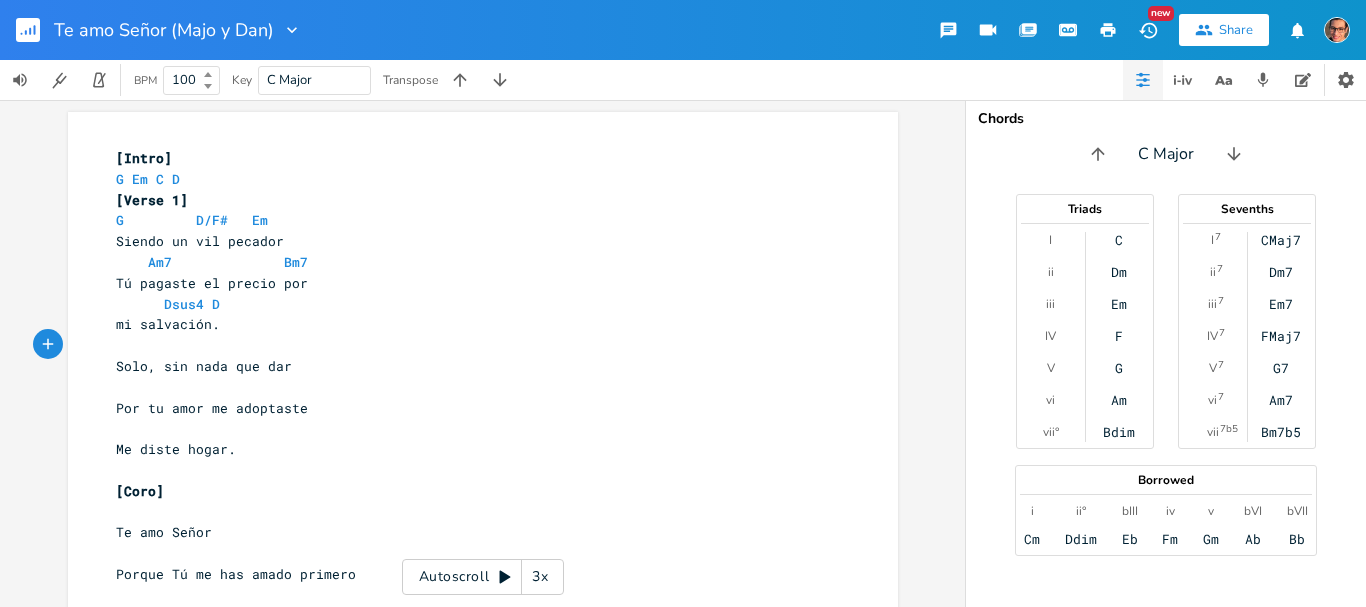 type on "F" 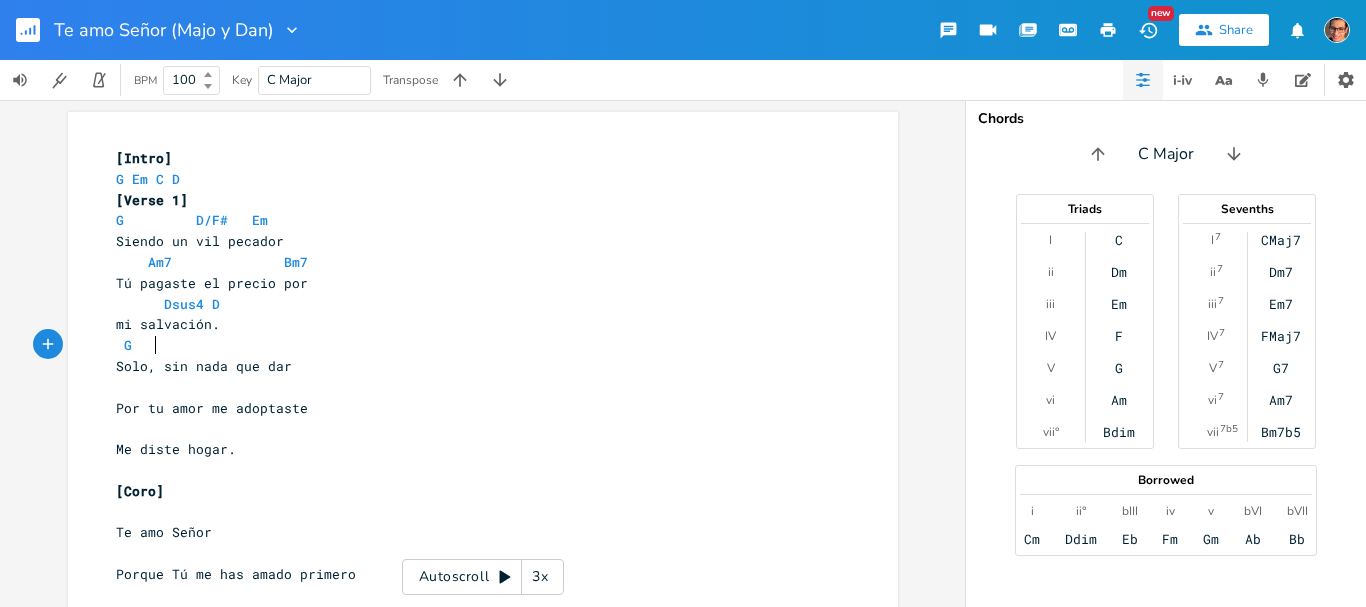 scroll, scrollTop: 0, scrollLeft: 36, axis: horizontal 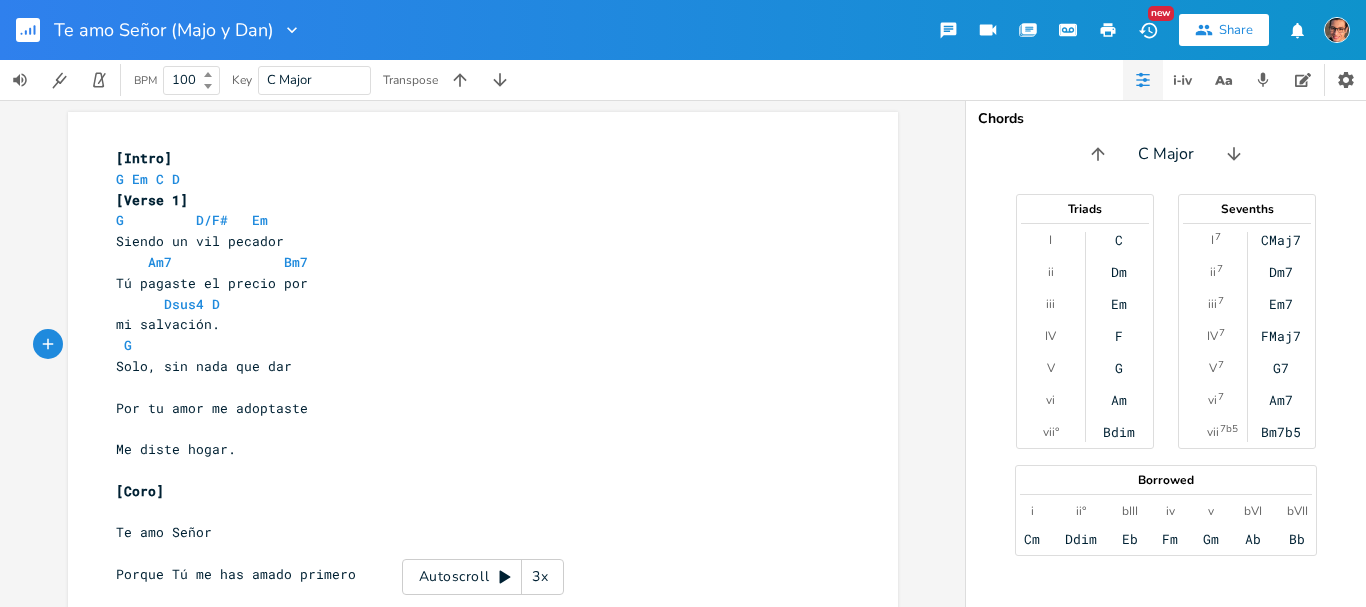 type on "G" 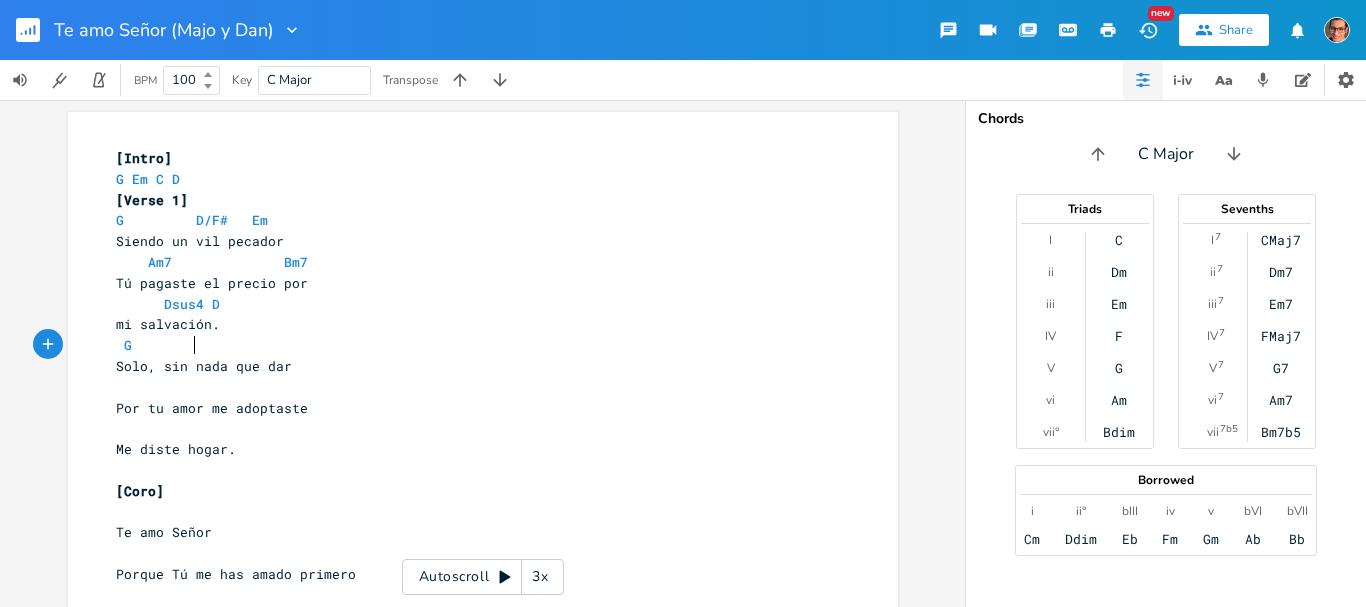 scroll, scrollTop: 0, scrollLeft: 10, axis: horizontal 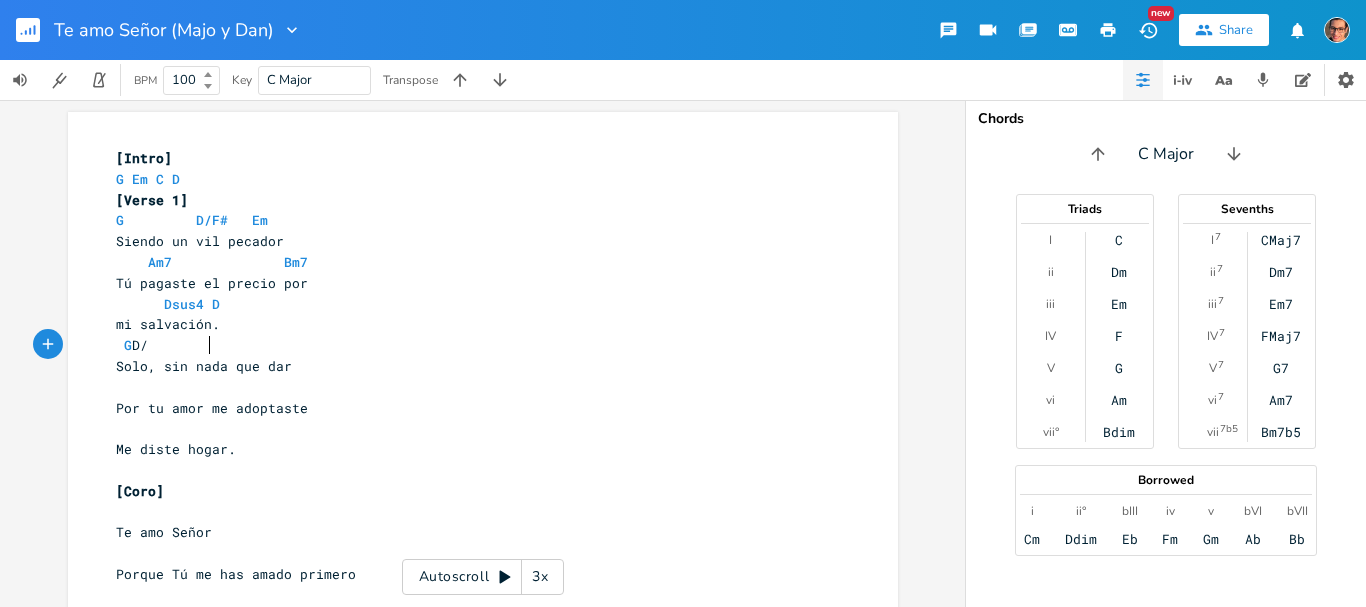 type on "D/D" 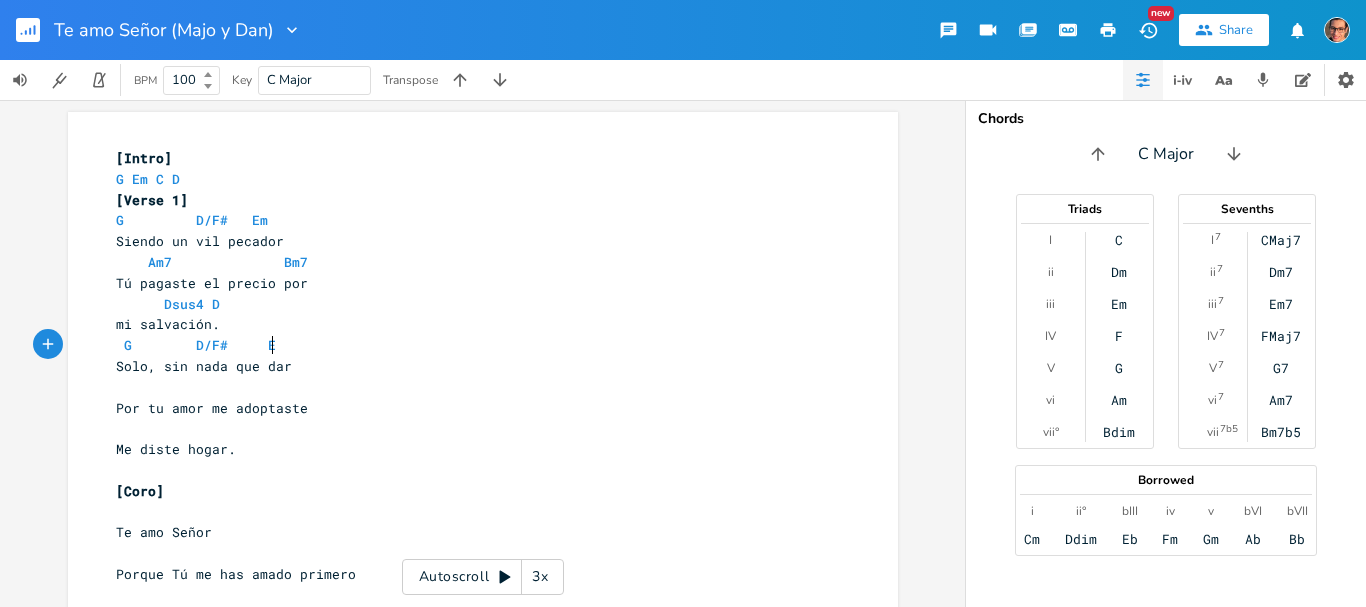 type on "F#     Em" 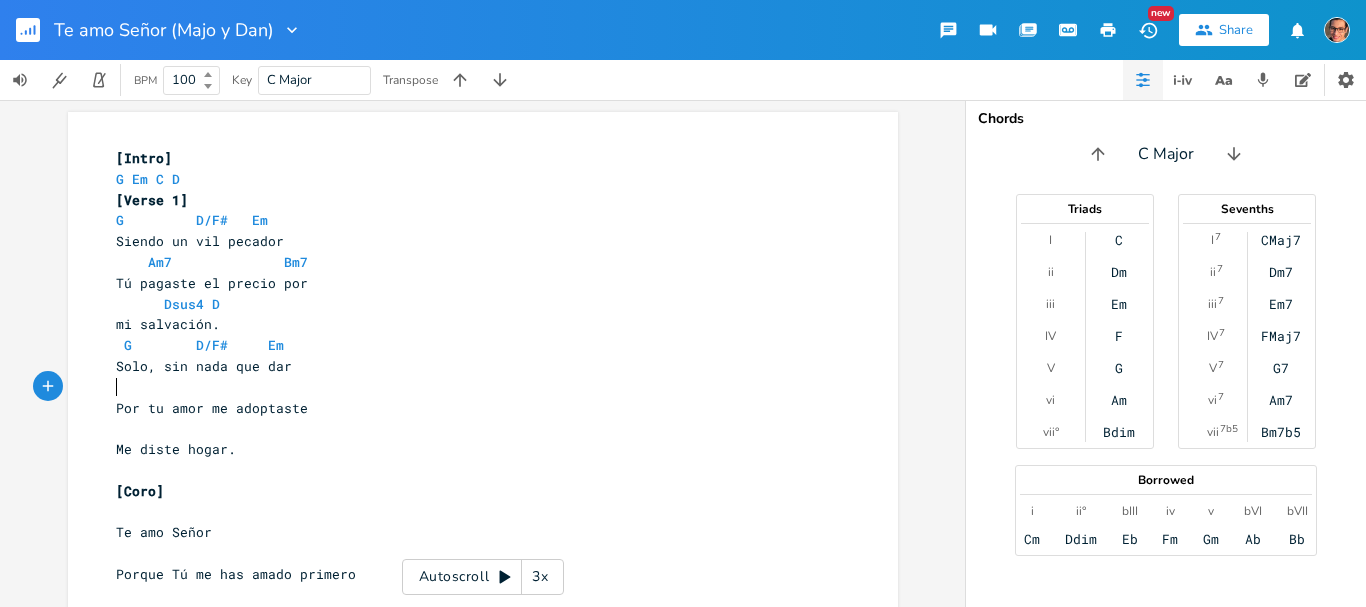 drag, startPoint x: 141, startPoint y: 387, endPoint x: 166, endPoint y: 408, distance: 32.649654 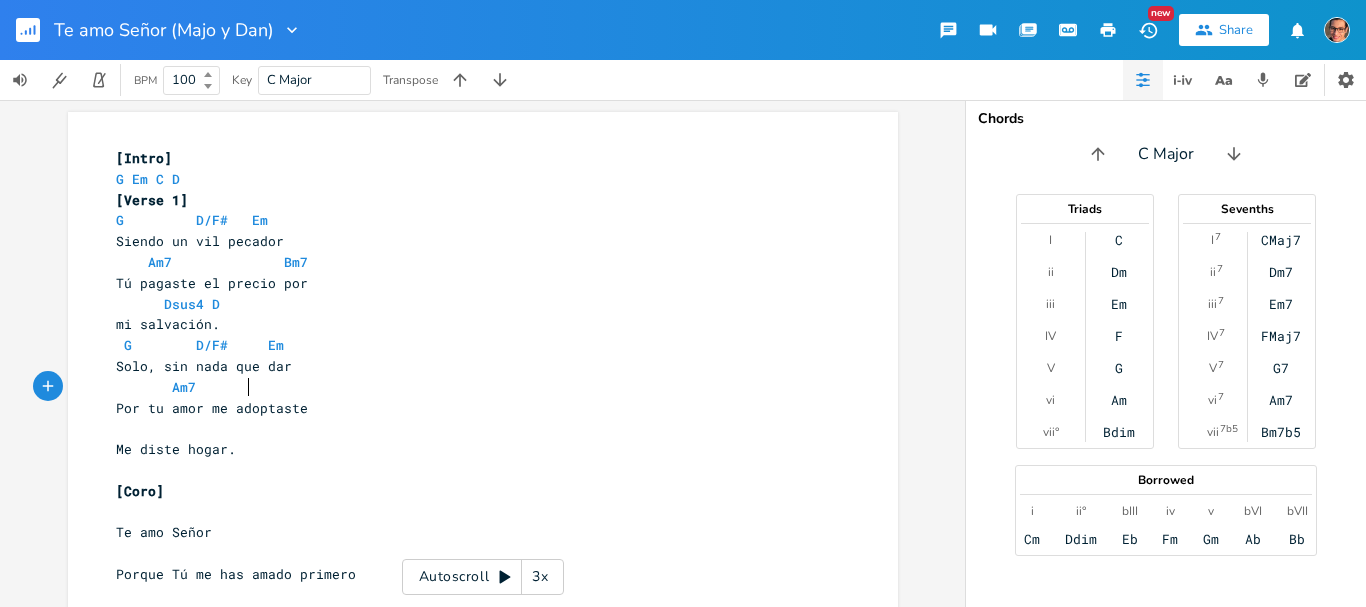 scroll, scrollTop: 0, scrollLeft: 53, axis: horizontal 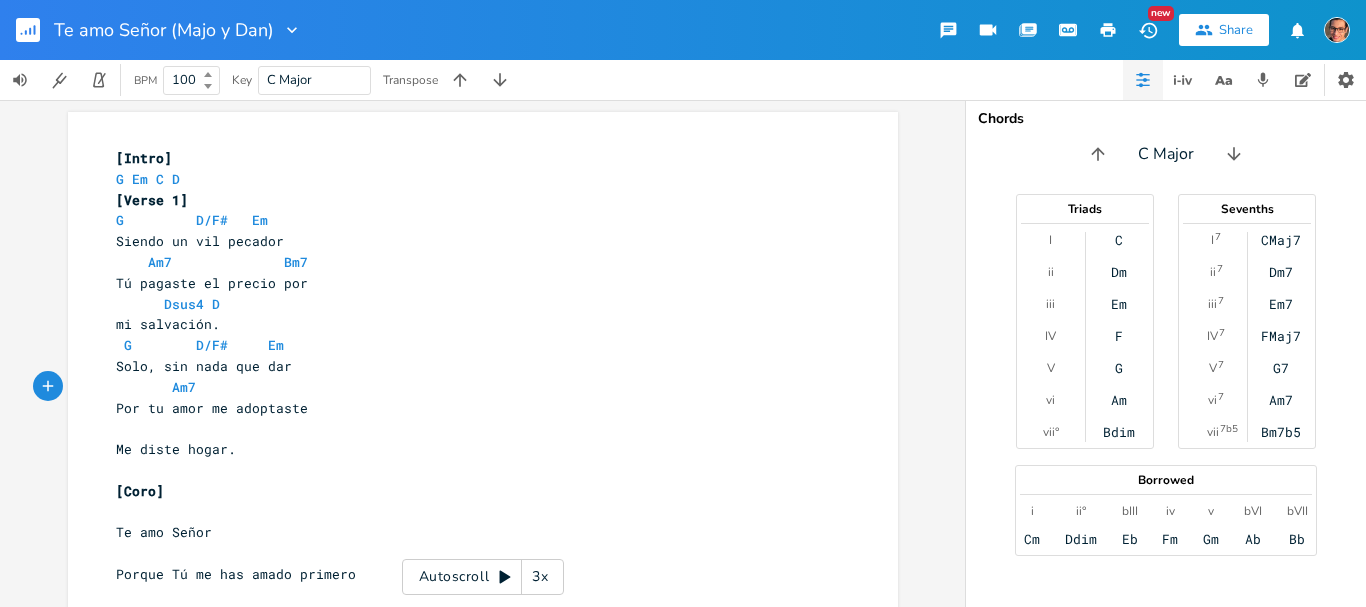type on "Am7" 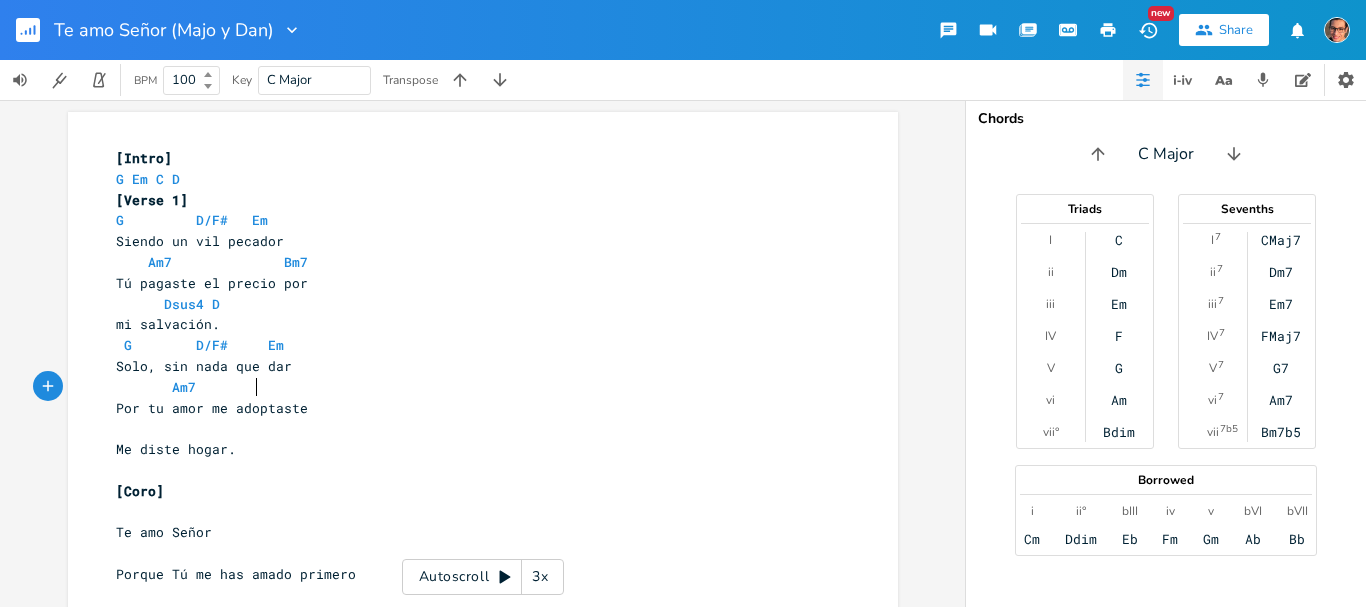 type on "A" 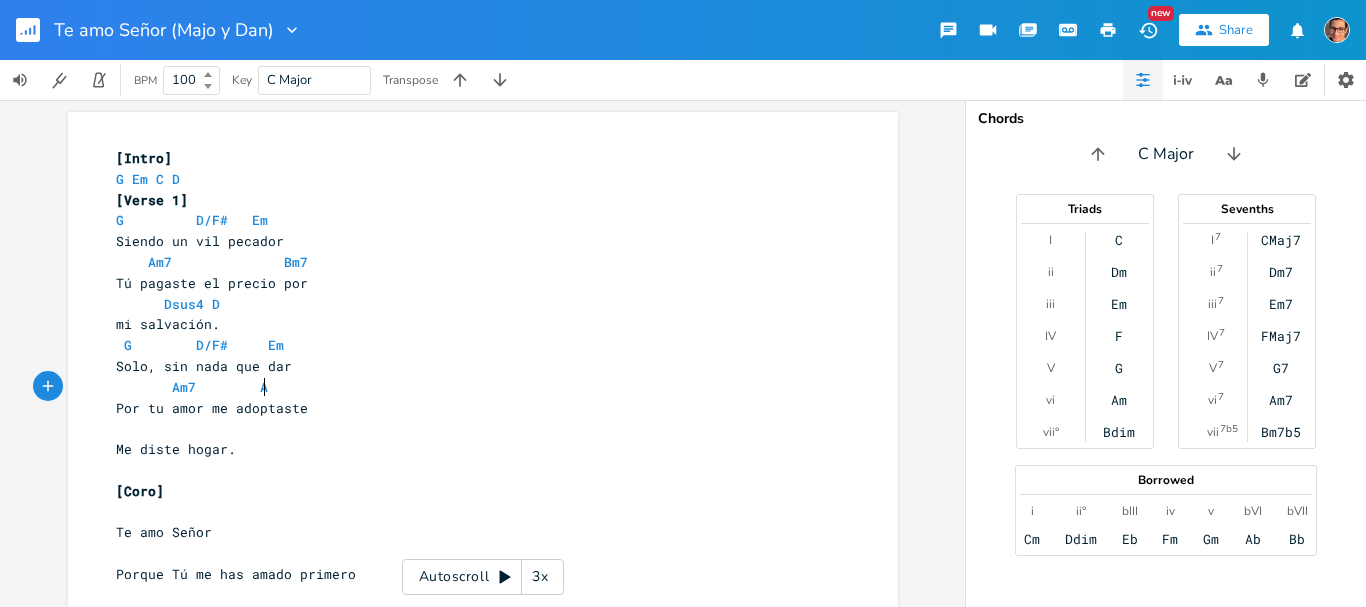 scroll, scrollTop: 0, scrollLeft: 9, axis: horizontal 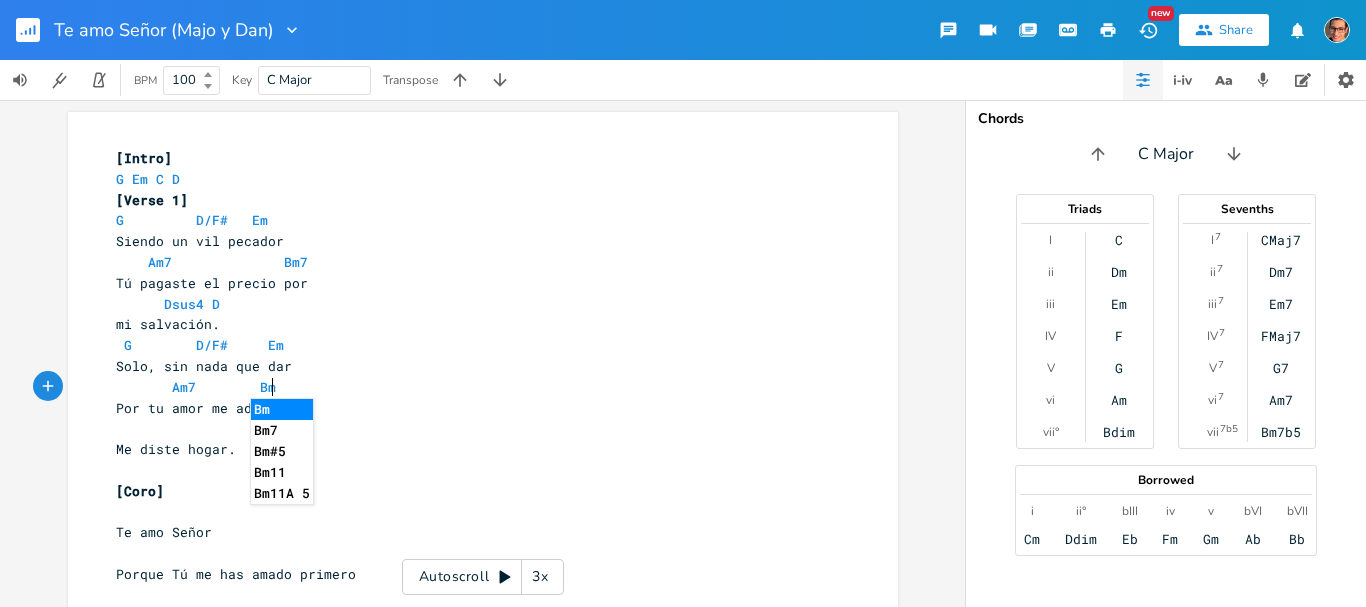 type on "Bm7" 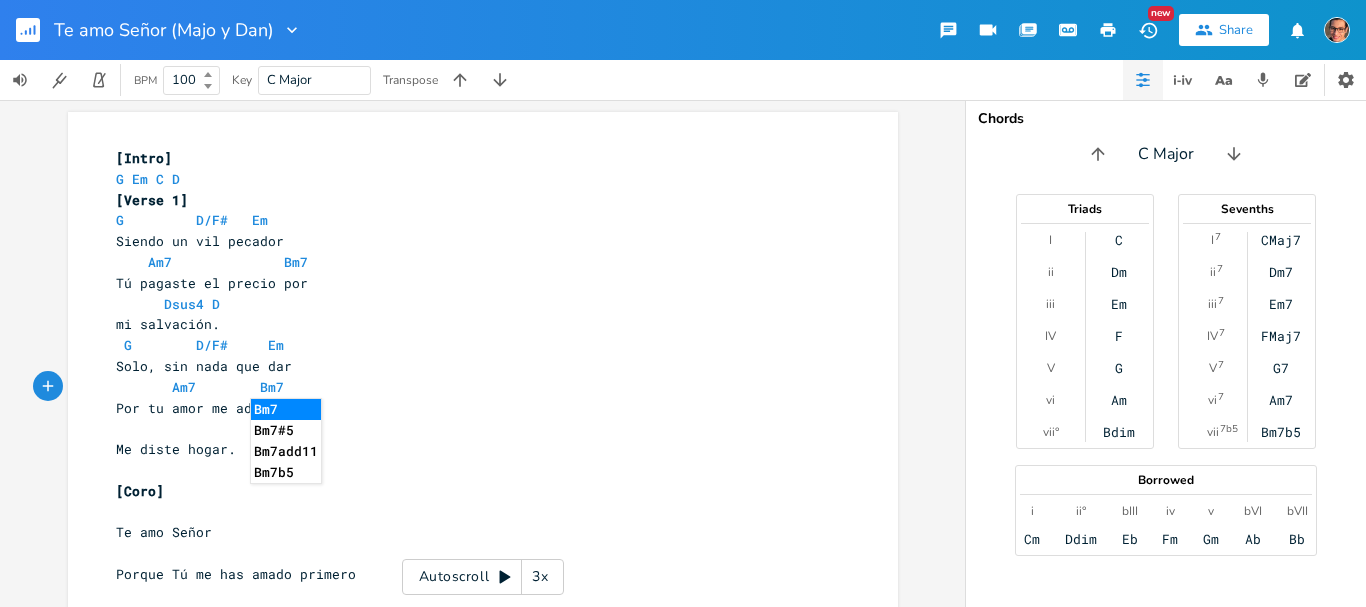 click on "​" at bounding box center [473, 428] 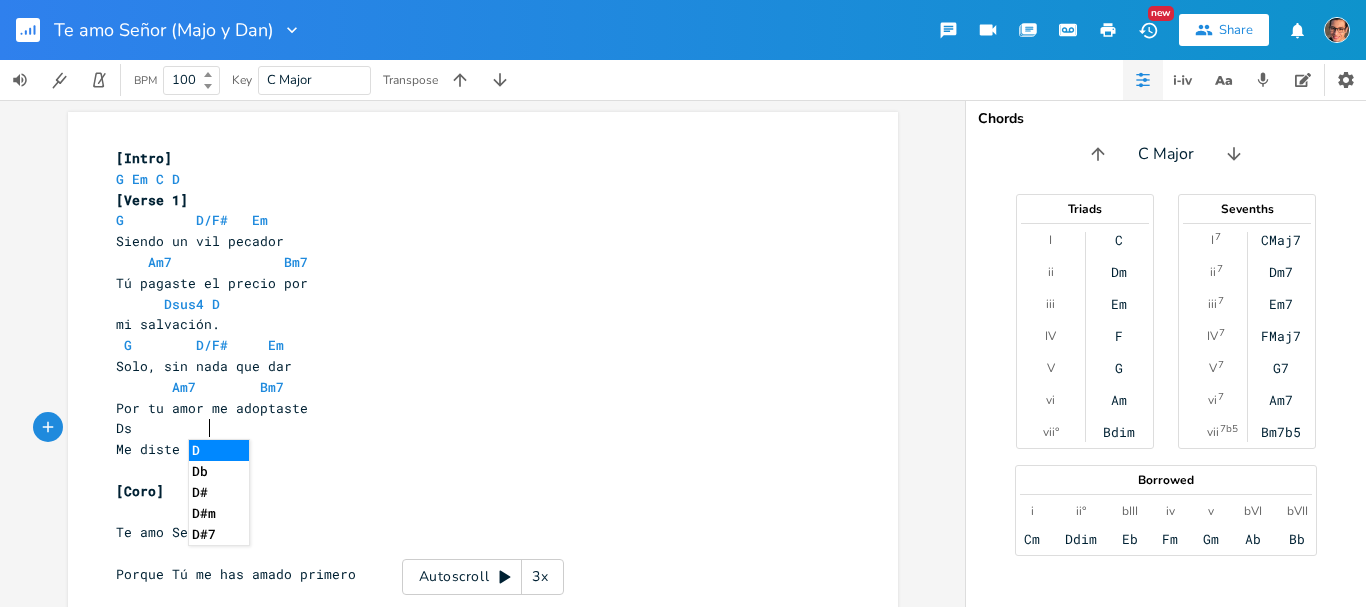 scroll, scrollTop: 0, scrollLeft: 63, axis: horizontal 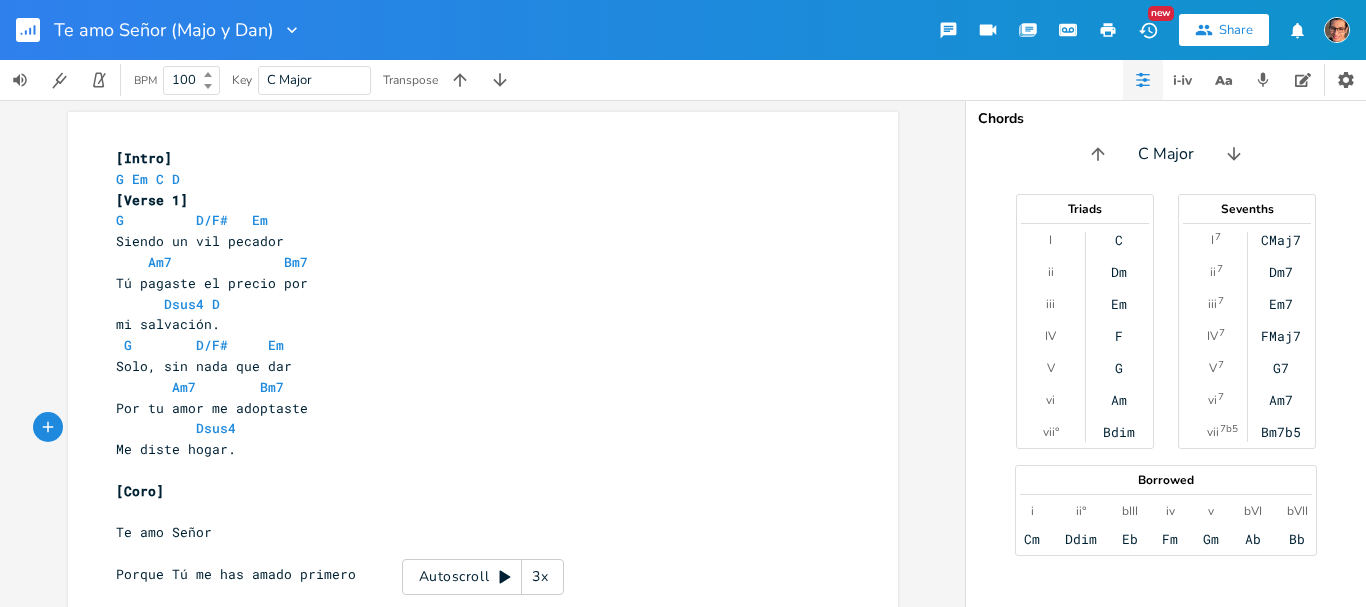 type on "Dsus4  D" 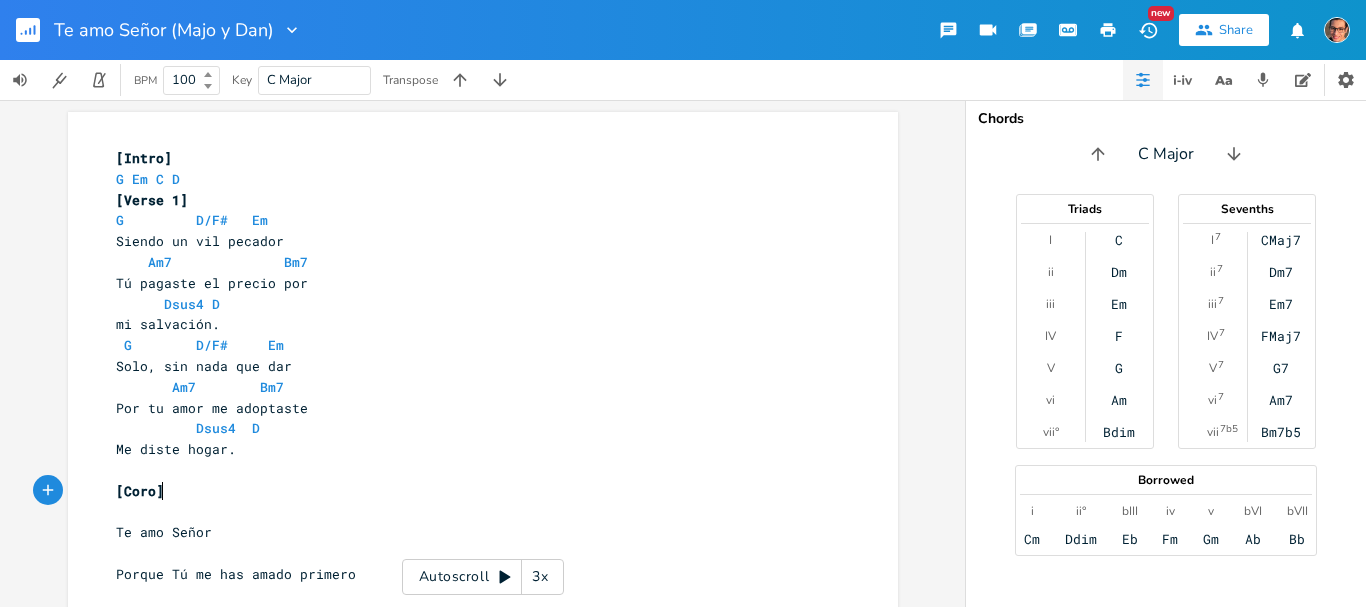 click on "[Coro]" at bounding box center [473, 491] 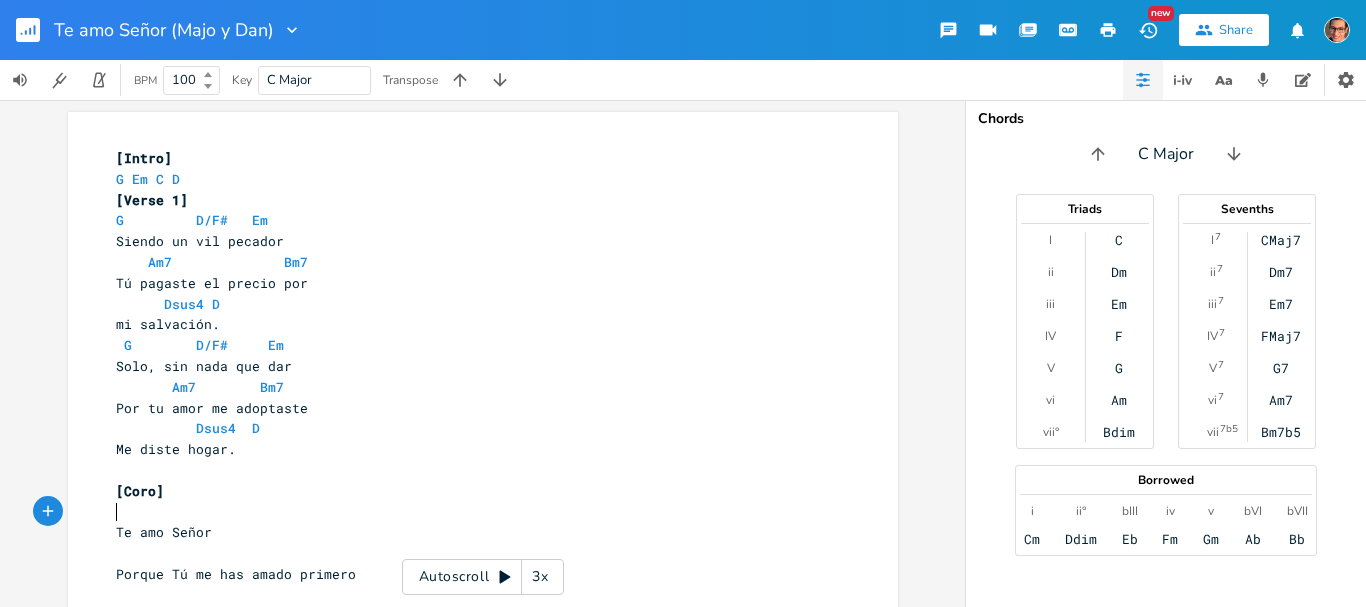 click on "​" at bounding box center [473, 512] 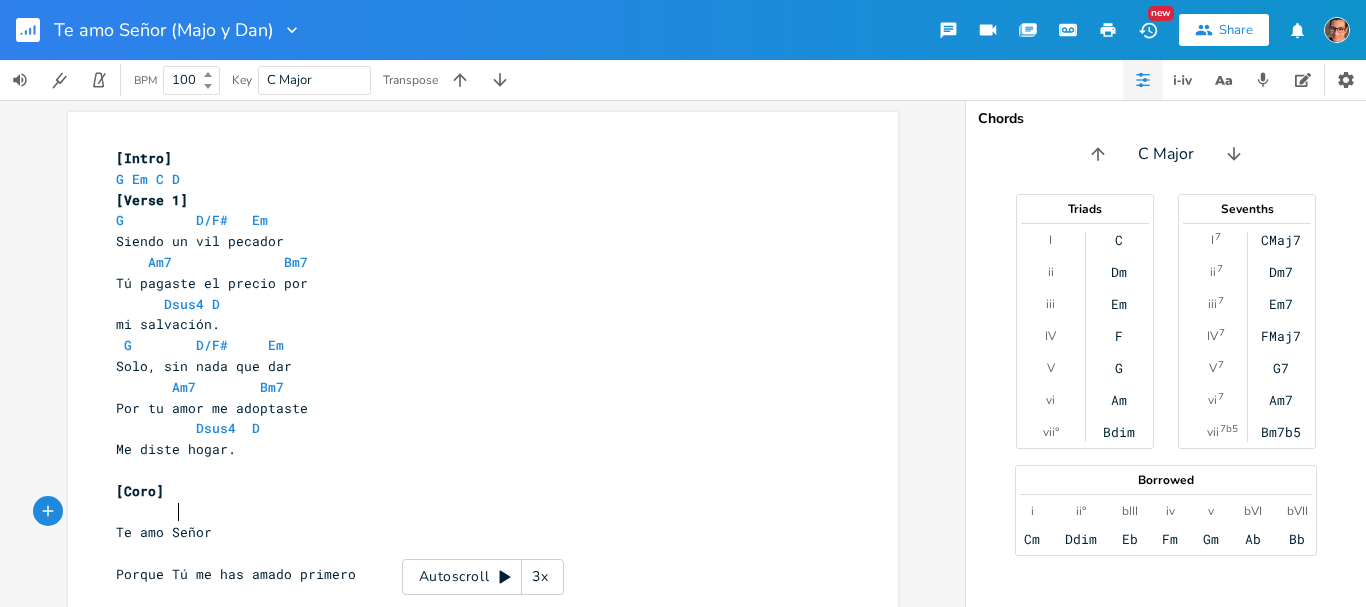 scroll, scrollTop: 0, scrollLeft: 26, axis: horizontal 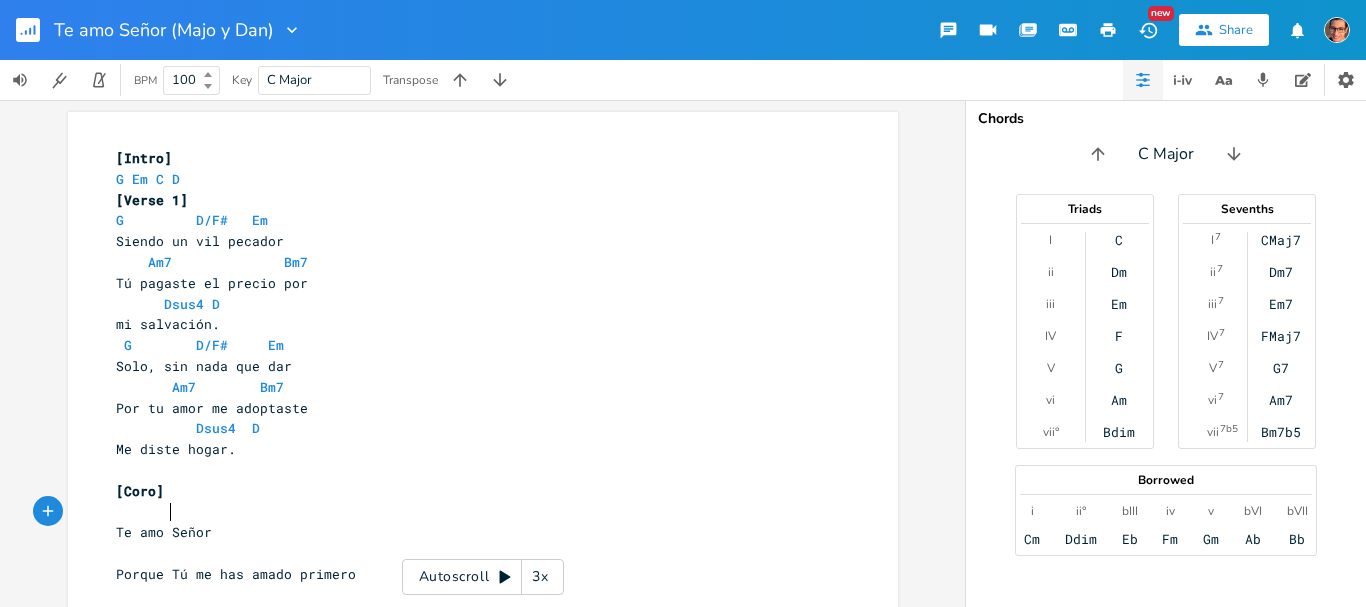 type on "G" 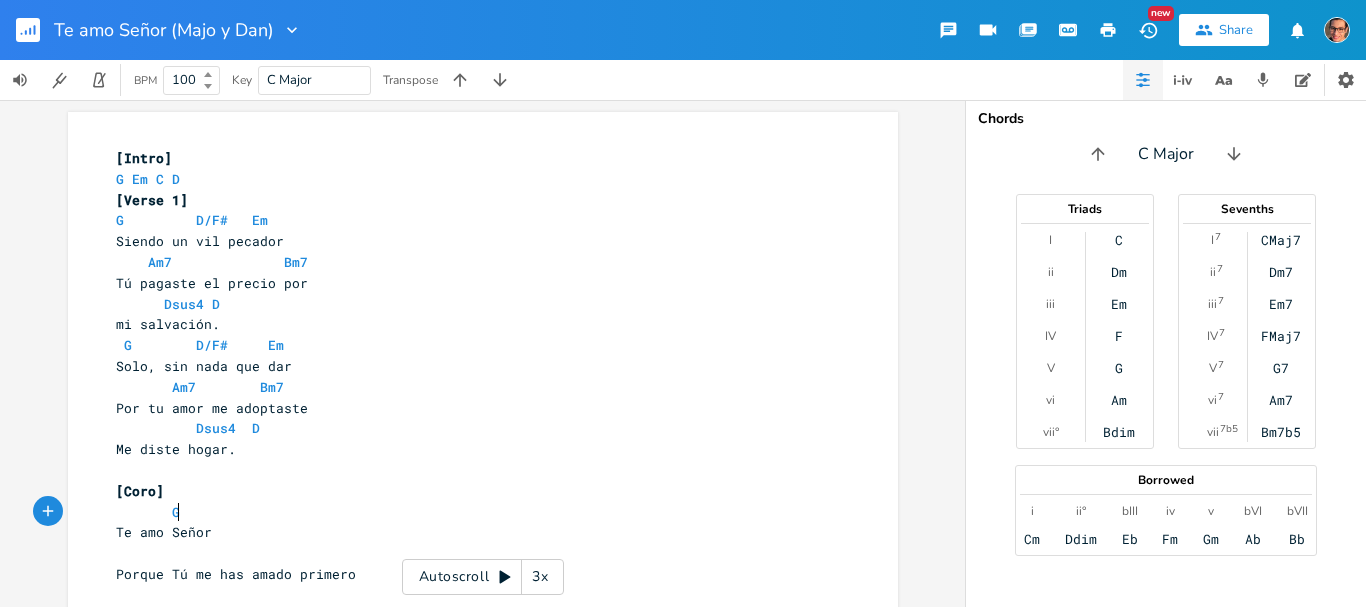 scroll, scrollTop: 0, scrollLeft: 9, axis: horizontal 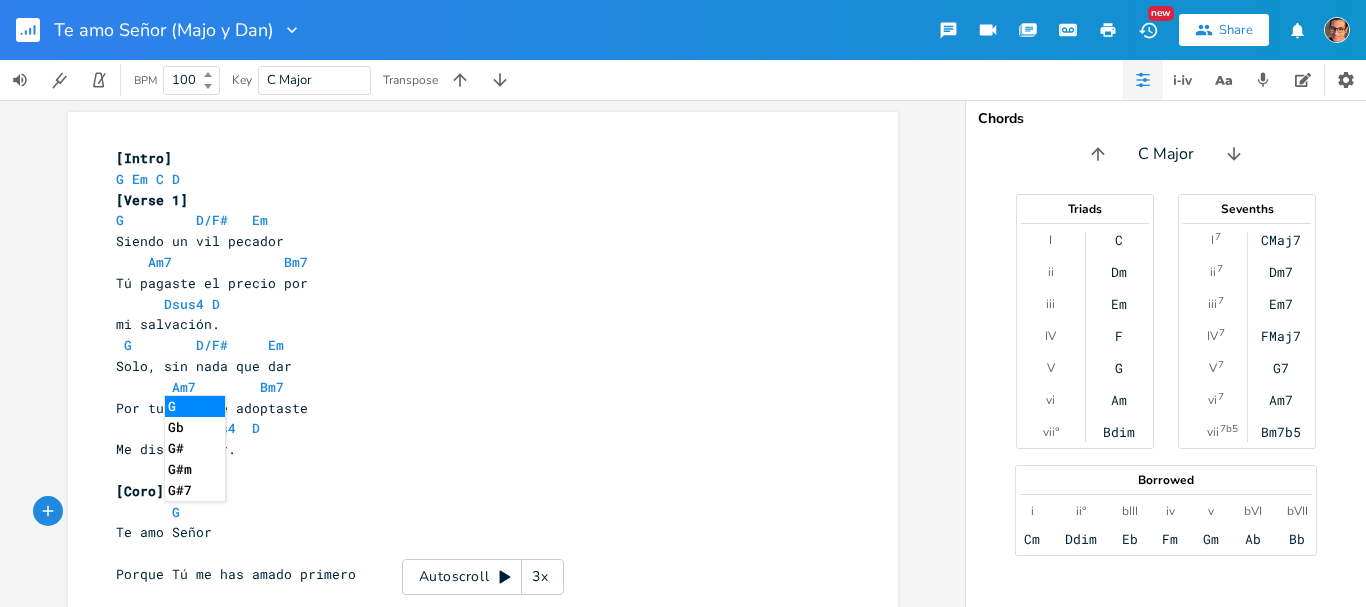 click on "​" at bounding box center [473, 553] 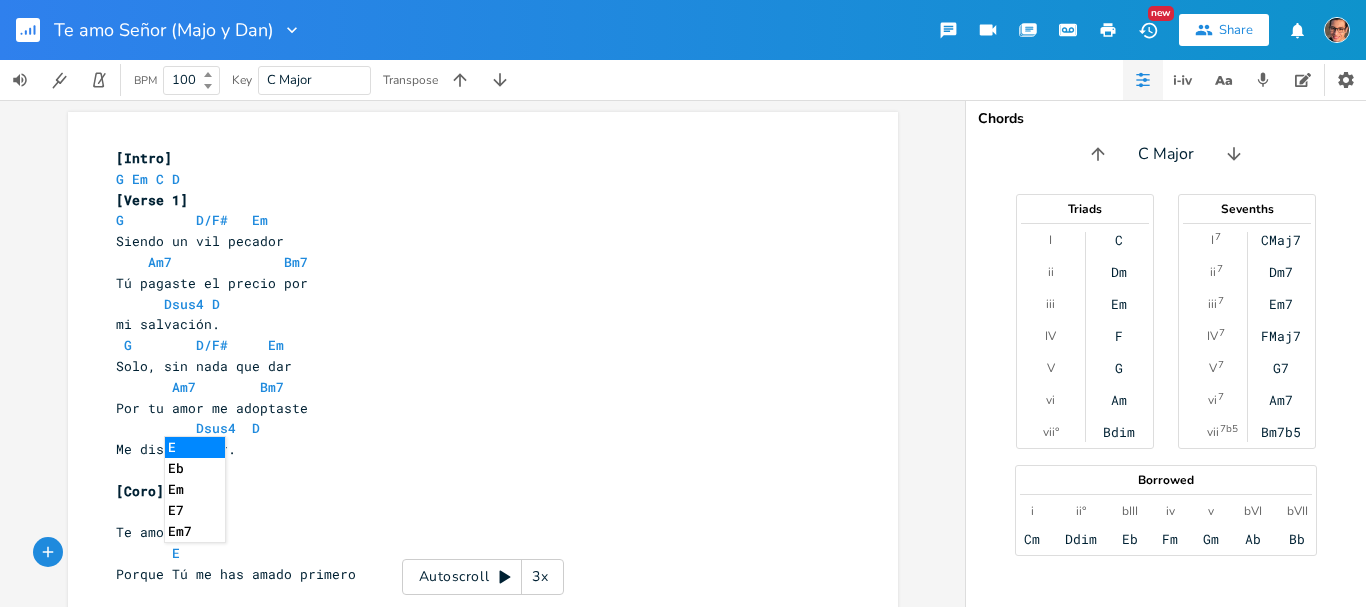 scroll, scrollTop: 0, scrollLeft: 18, axis: horizontal 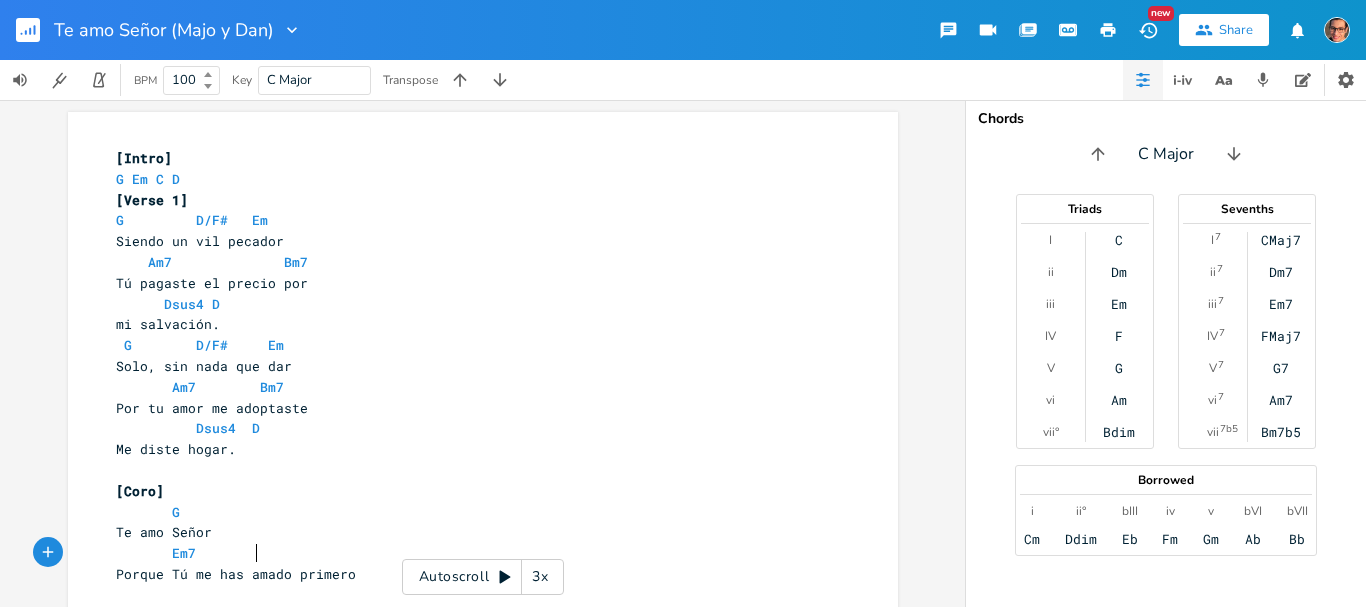 type on "Em7" 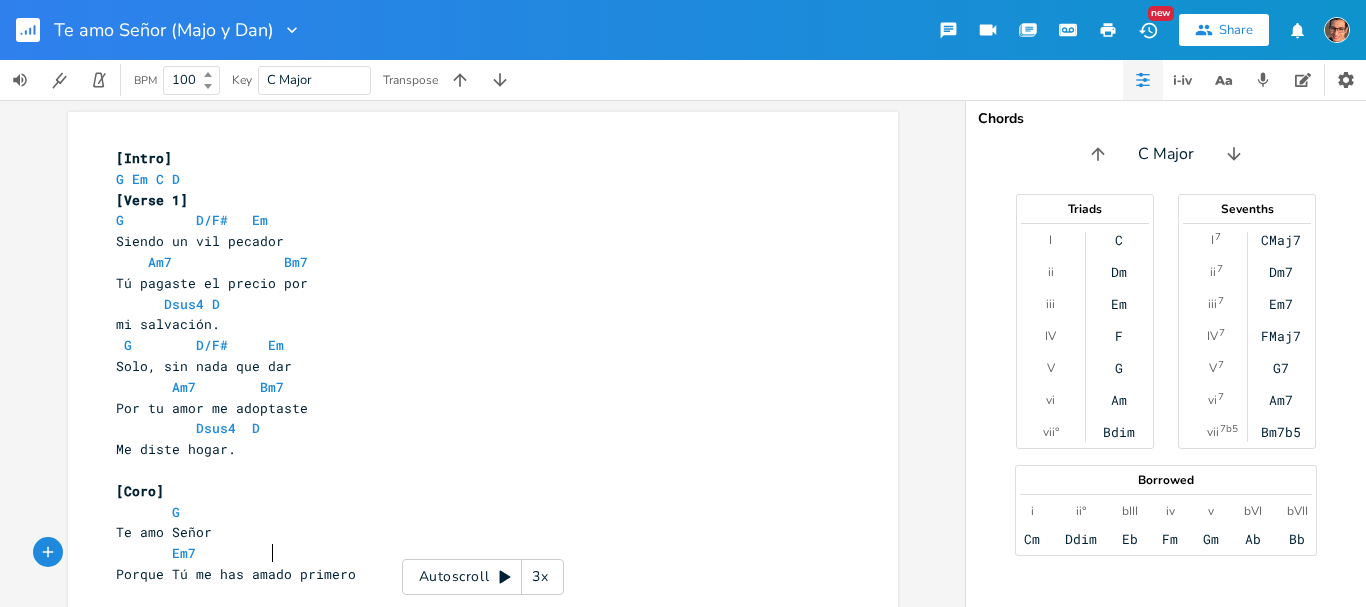 scroll, scrollTop: 0, scrollLeft: 60, axis: horizontal 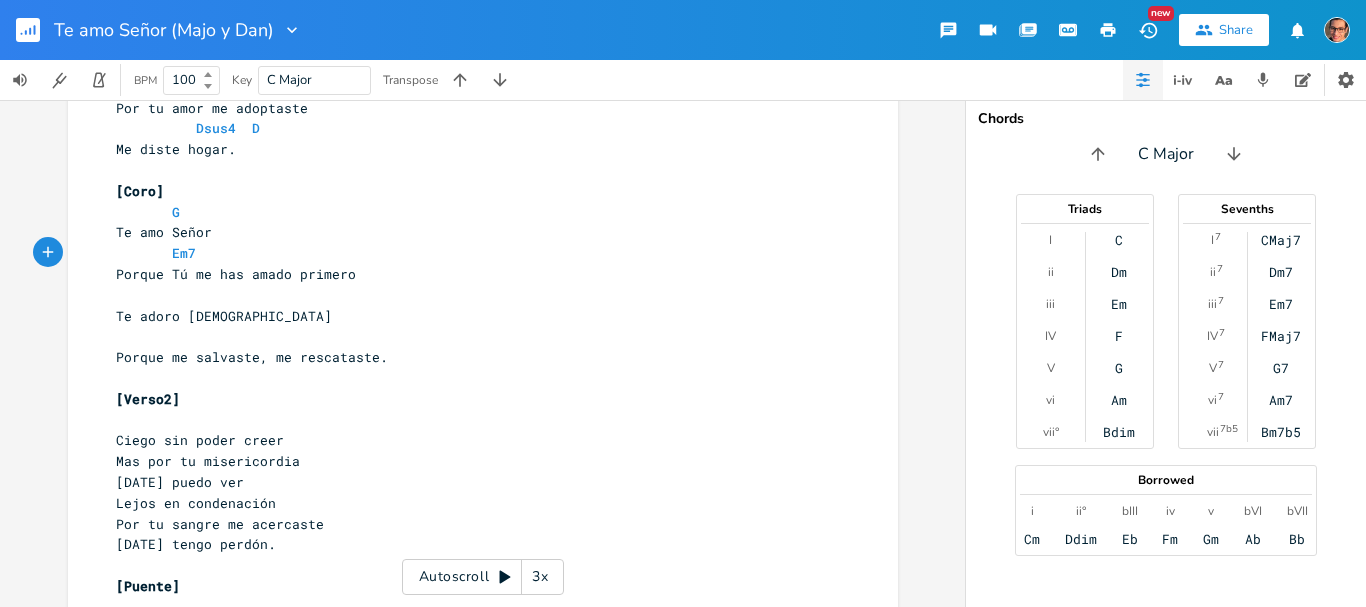 click on "​" at bounding box center (473, 295) 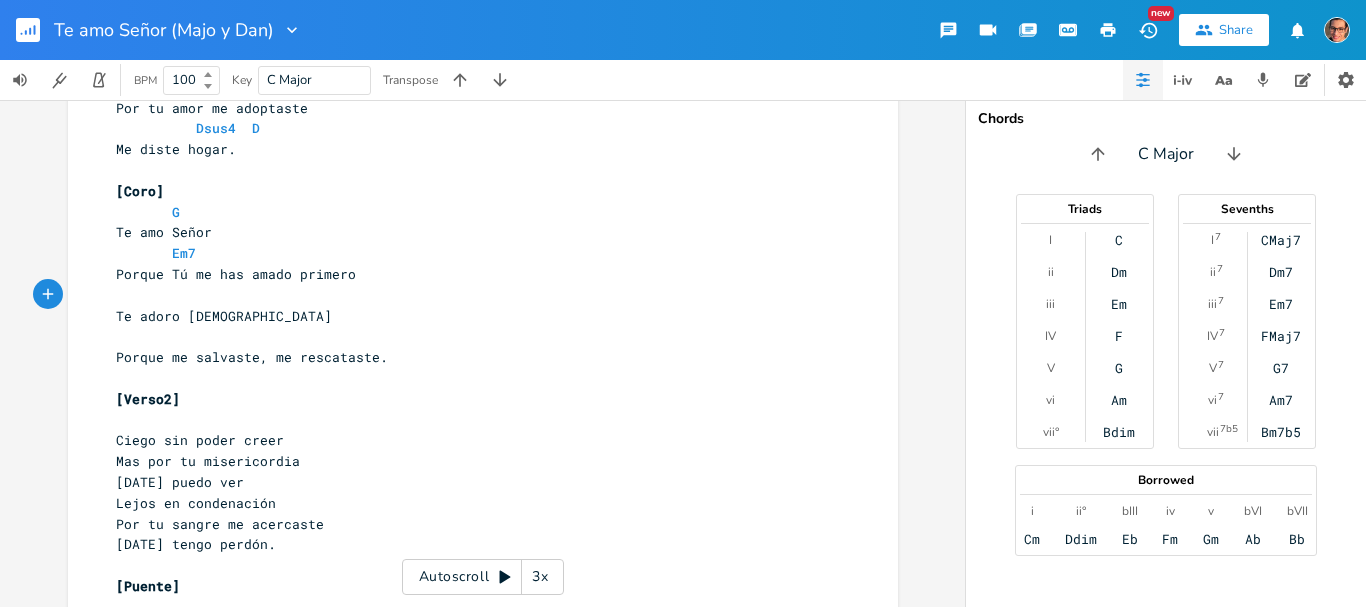 type on "D" 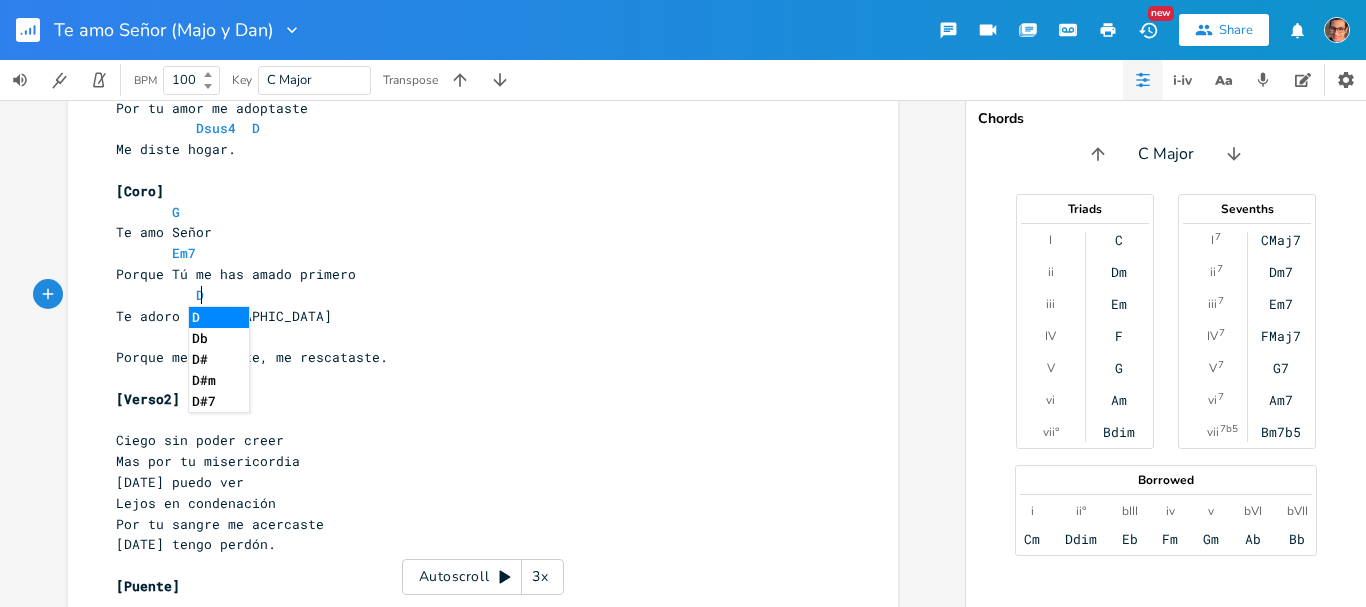 click on "​" at bounding box center [473, 336] 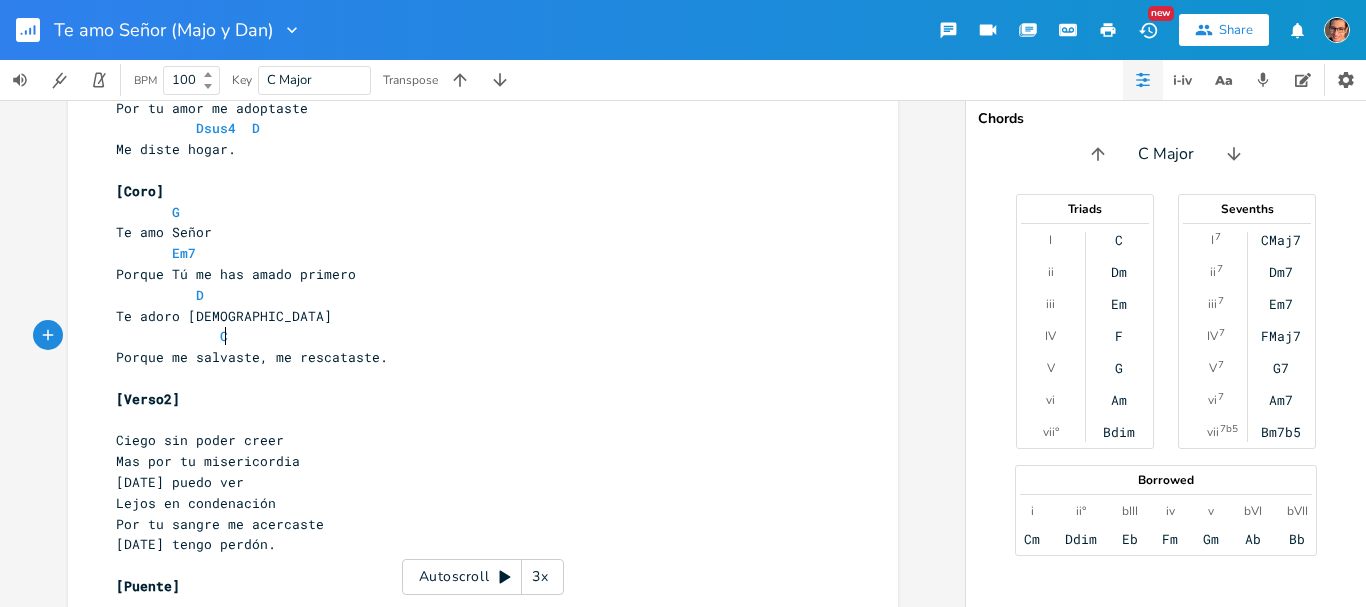 scroll, scrollTop: 0, scrollLeft: 52, axis: horizontal 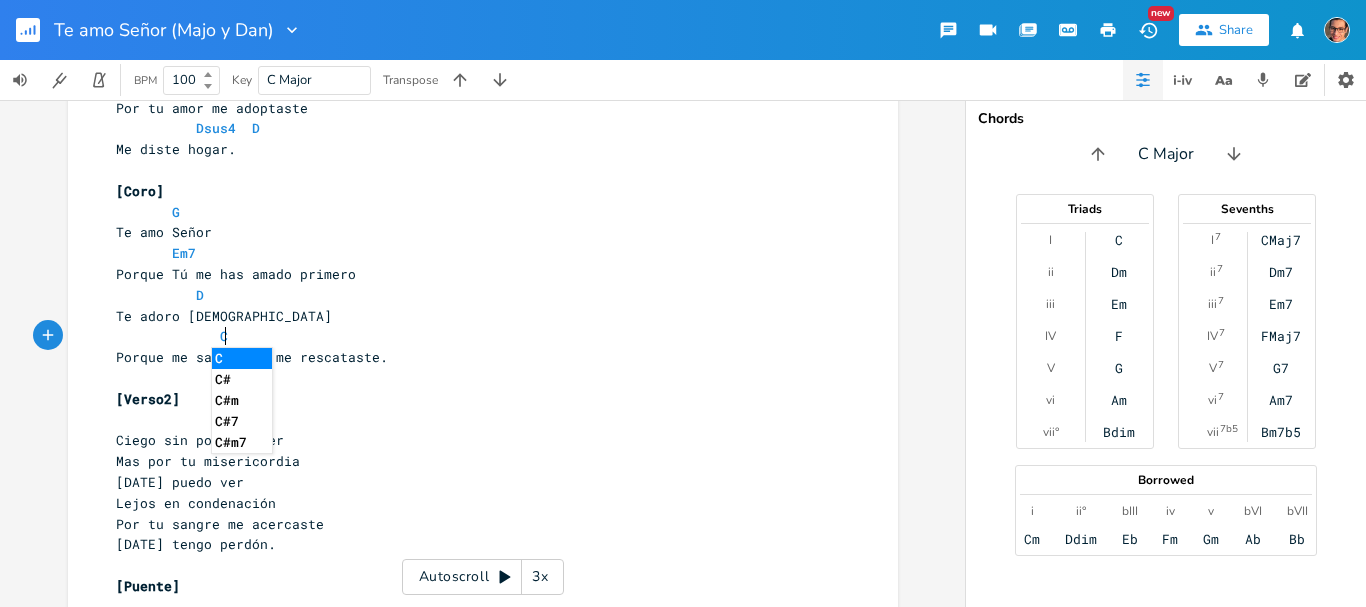 type on "Caa" 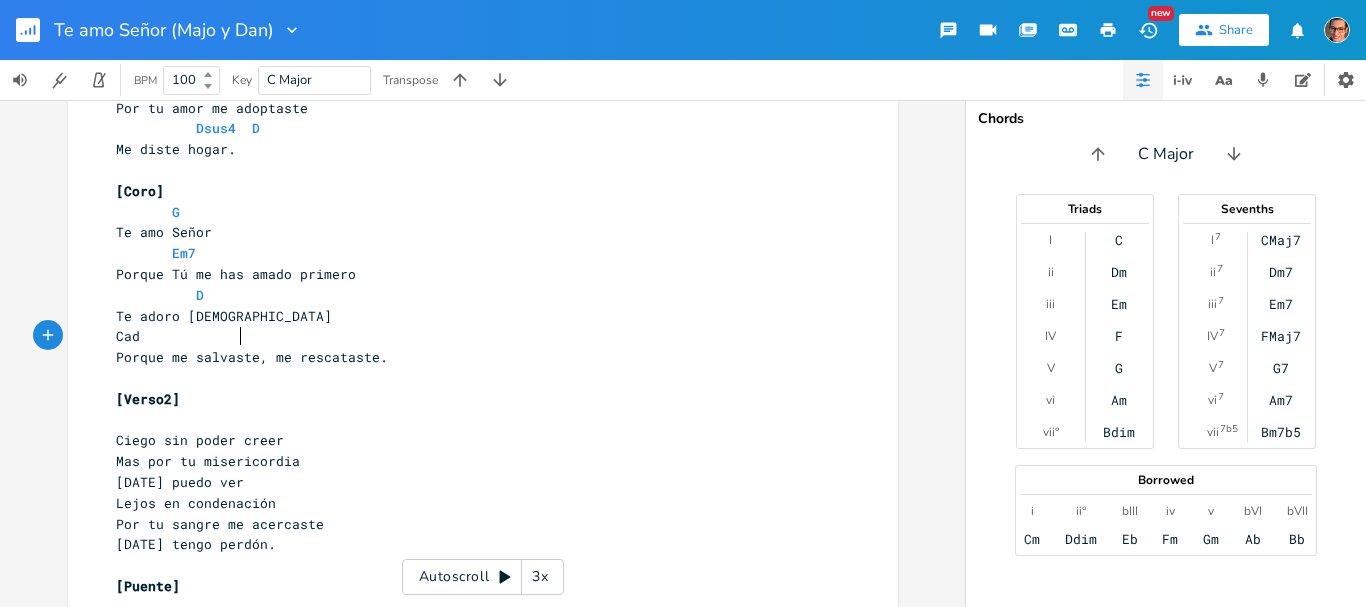 scroll, scrollTop: 0, scrollLeft: 15, axis: horizontal 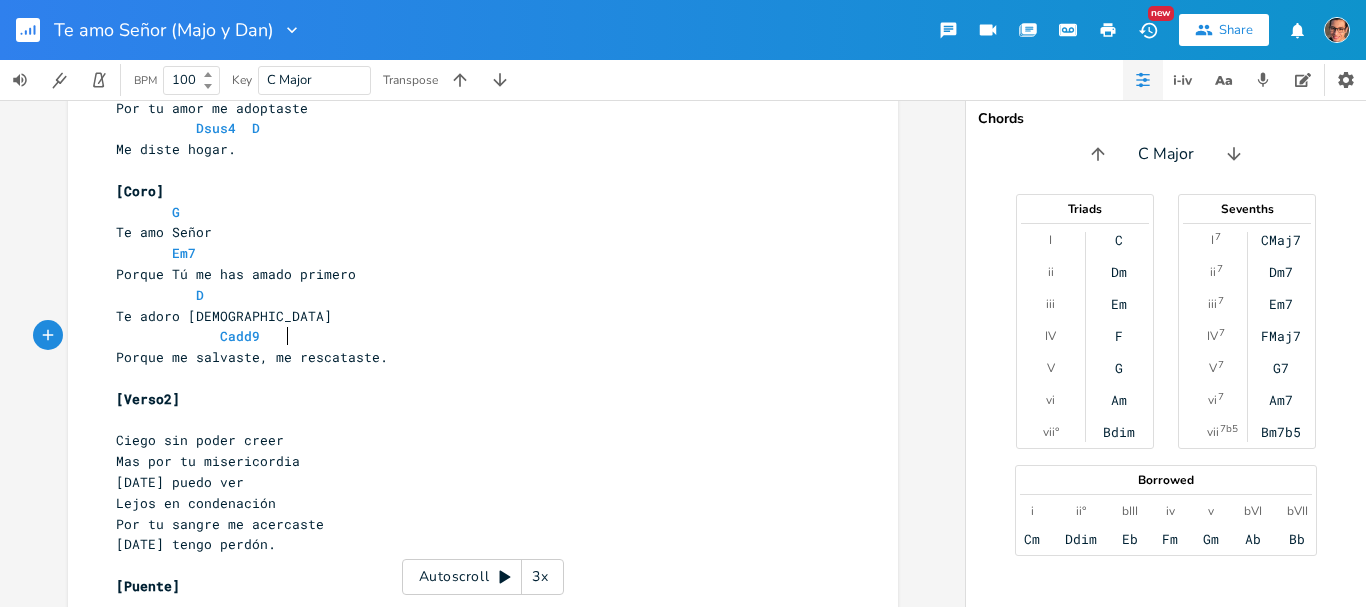 type on "dd9" 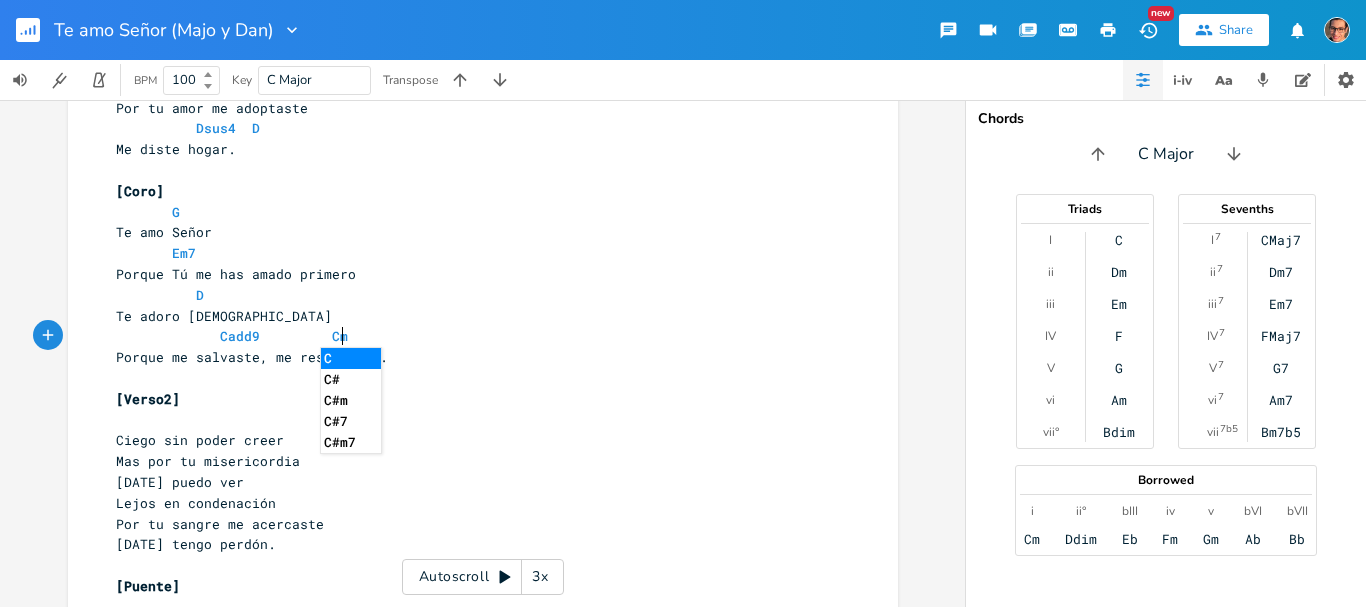 scroll, scrollTop: 0, scrollLeft: 36, axis: horizontal 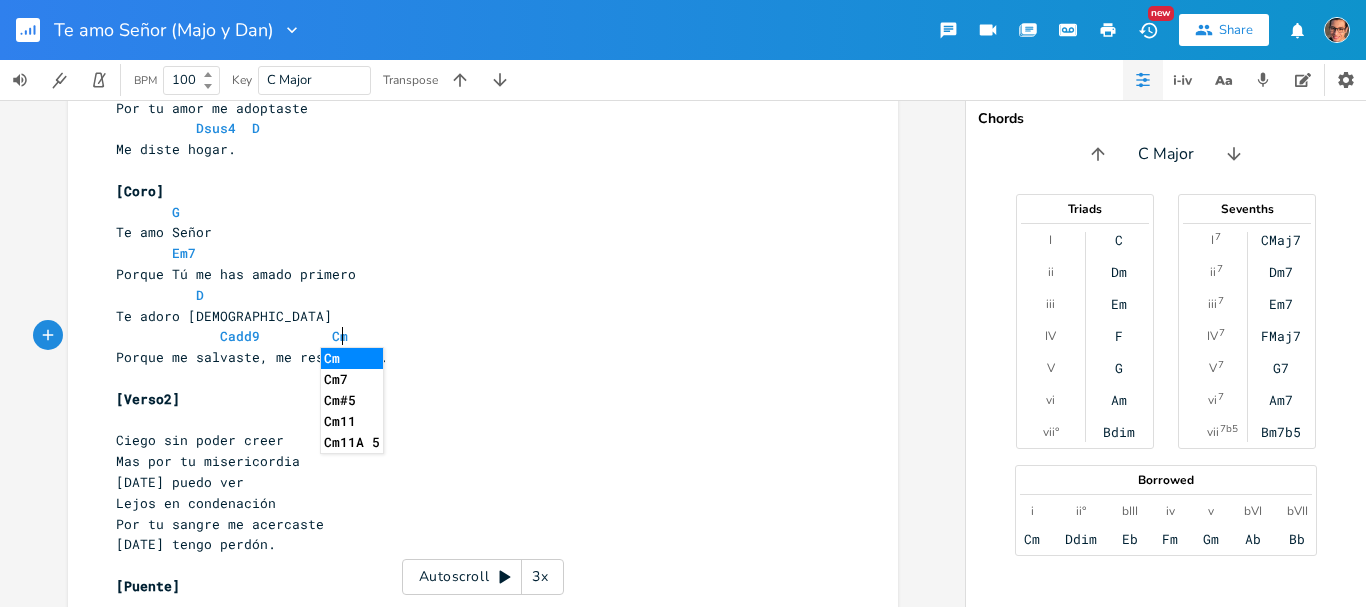 type on "Cm7" 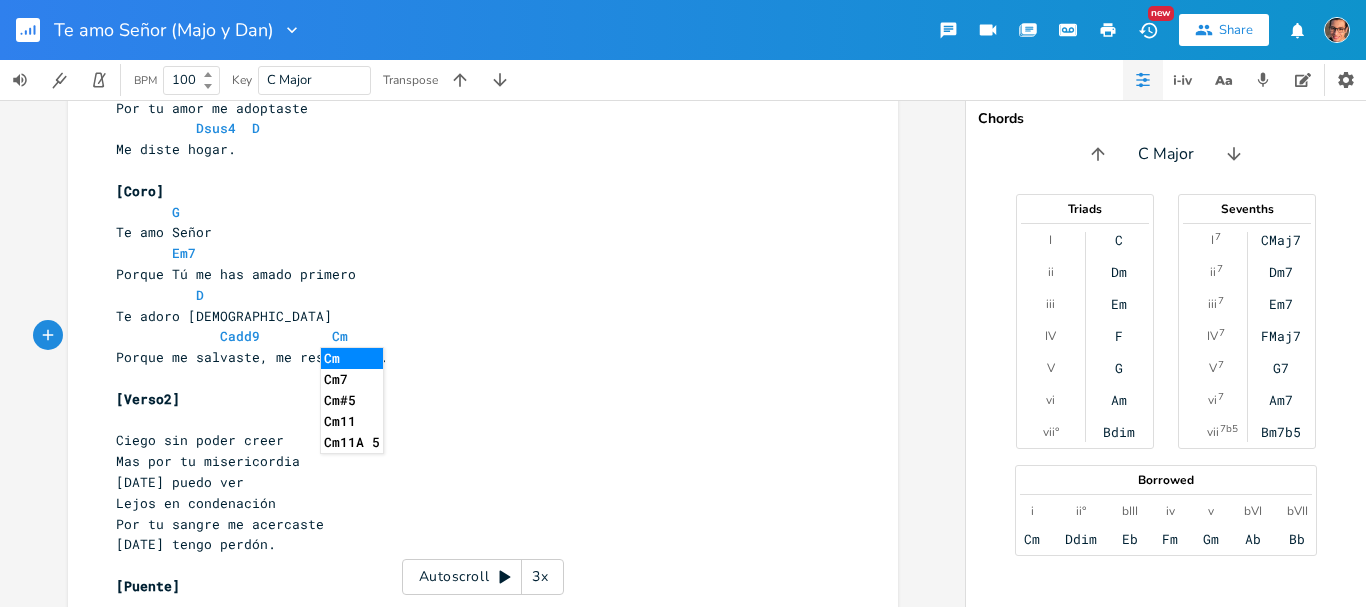 click on "​" at bounding box center (473, 420) 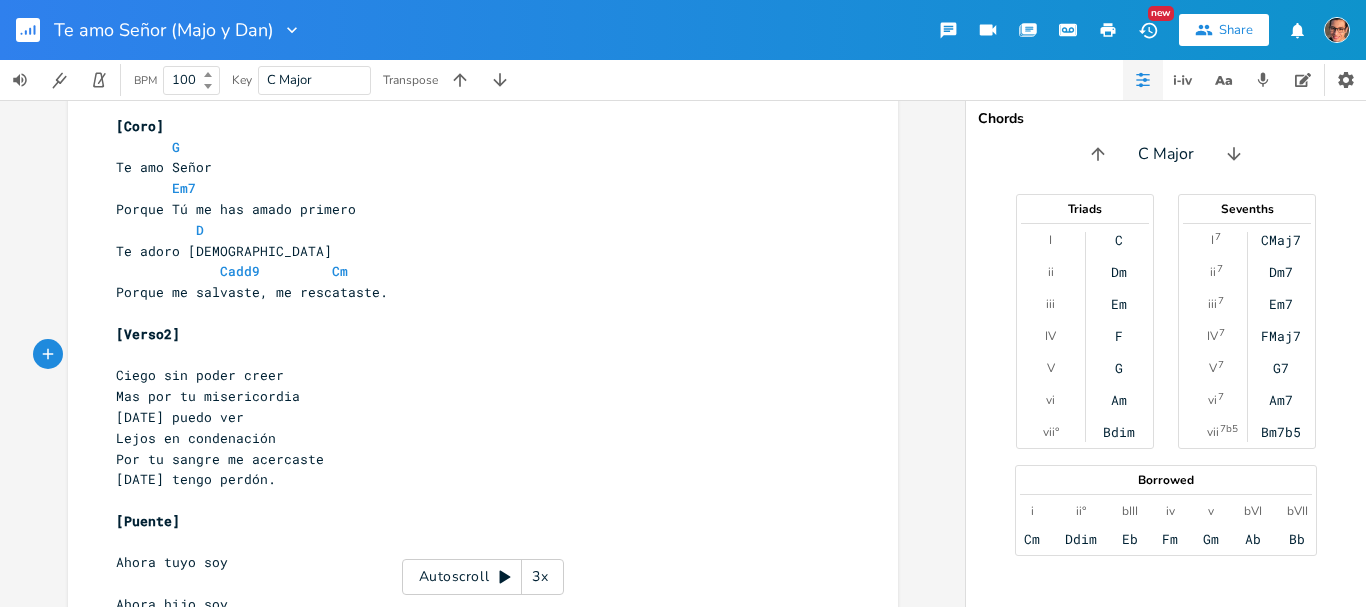 scroll, scrollTop: 496, scrollLeft: 0, axis: vertical 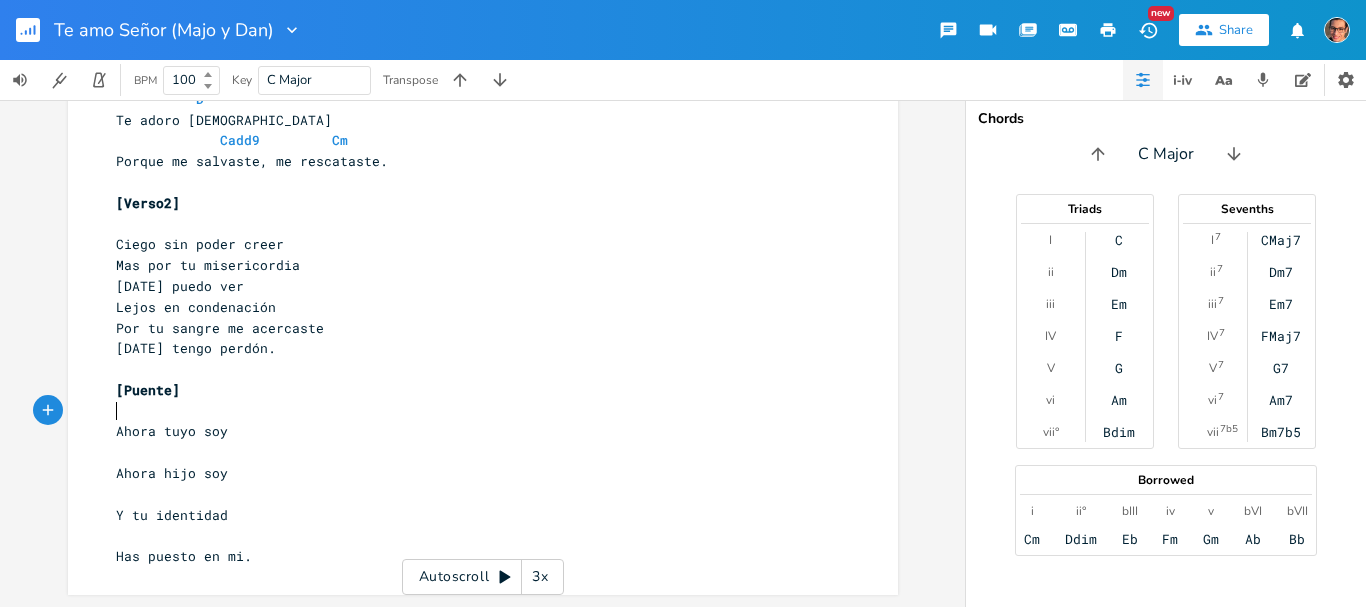 click on "​" at bounding box center (473, 411) 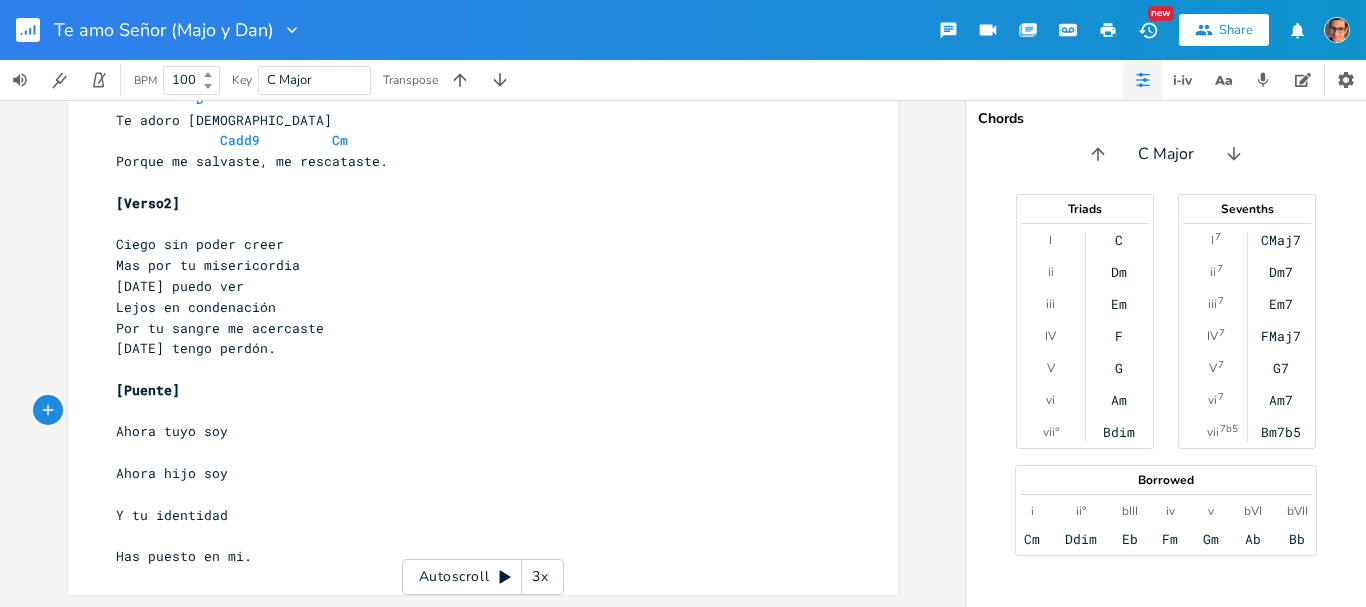 type on "G" 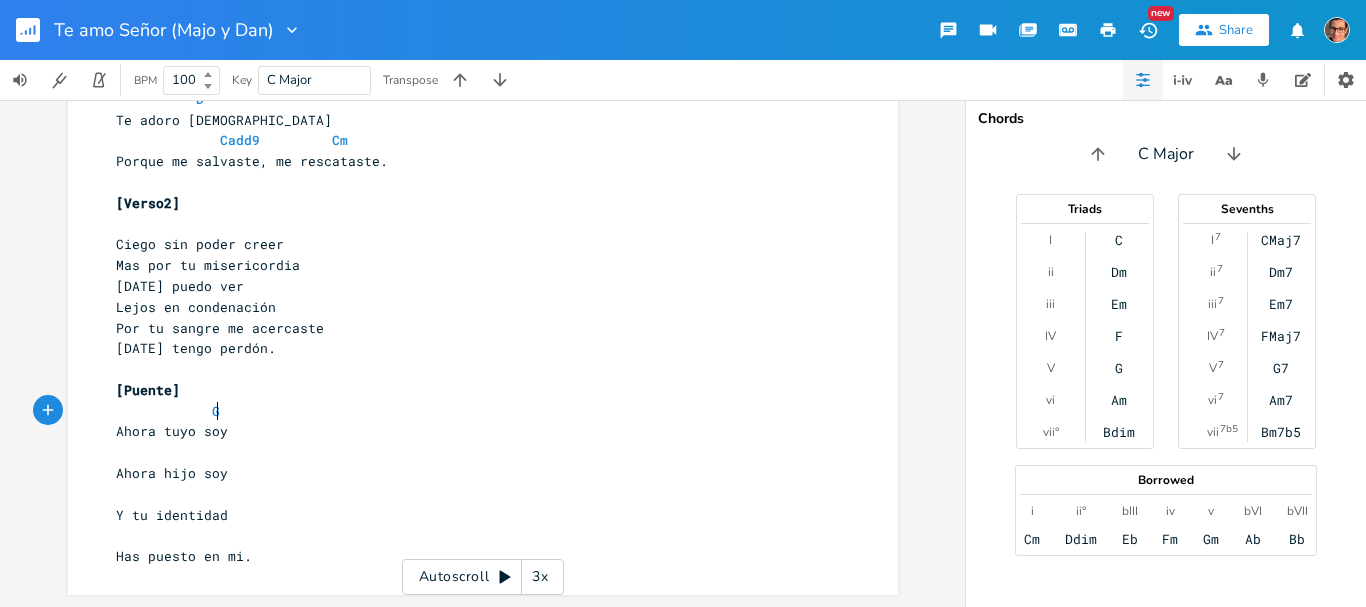scroll, scrollTop: 0, scrollLeft: 49, axis: horizontal 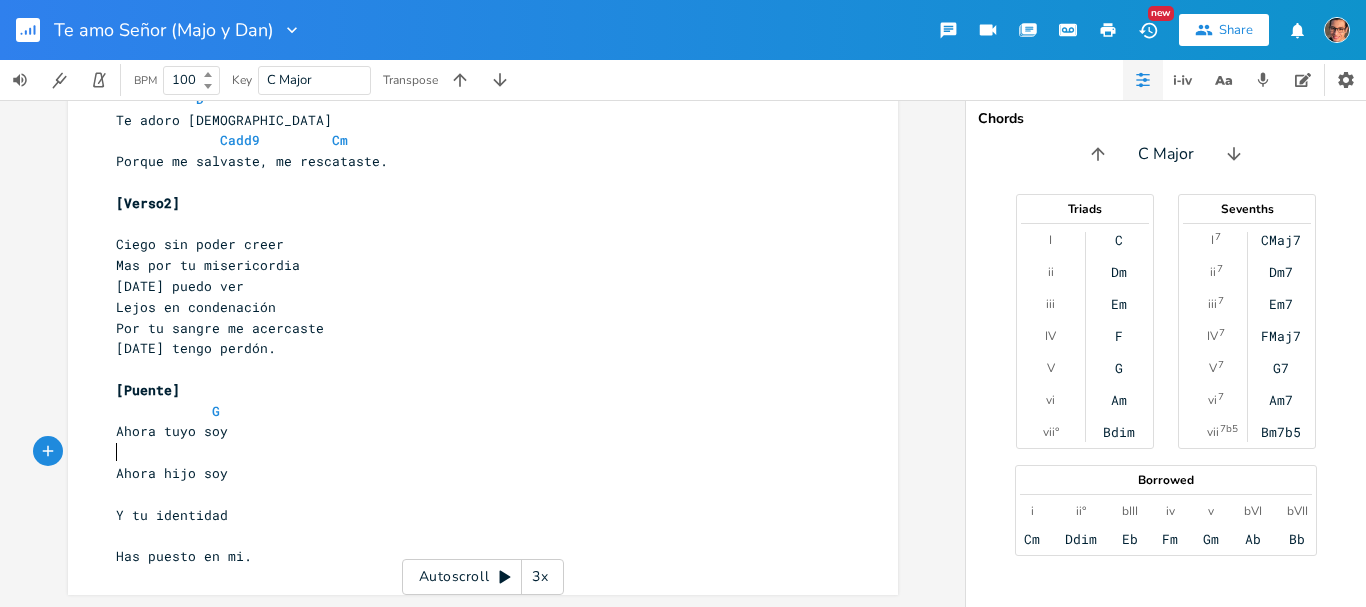 click on "​" at bounding box center [473, 452] 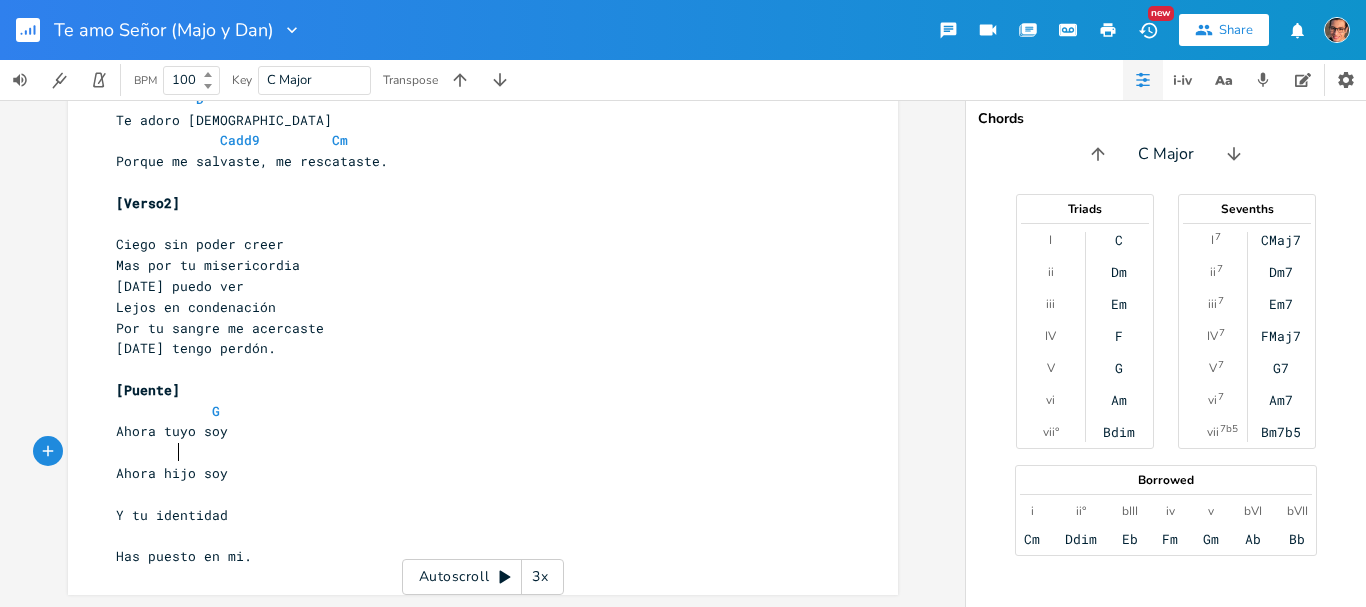 scroll, scrollTop: 0, scrollLeft: 29, axis: horizontal 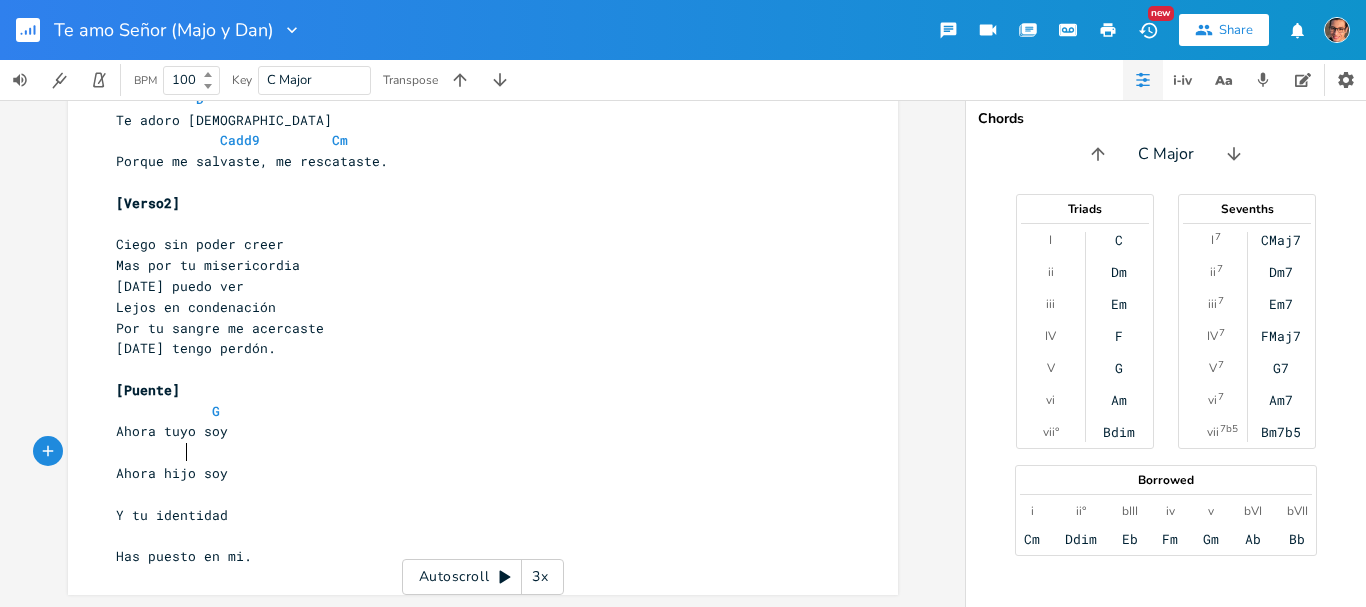 click at bounding box center [152, 452] 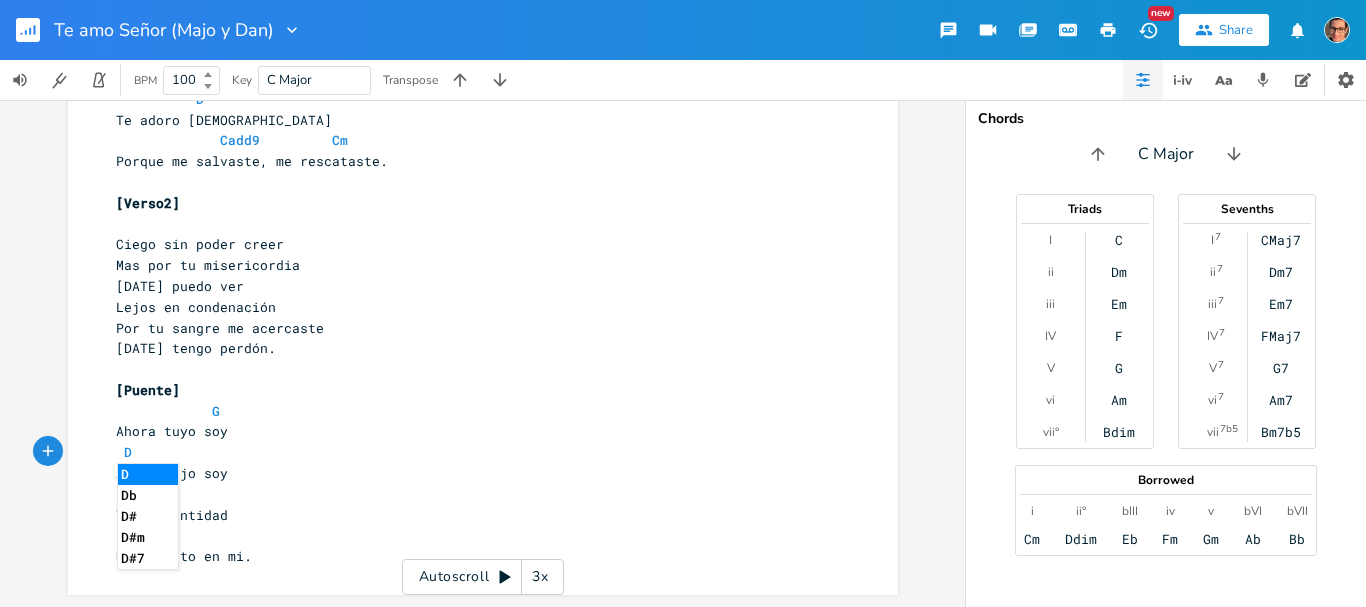 scroll, scrollTop: 0, scrollLeft: 12, axis: horizontal 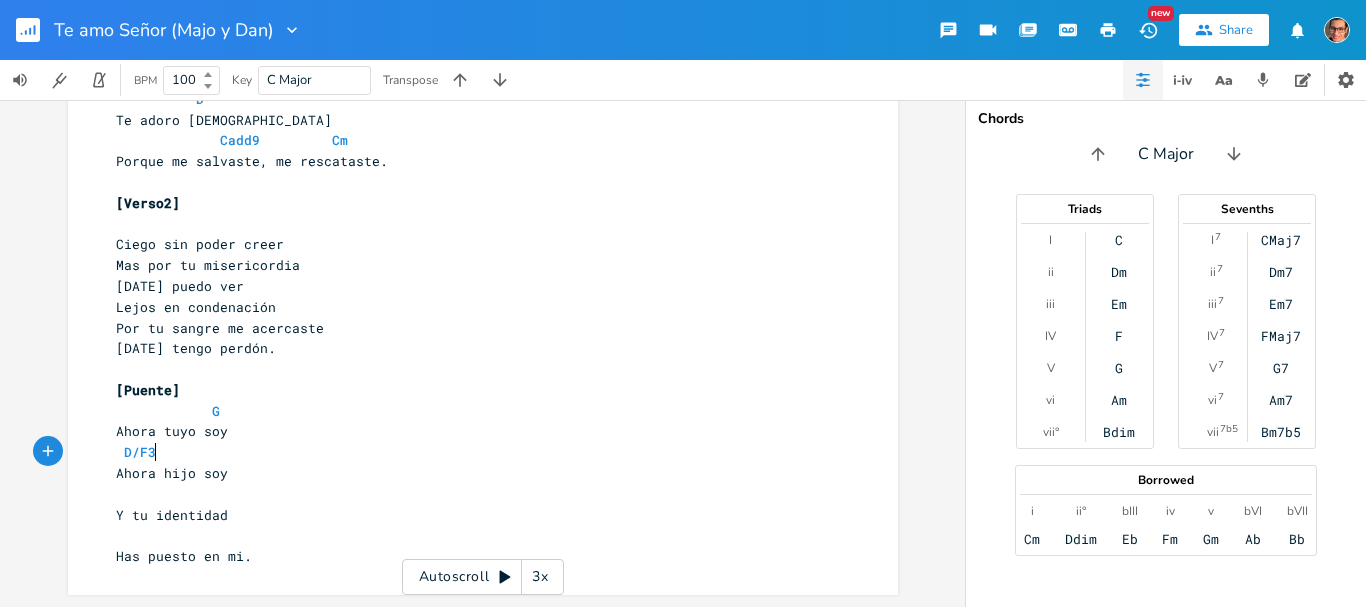type on "D/F3" 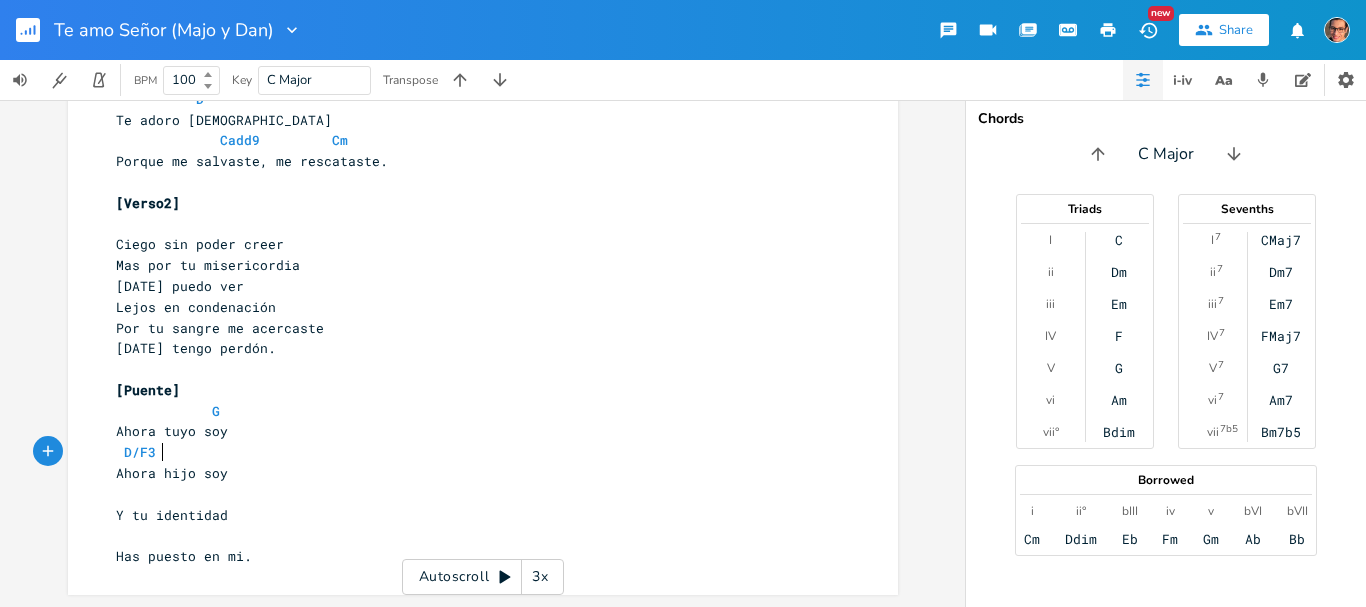 scroll, scrollTop: 0, scrollLeft: 32, axis: horizontal 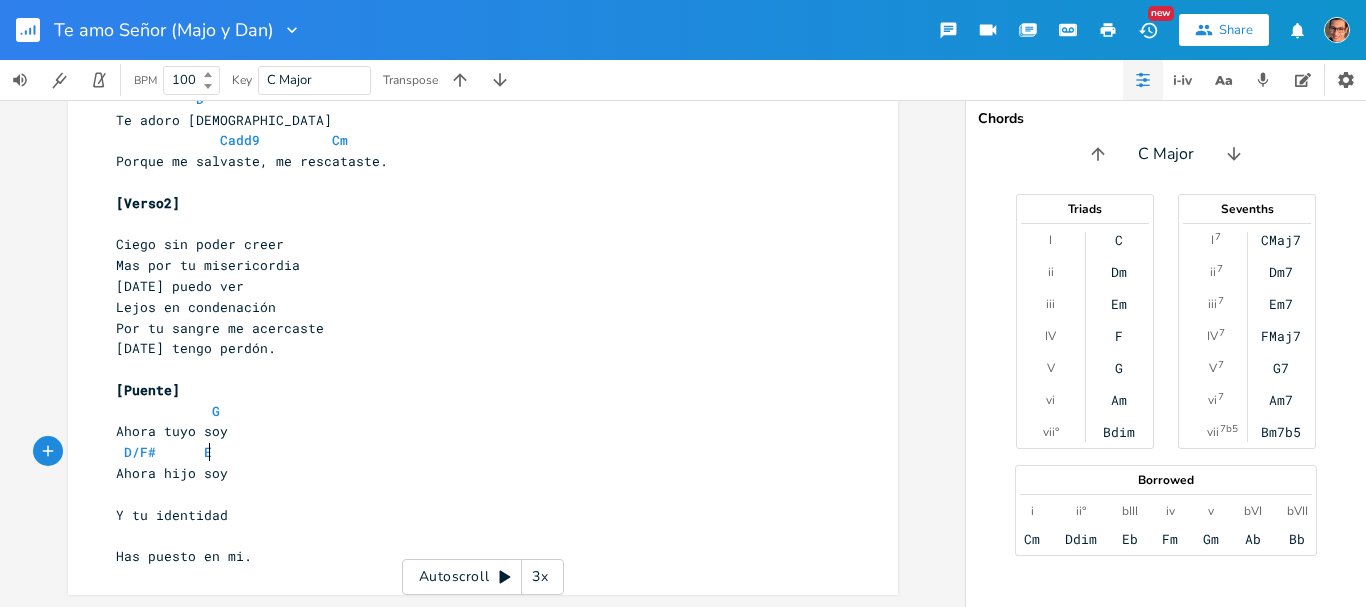 type on "#      Em" 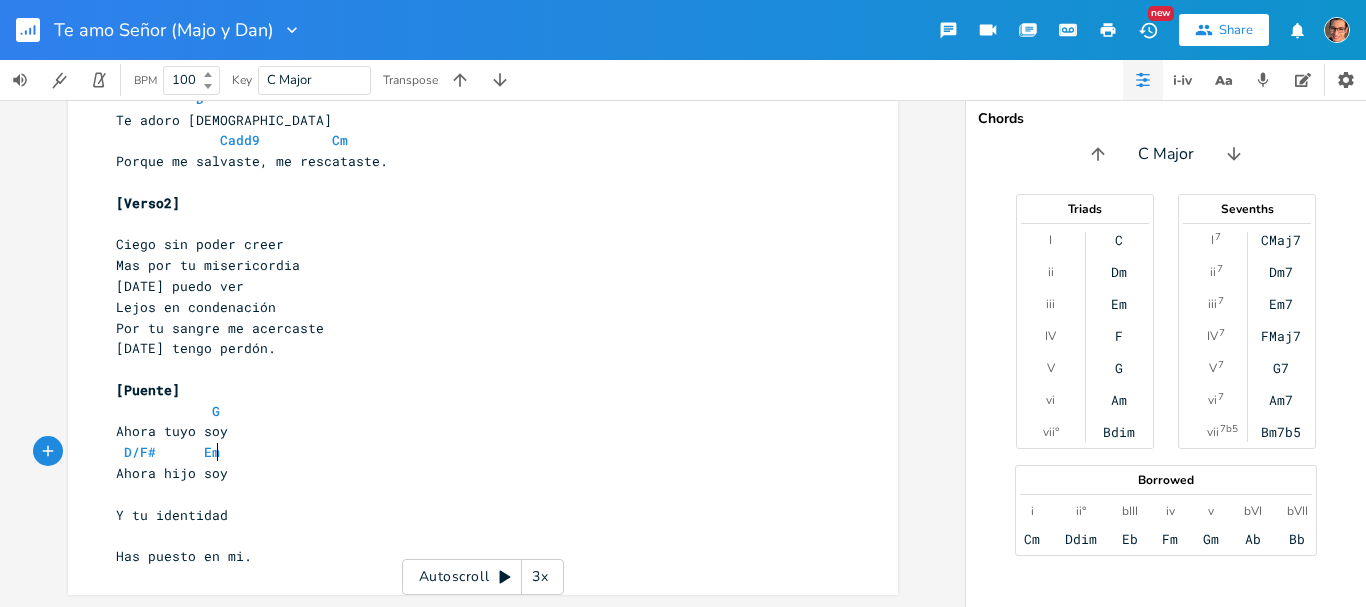 scroll, scrollTop: 0, scrollLeft: 46, axis: horizontal 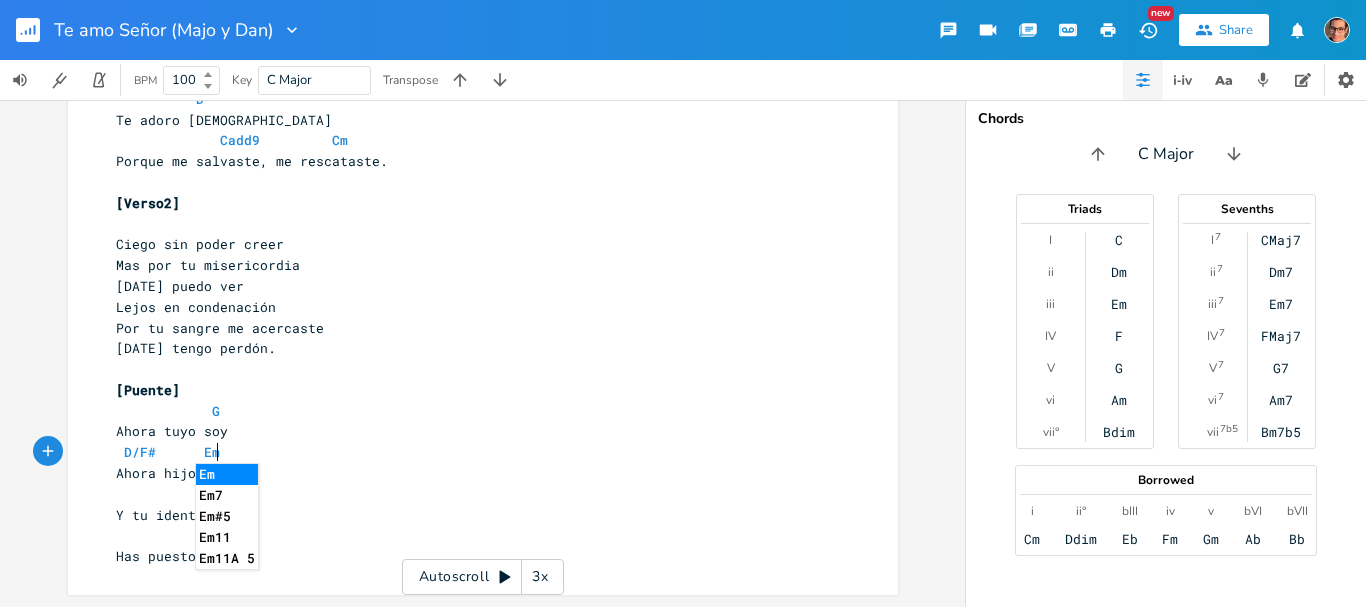 click on "​" at bounding box center [473, 494] 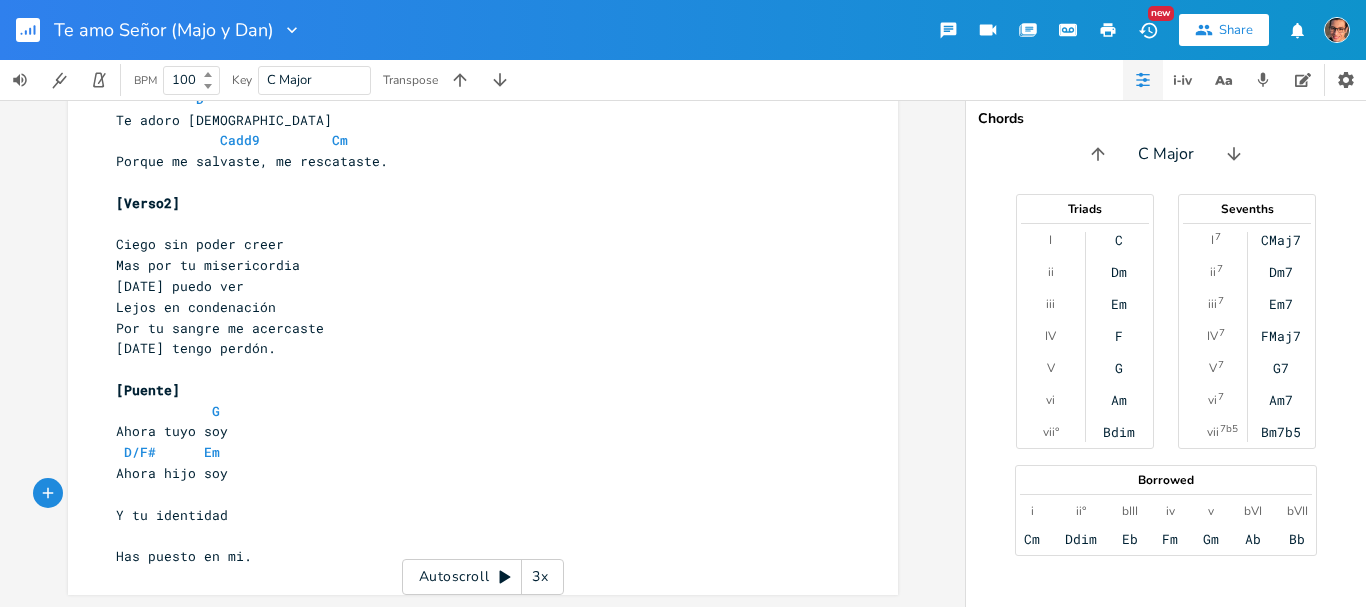 type on "D" 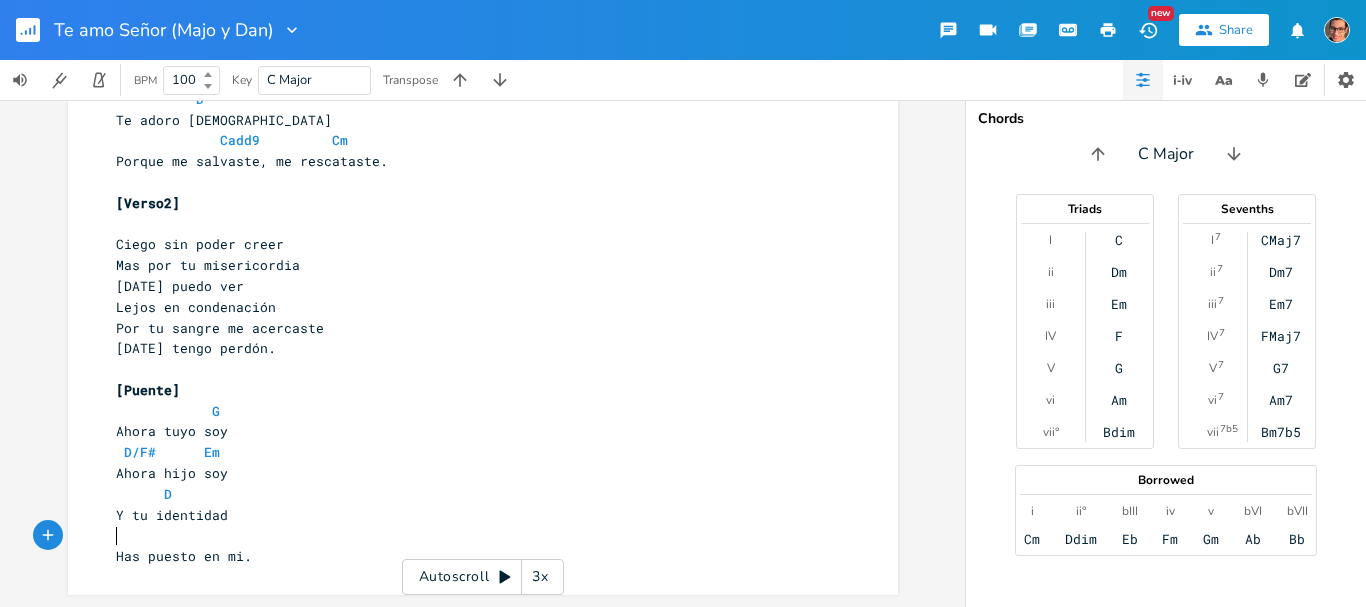 click on "​" at bounding box center (473, 535) 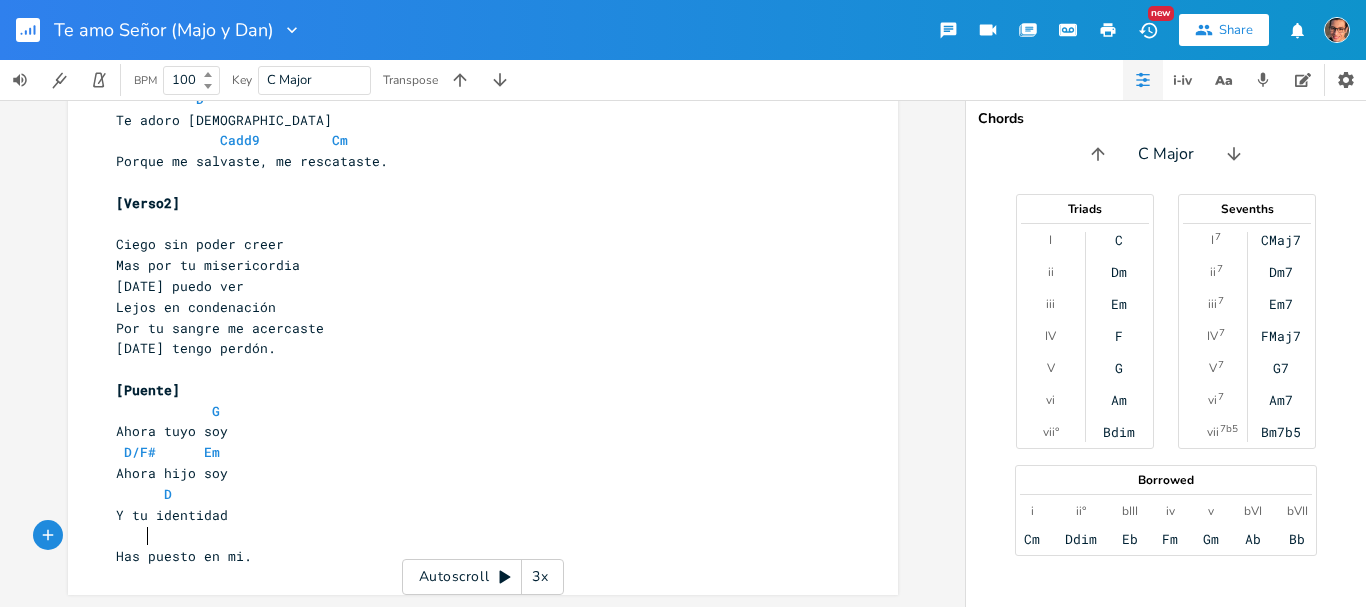 scroll, scrollTop: 0, scrollLeft: 26, axis: horizontal 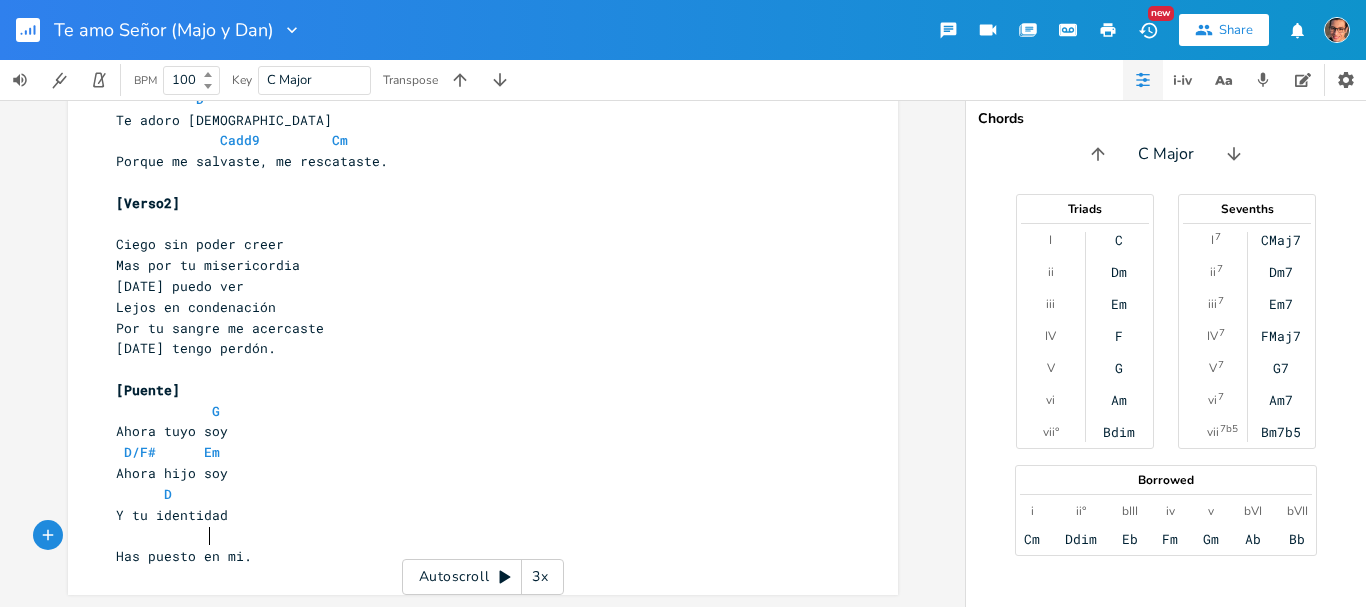 type on "C" 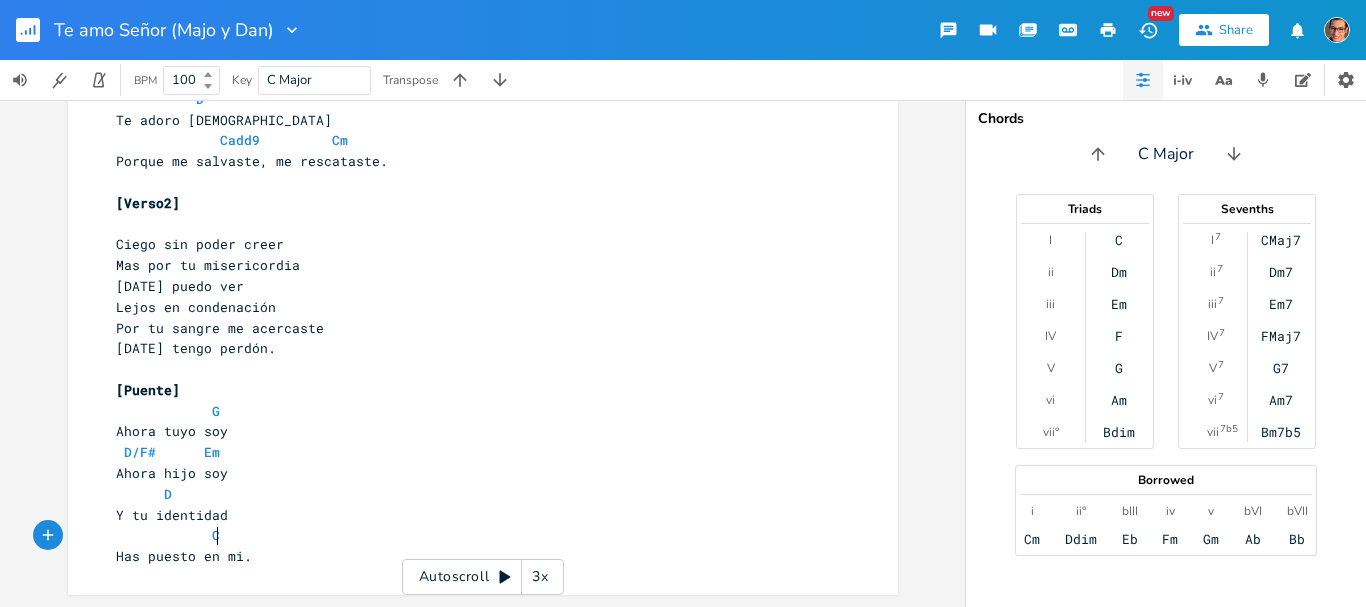 scroll, scrollTop: 0, scrollLeft: 49, axis: horizontal 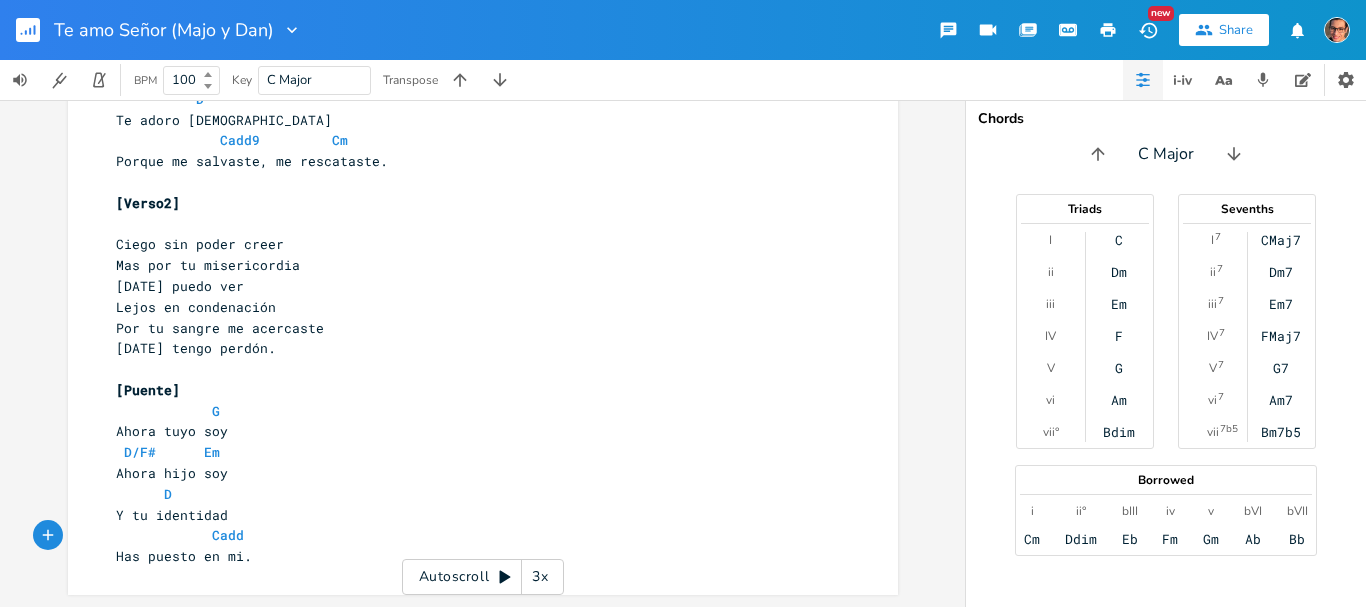 type on "Cadd9" 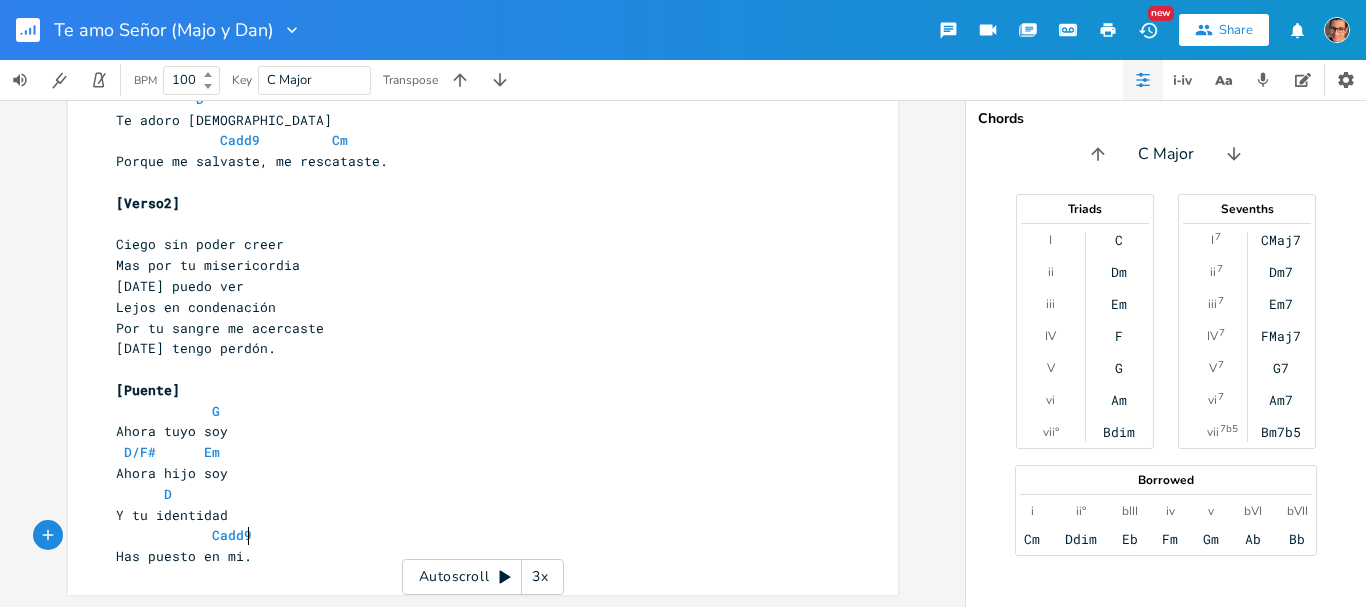 scroll, scrollTop: 0, scrollLeft: 42, axis: horizontal 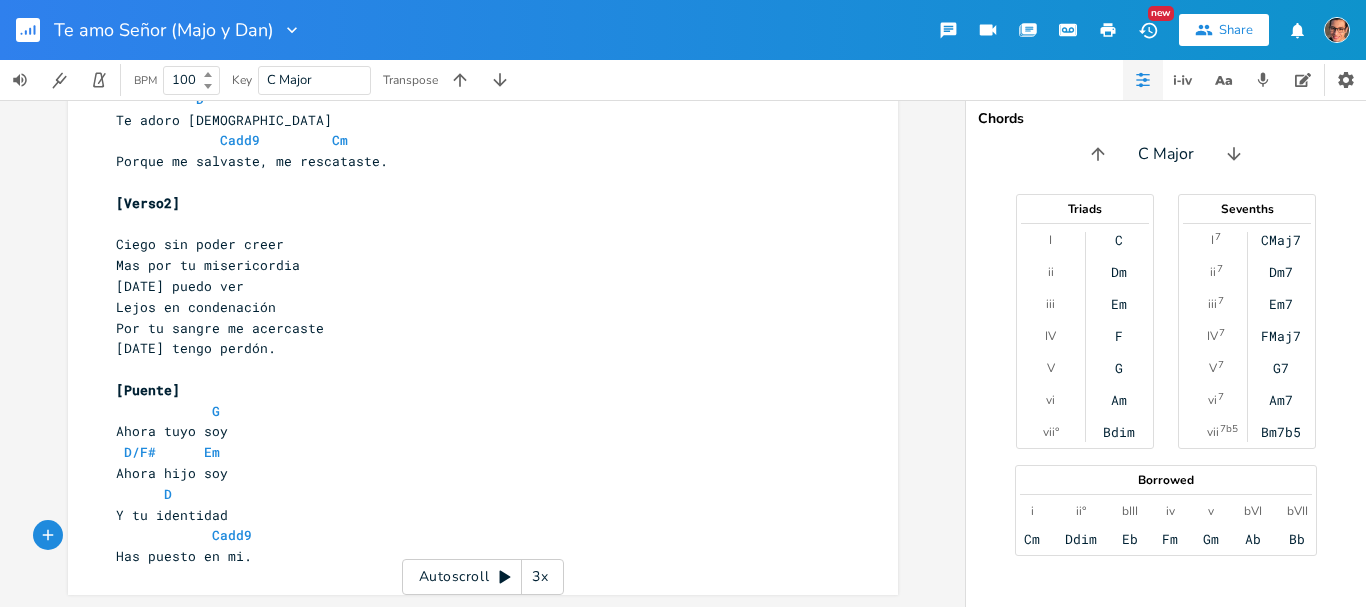 type 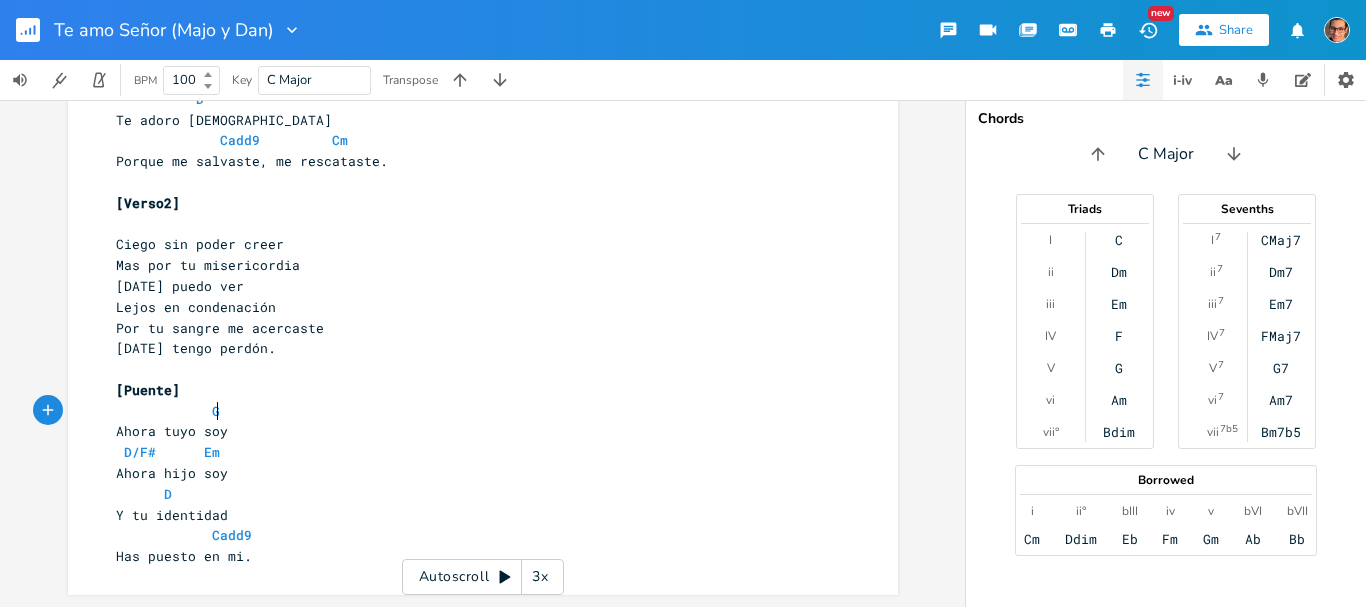 drag, startPoint x: 358, startPoint y: 401, endPoint x: 366, endPoint y: 408, distance: 10.630146 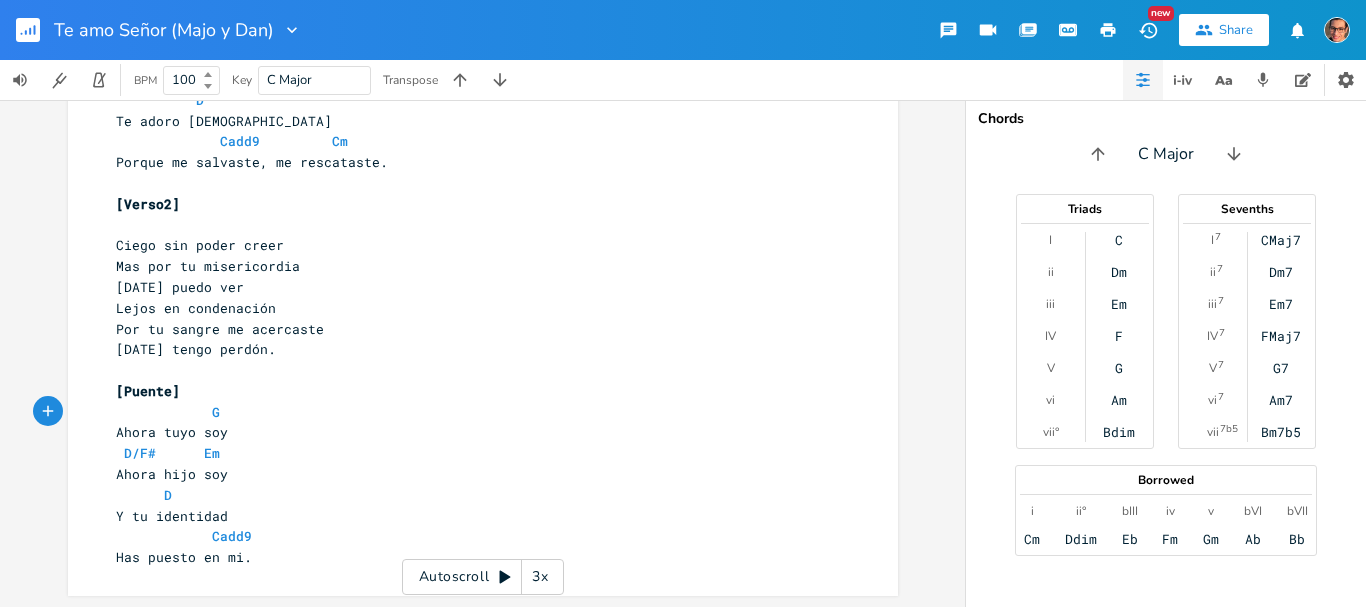 scroll, scrollTop: 496, scrollLeft: 0, axis: vertical 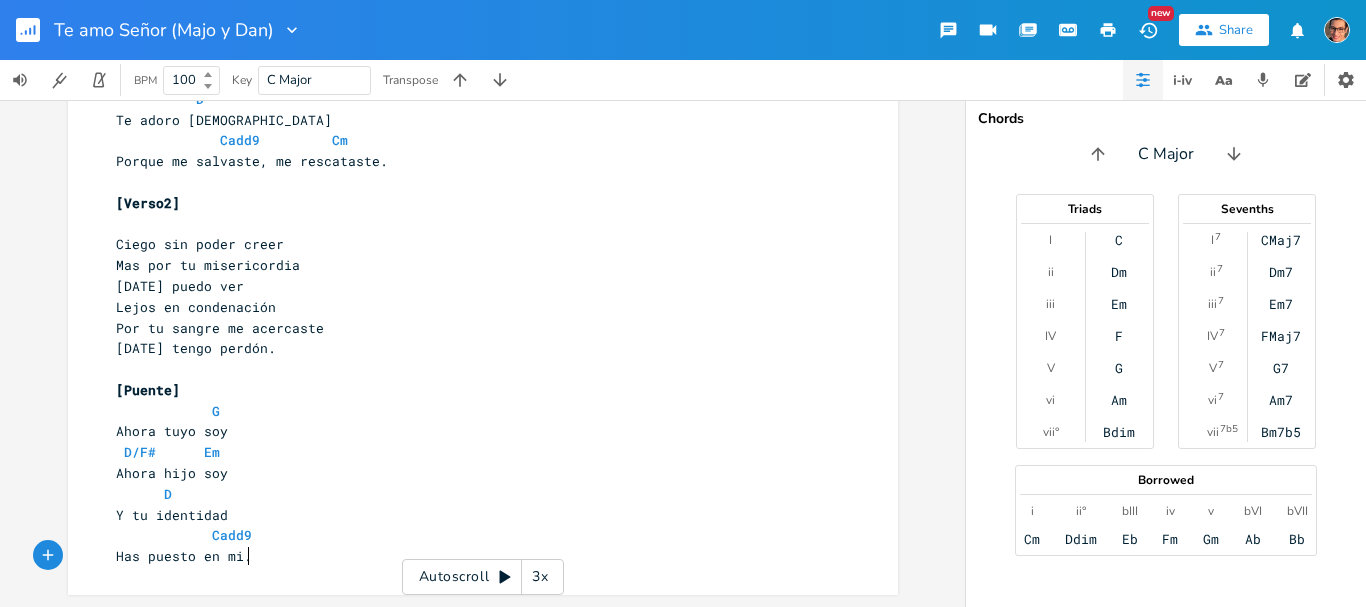 click on "Has puesto en mi." at bounding box center [473, 556] 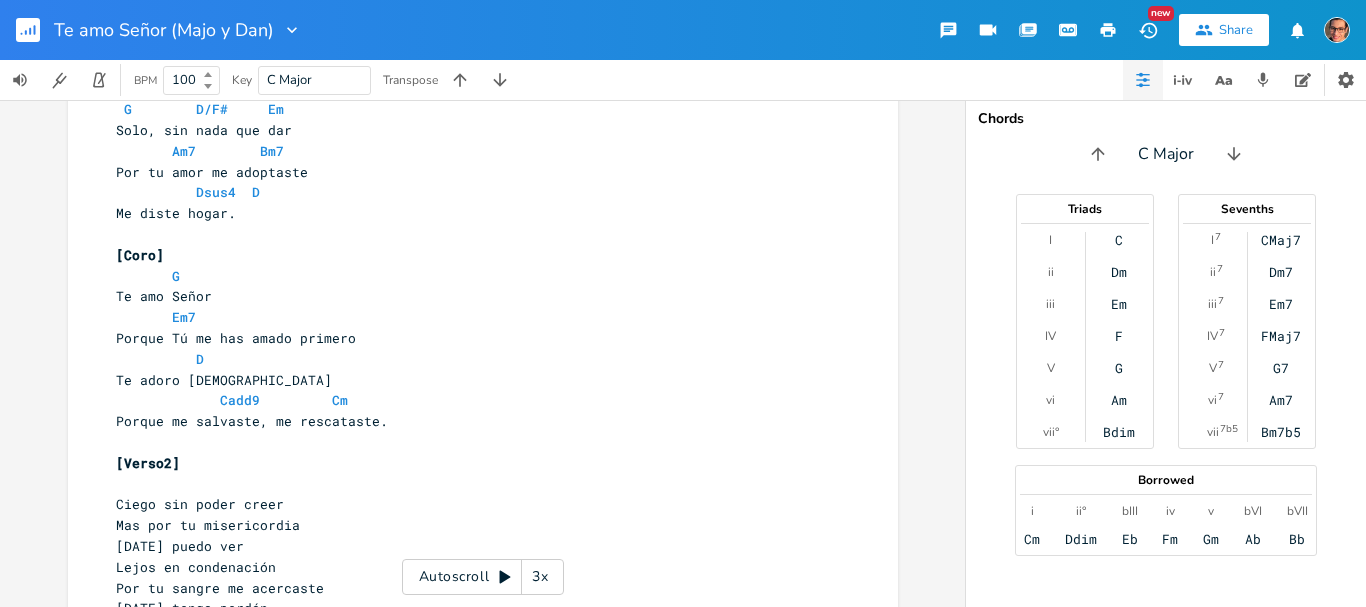 scroll, scrollTop: 0, scrollLeft: 0, axis: both 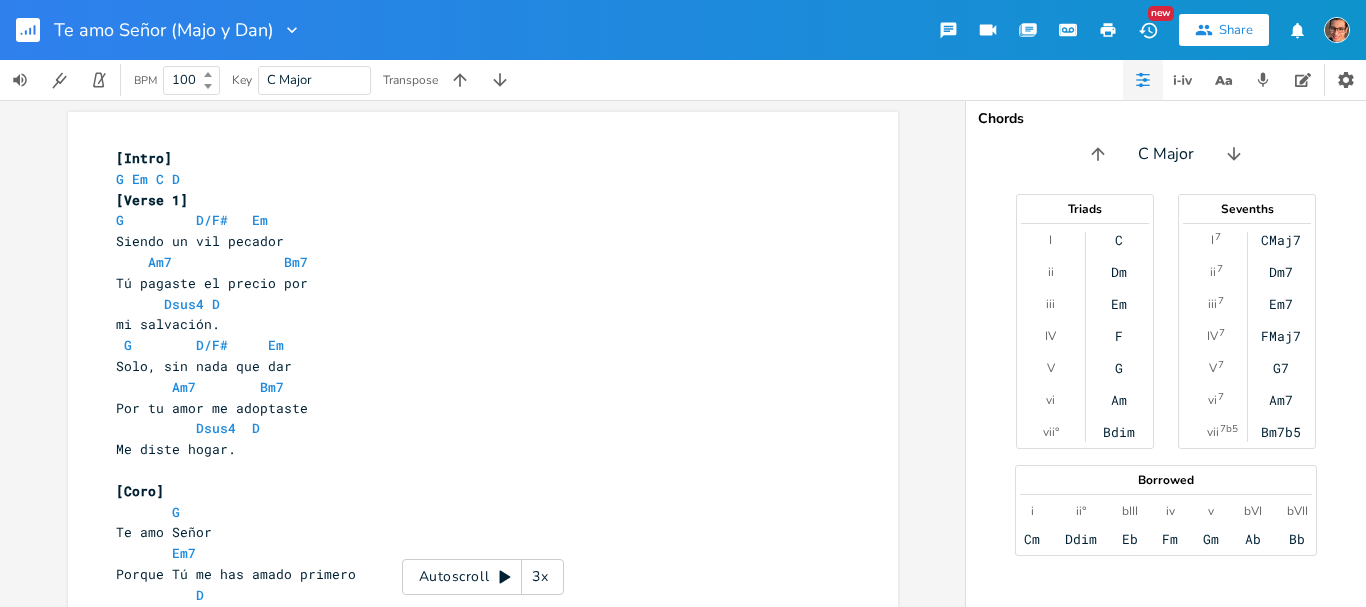 click 